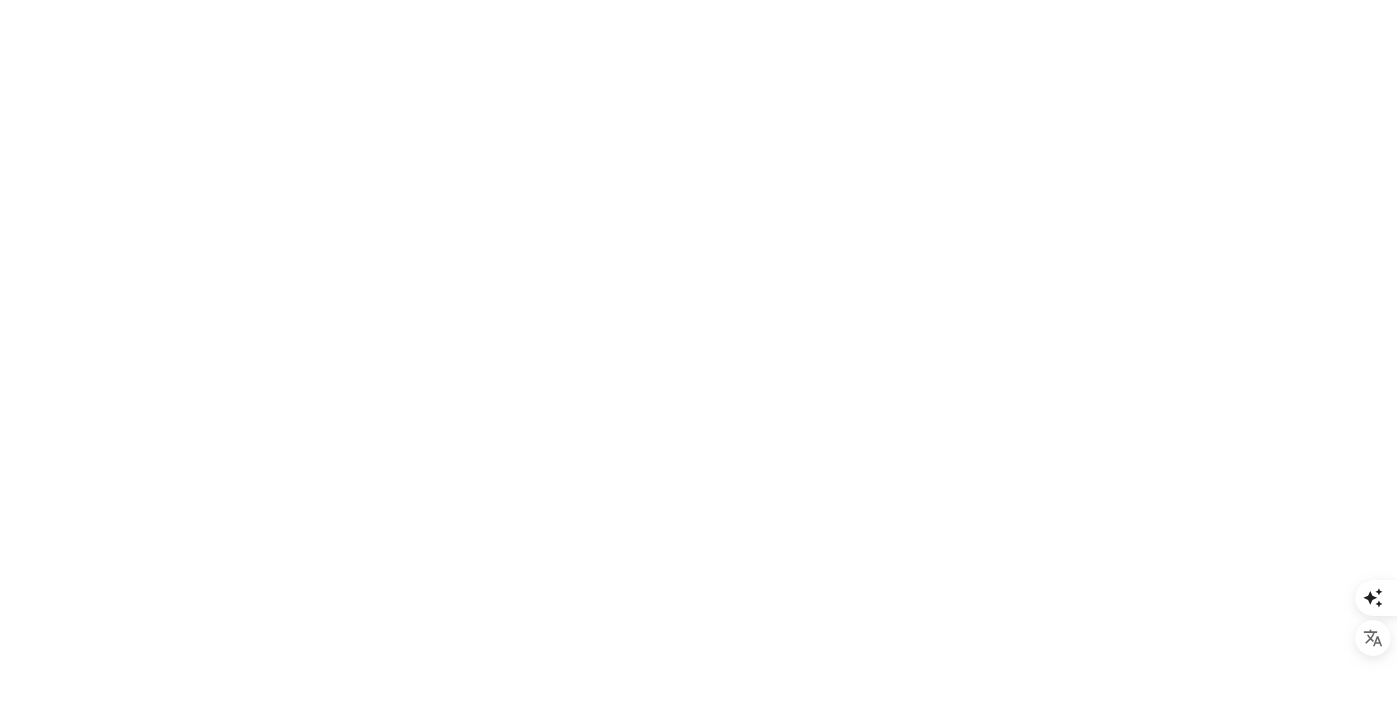 scroll, scrollTop: 0, scrollLeft: 0, axis: both 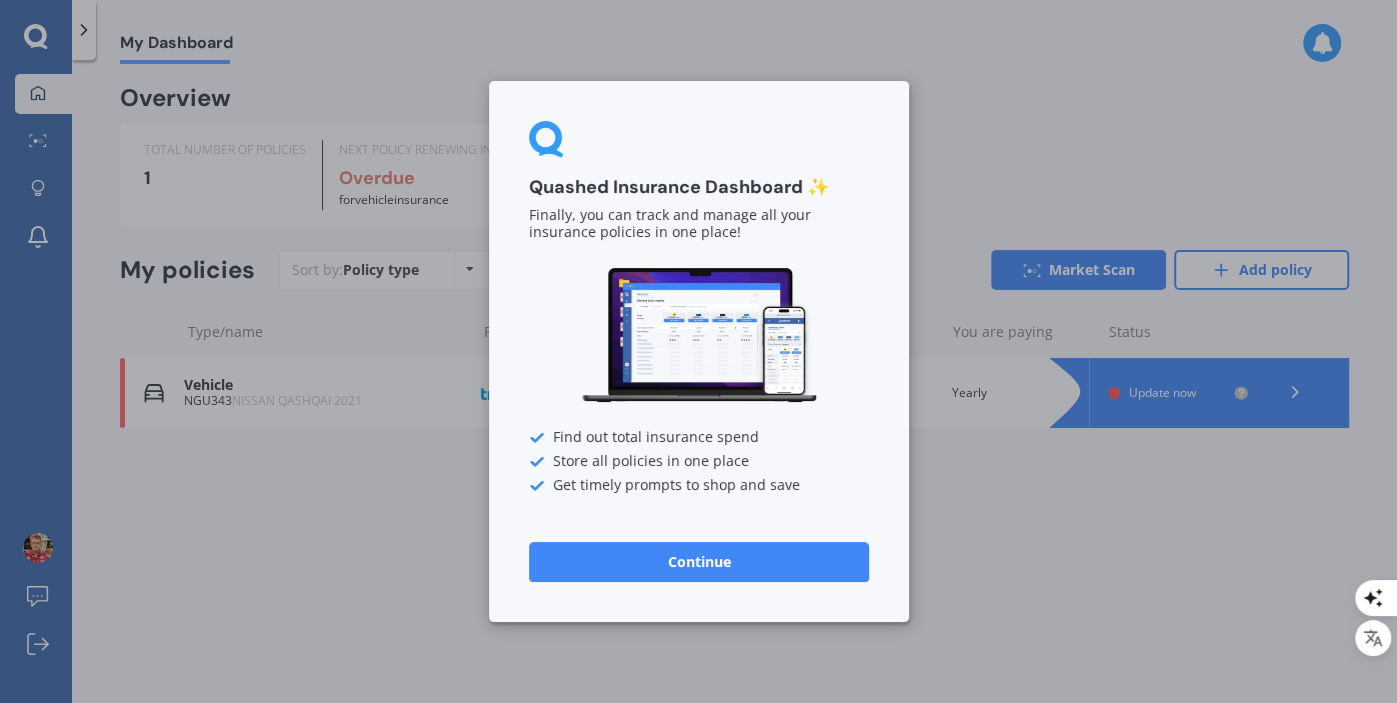 click on "Continue" at bounding box center (699, 562) 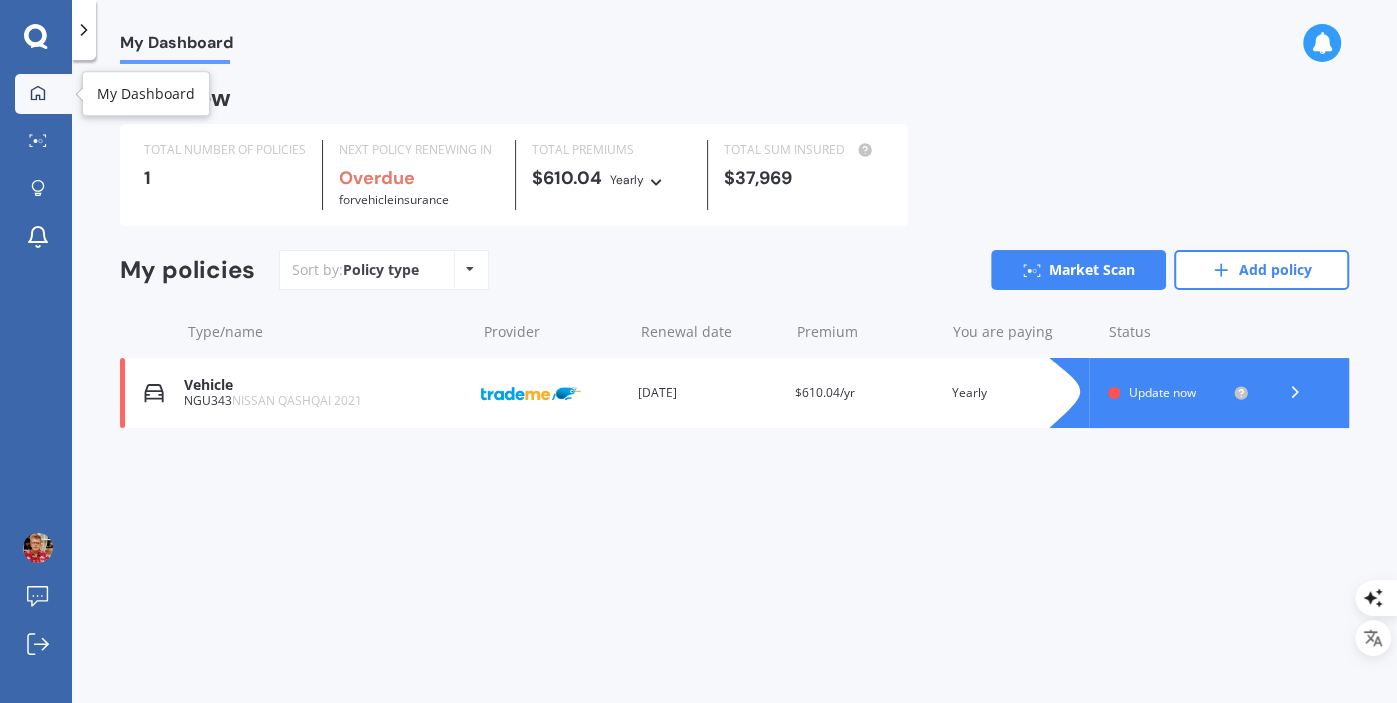 click 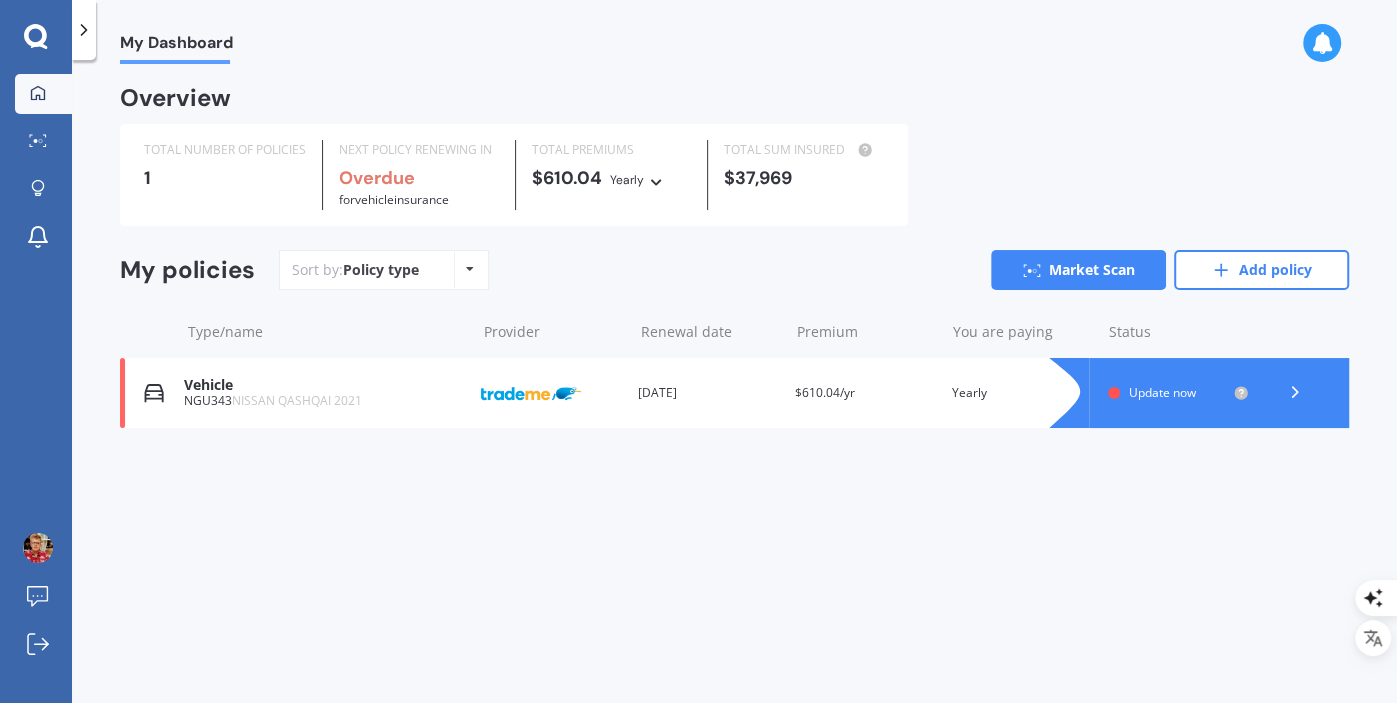click 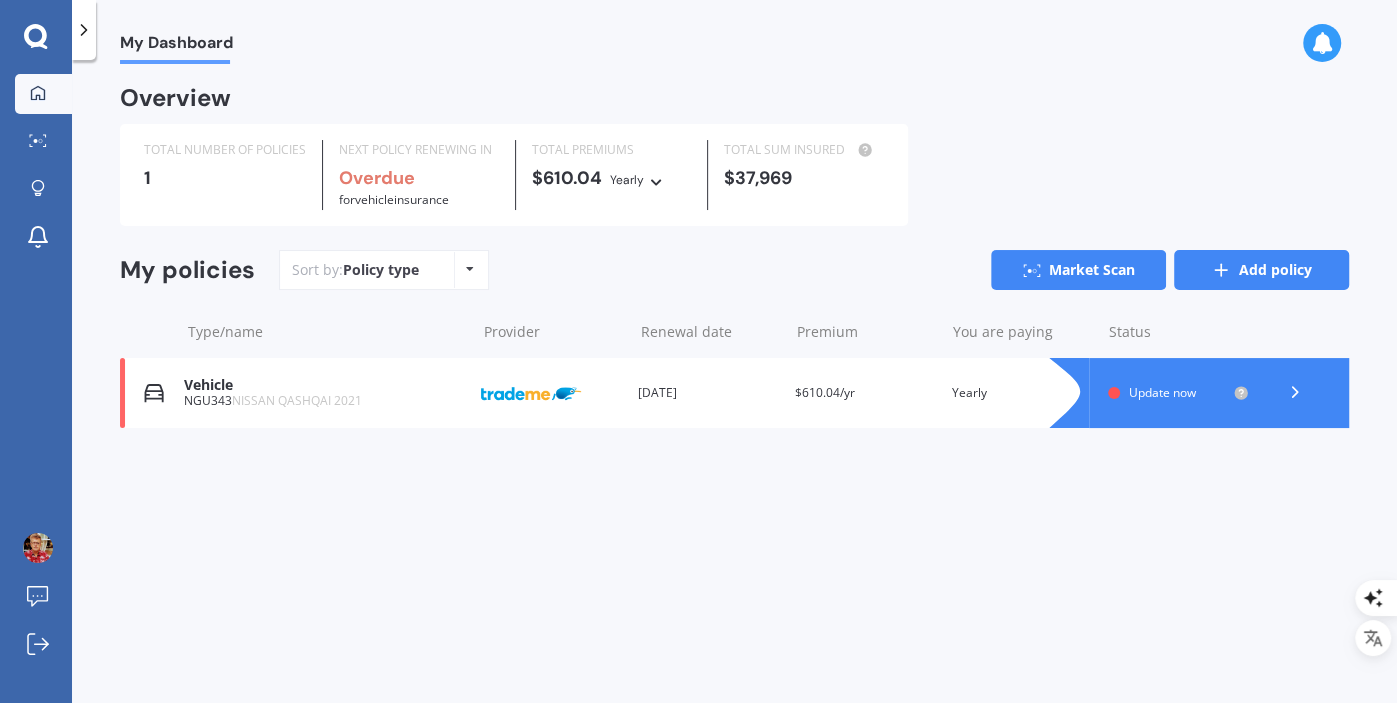 click on "Add policy" at bounding box center [1261, 270] 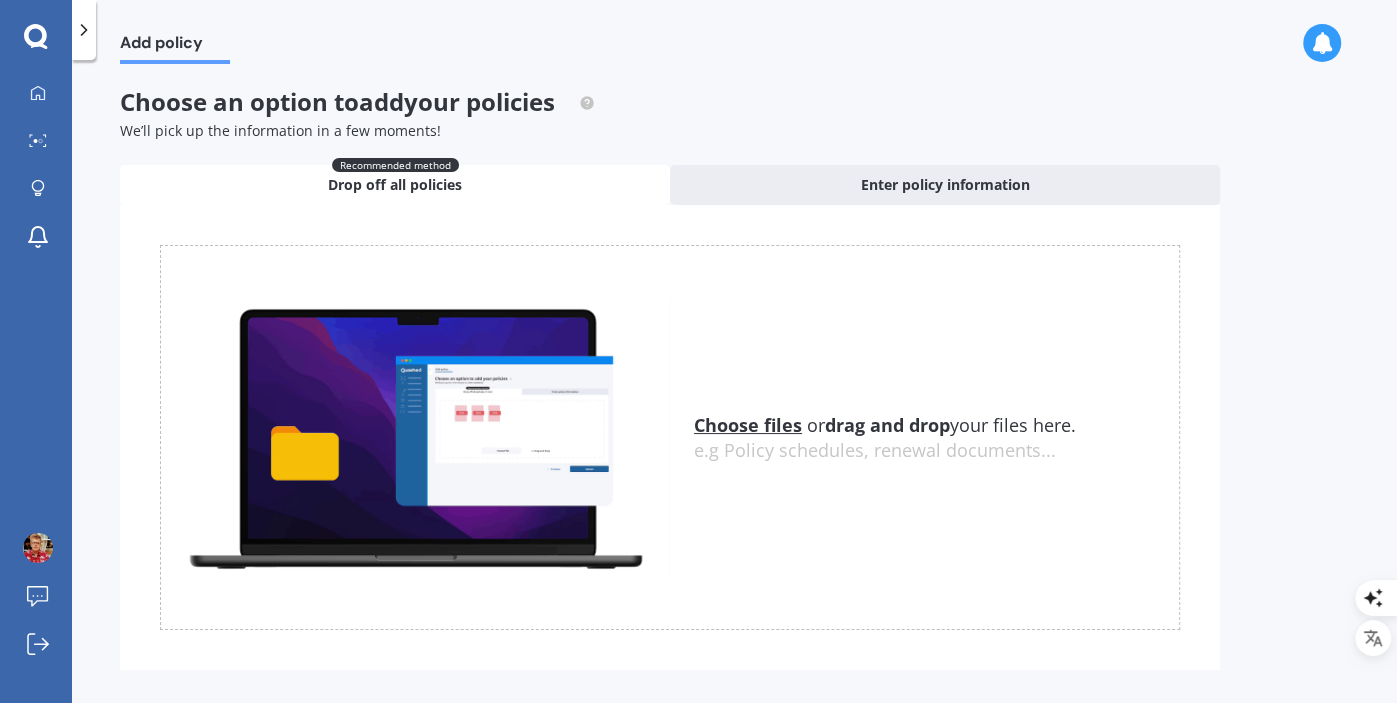 click on "Choose files" at bounding box center (748, 425) 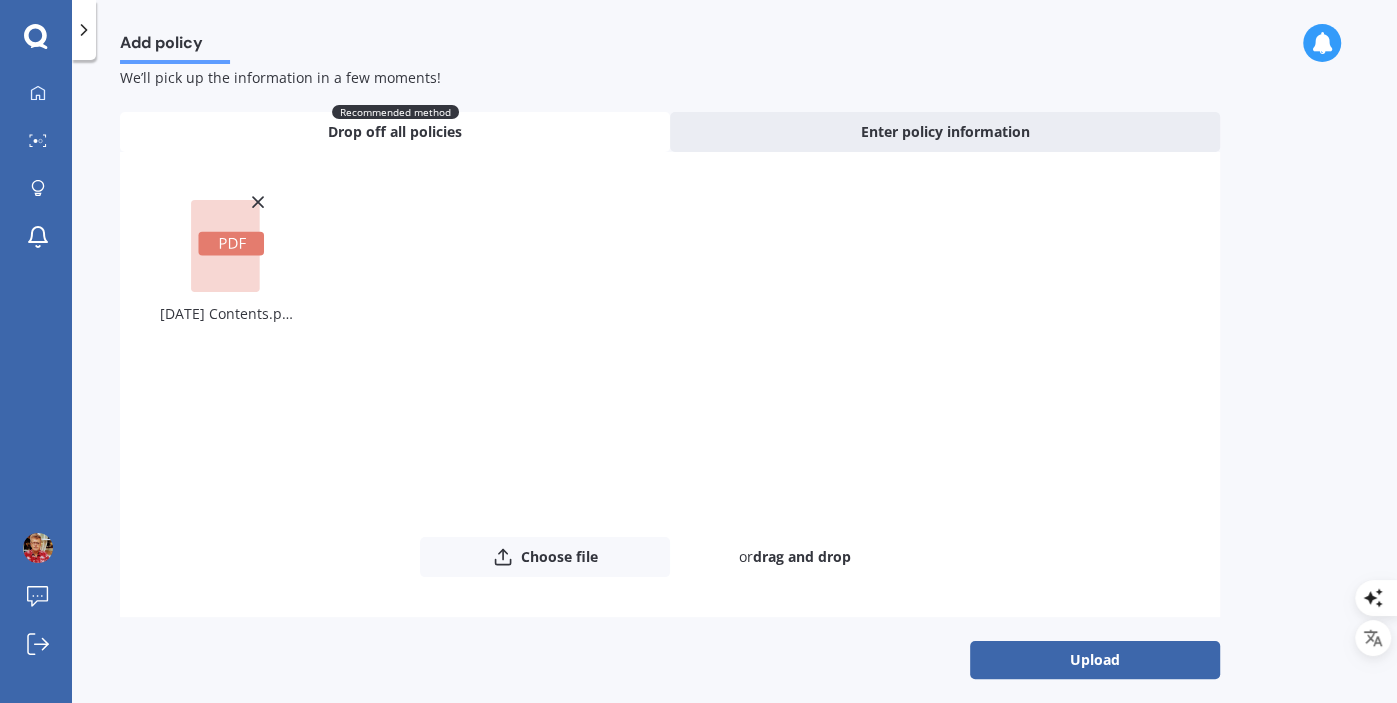scroll, scrollTop: 64, scrollLeft: 0, axis: vertical 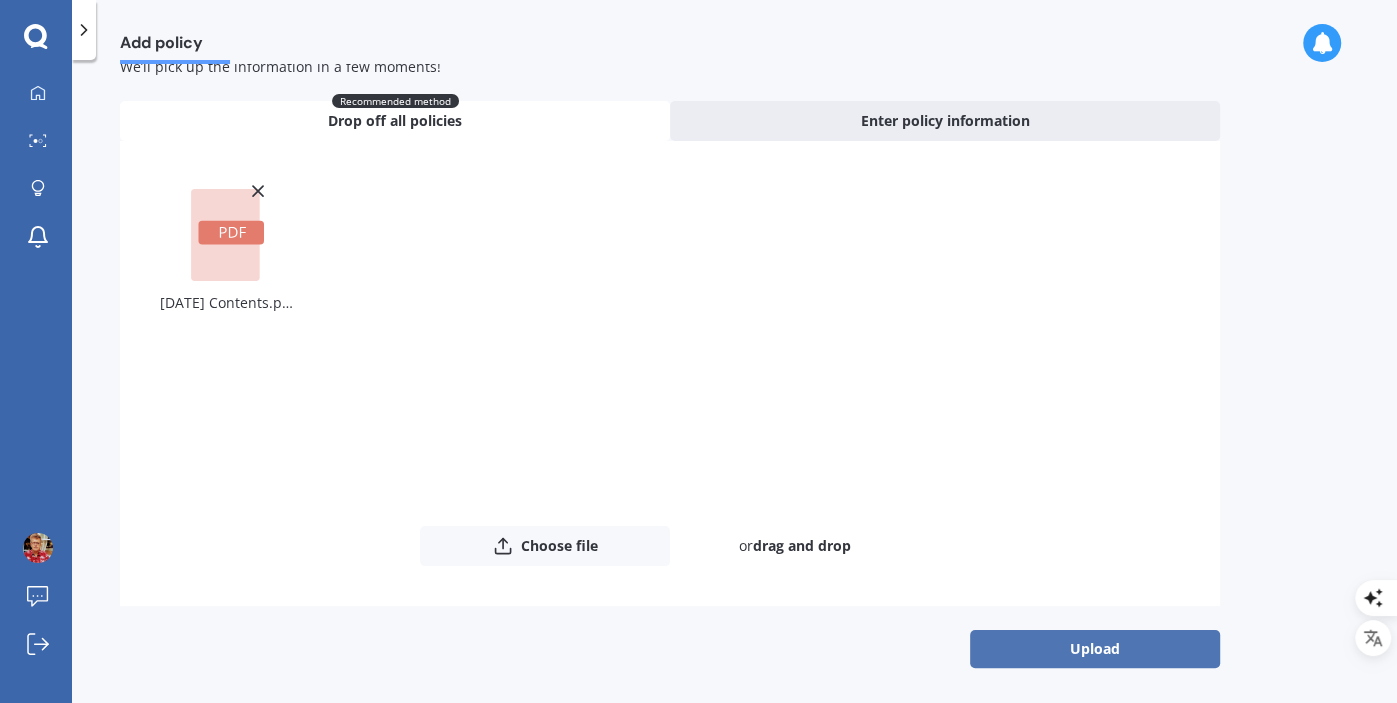 click on "Upload" at bounding box center (1095, 649) 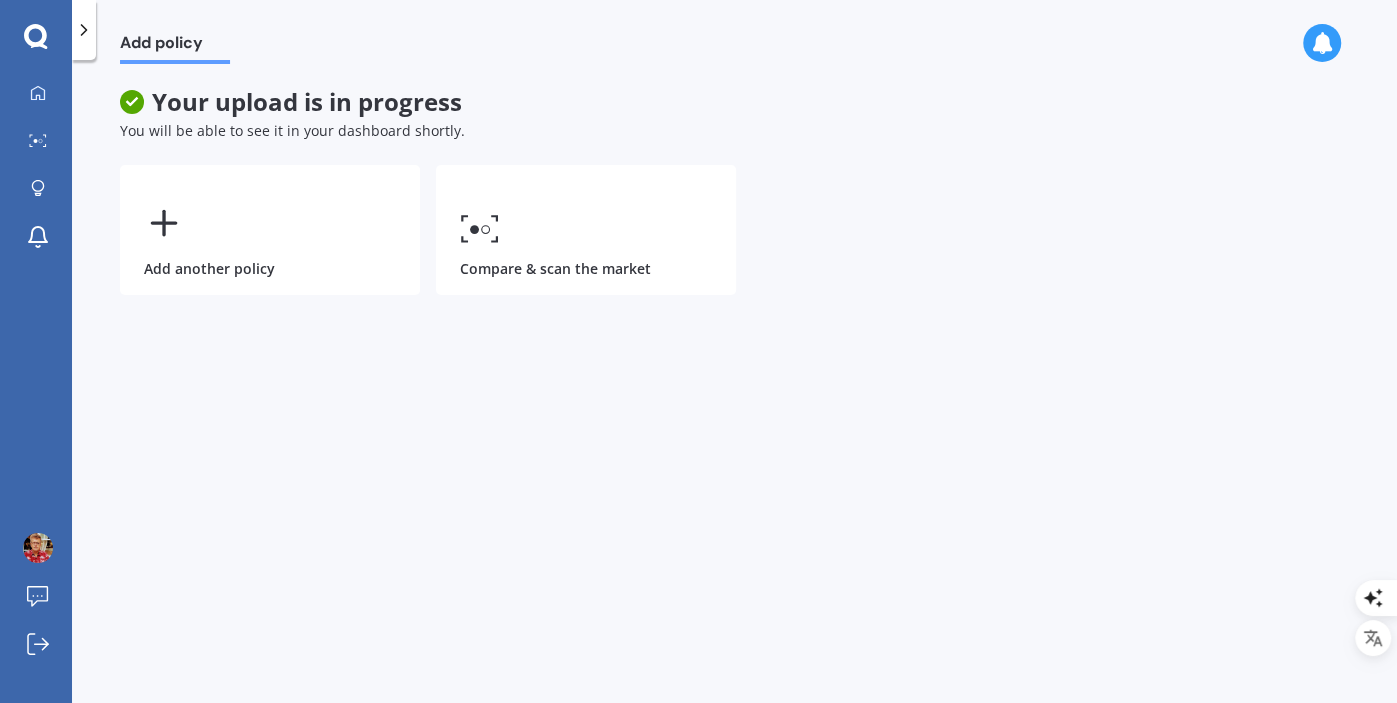 scroll, scrollTop: 0, scrollLeft: 0, axis: both 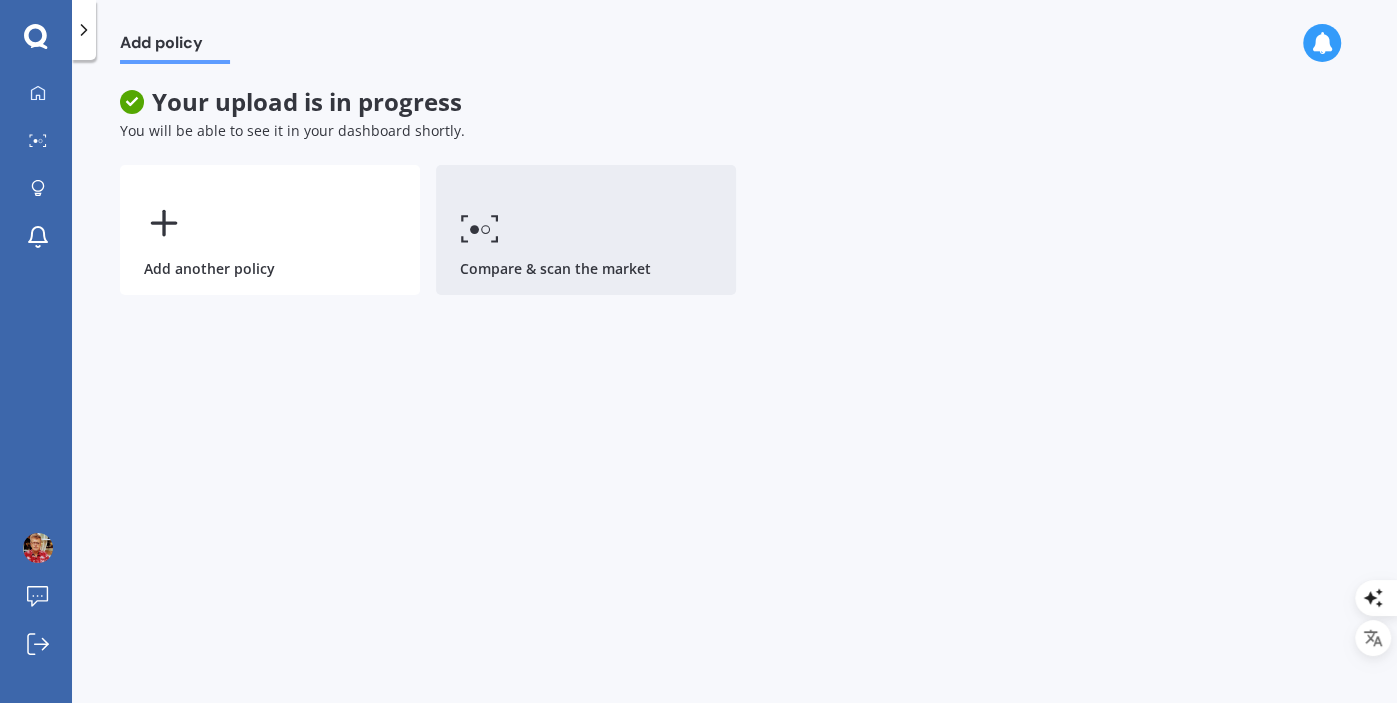 click on "Compare & scan the market" at bounding box center [586, 230] 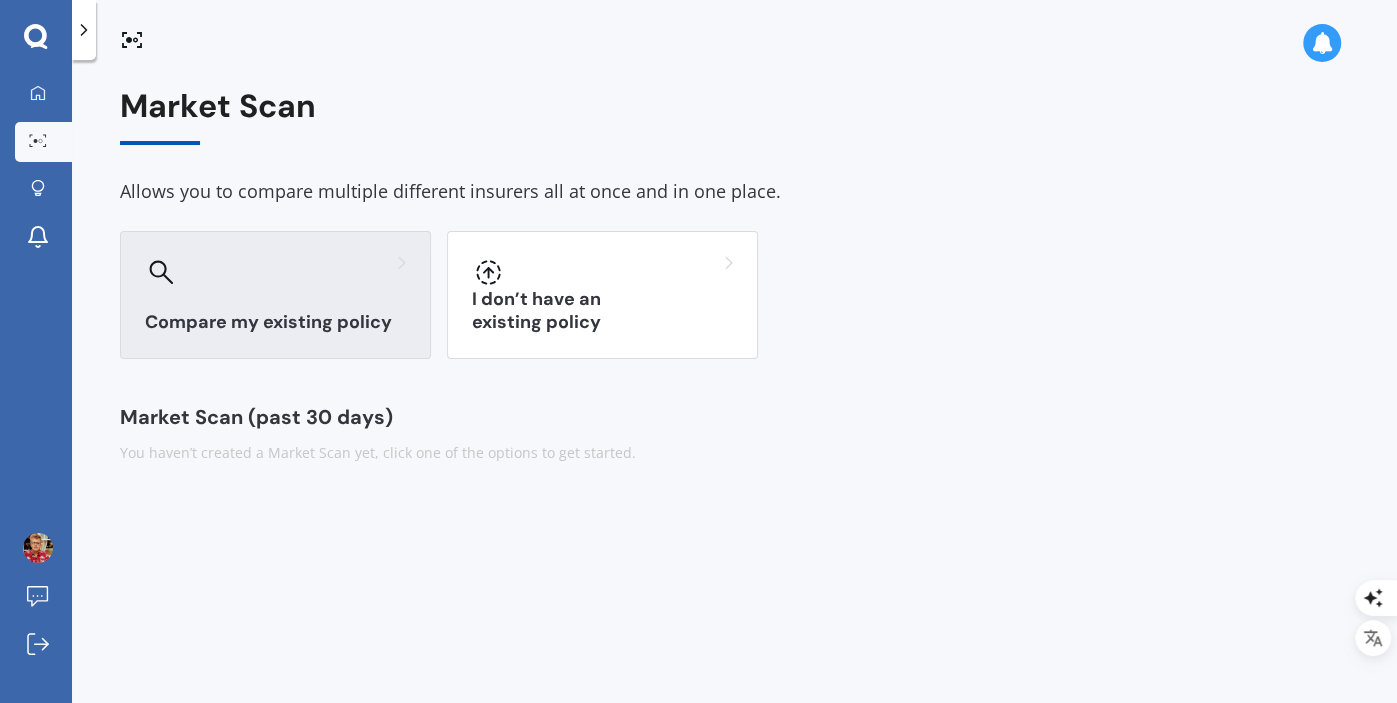 click on "Compare my existing policy" at bounding box center [275, 322] 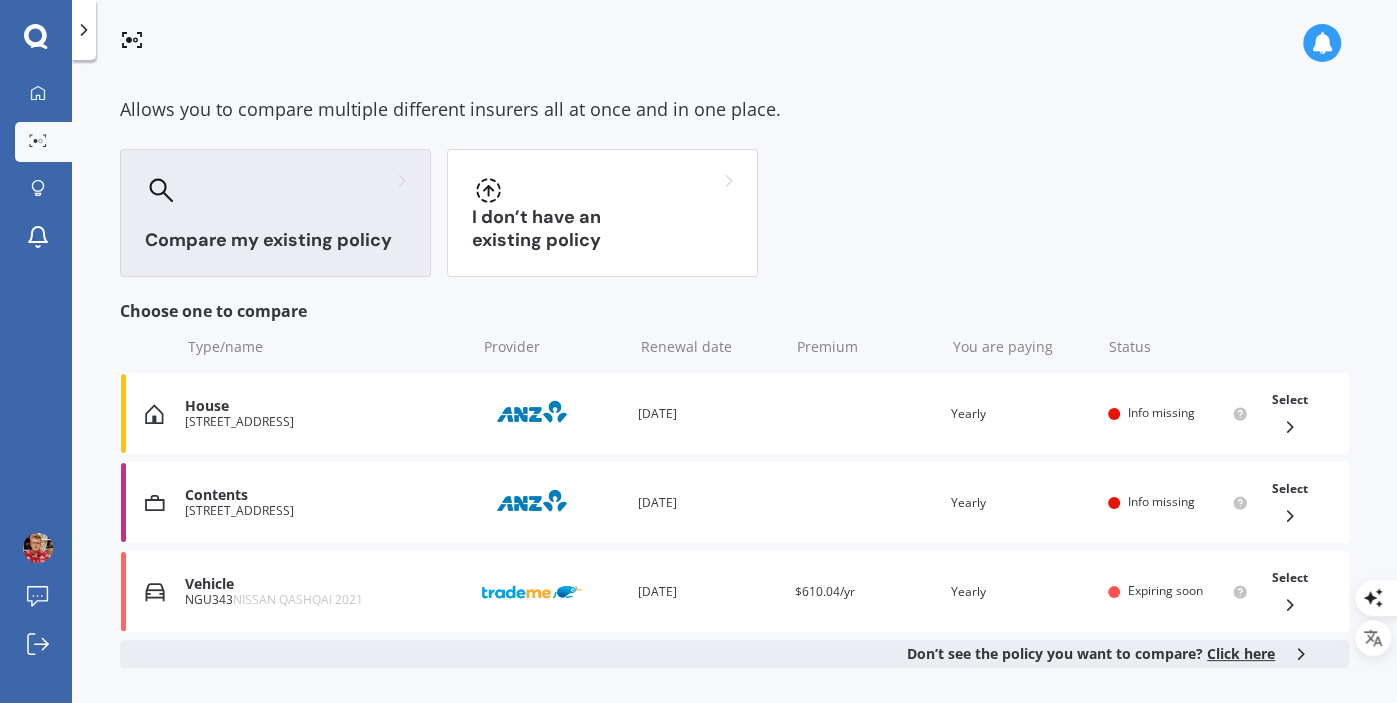 scroll, scrollTop: 140, scrollLeft: 0, axis: vertical 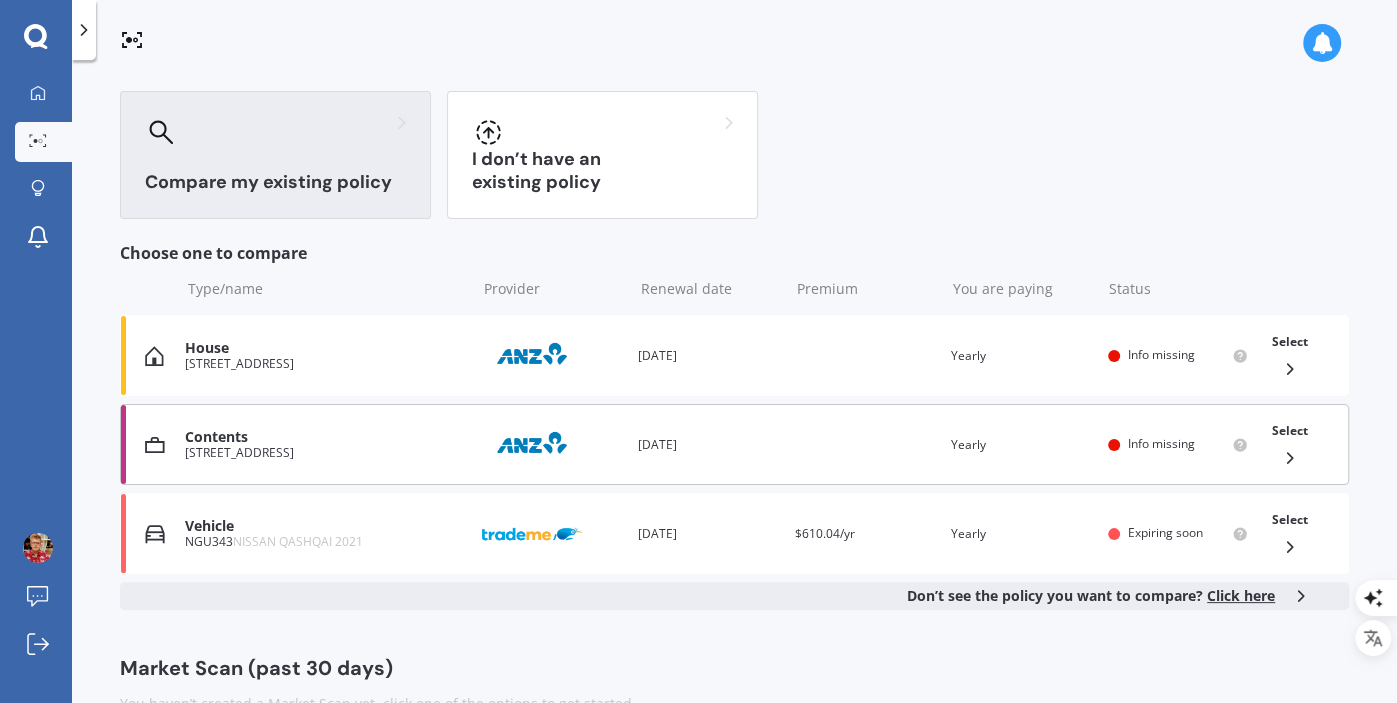 click on "Select" at bounding box center [1290, 430] 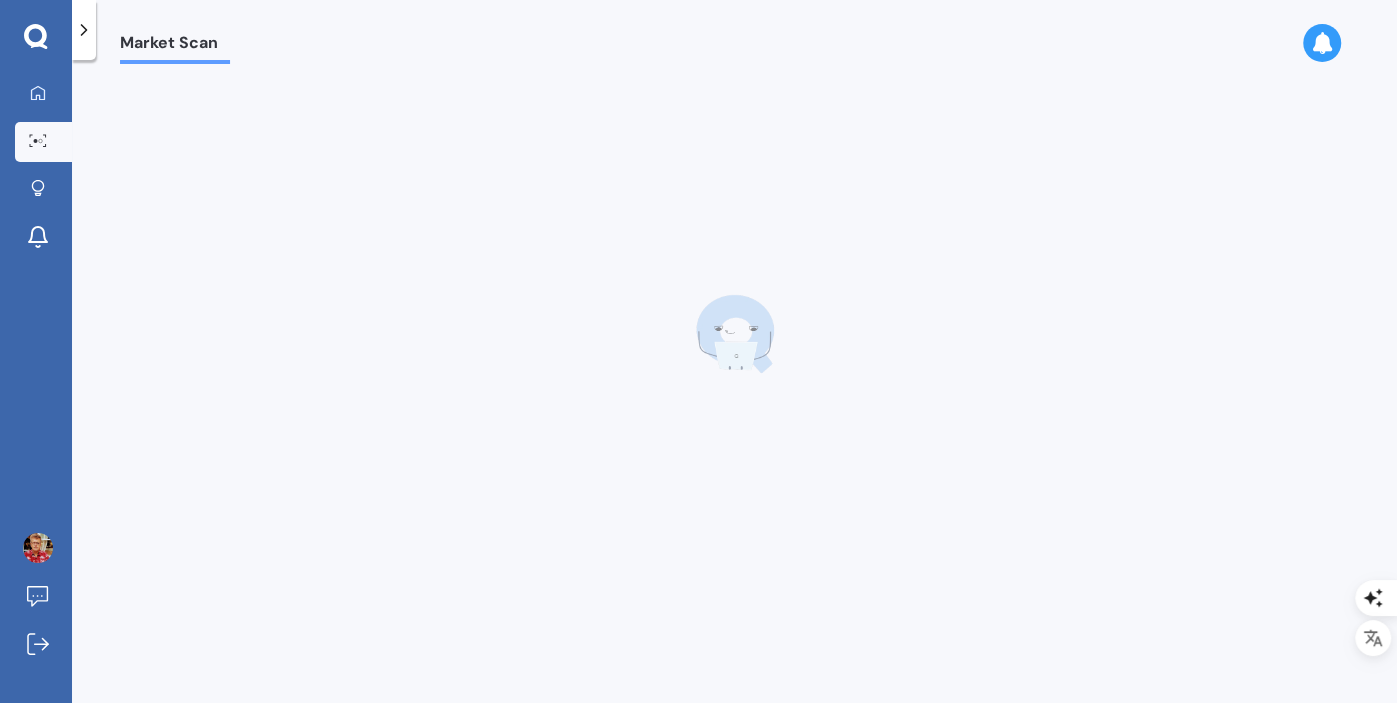 scroll, scrollTop: 0, scrollLeft: 0, axis: both 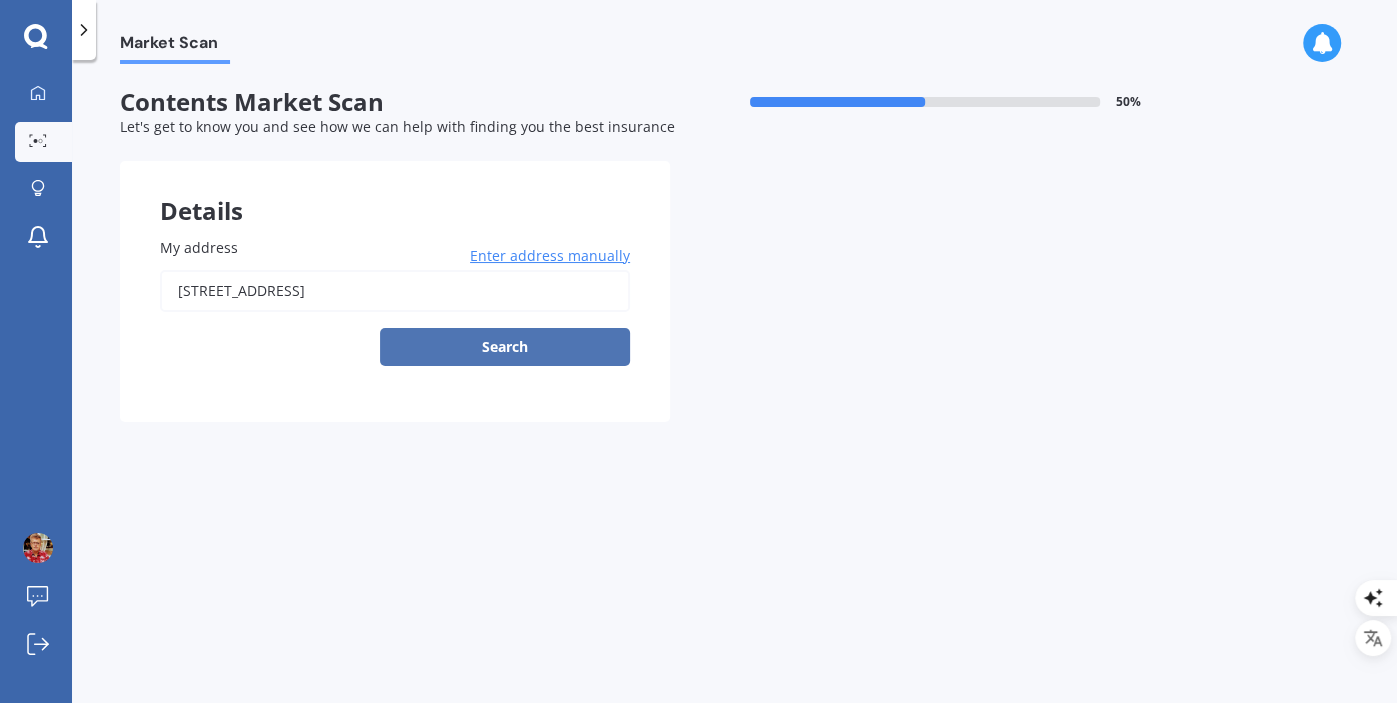click on "Search" at bounding box center [505, 347] 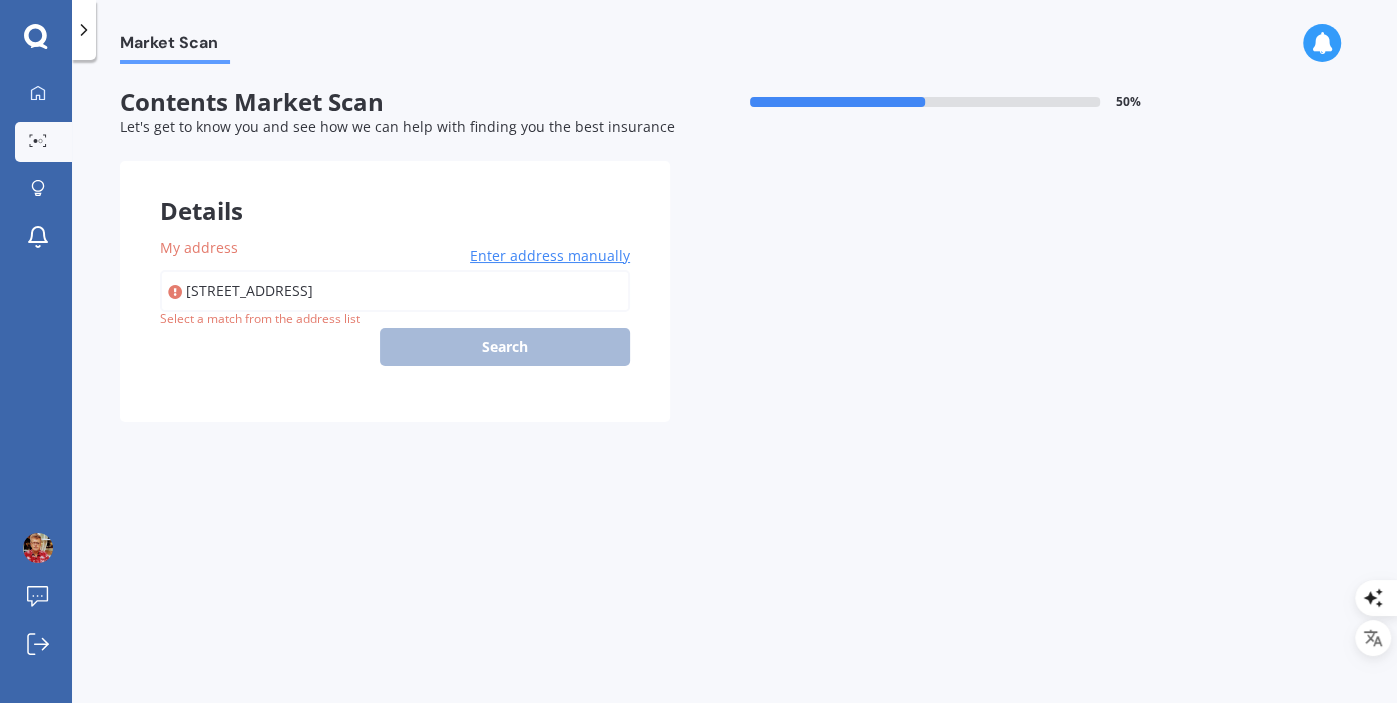 type on "[STREET_ADDRESS]" 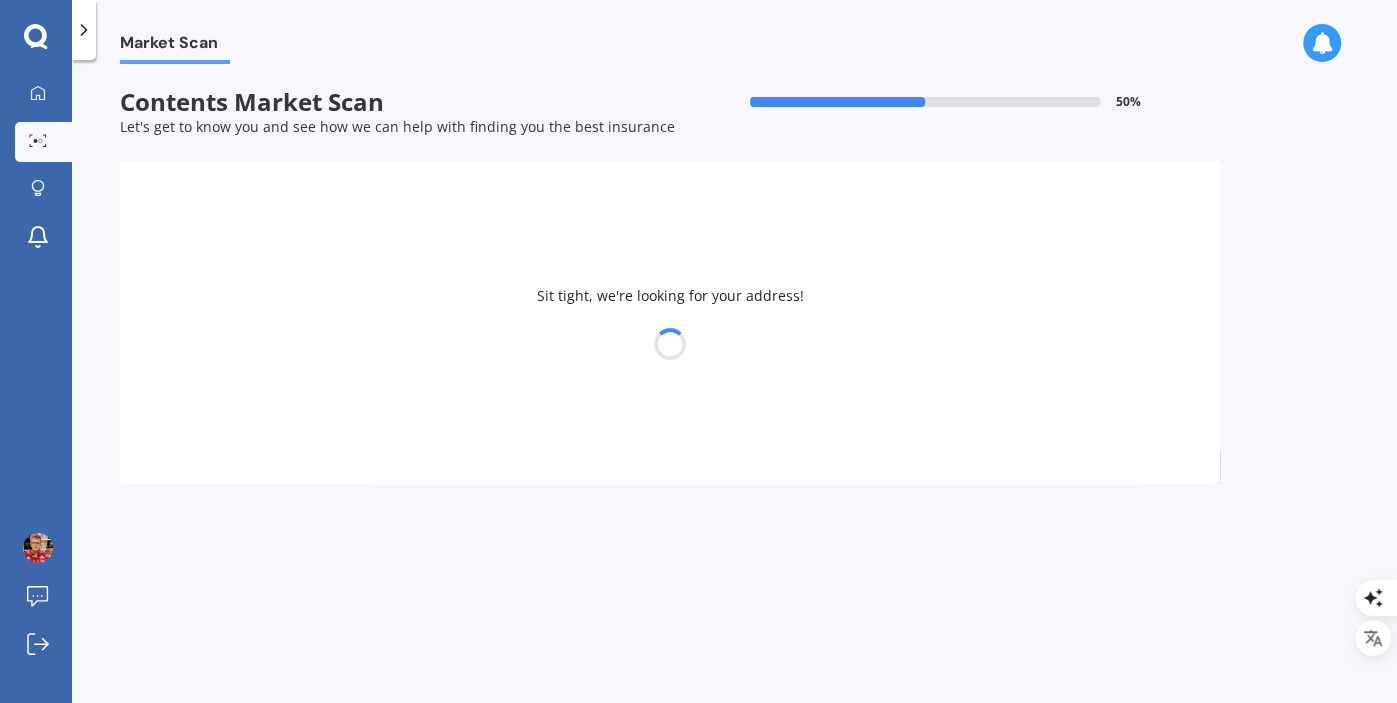 select on "20" 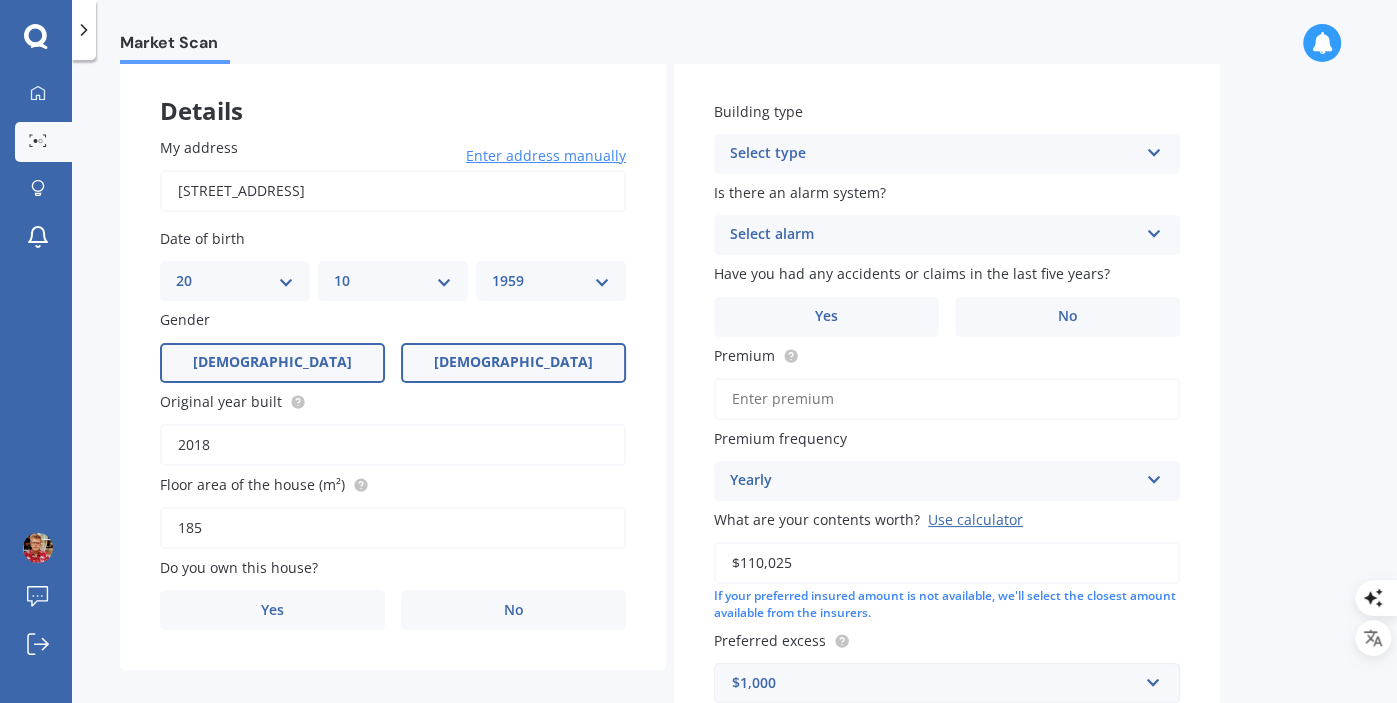 scroll, scrollTop: 92, scrollLeft: 0, axis: vertical 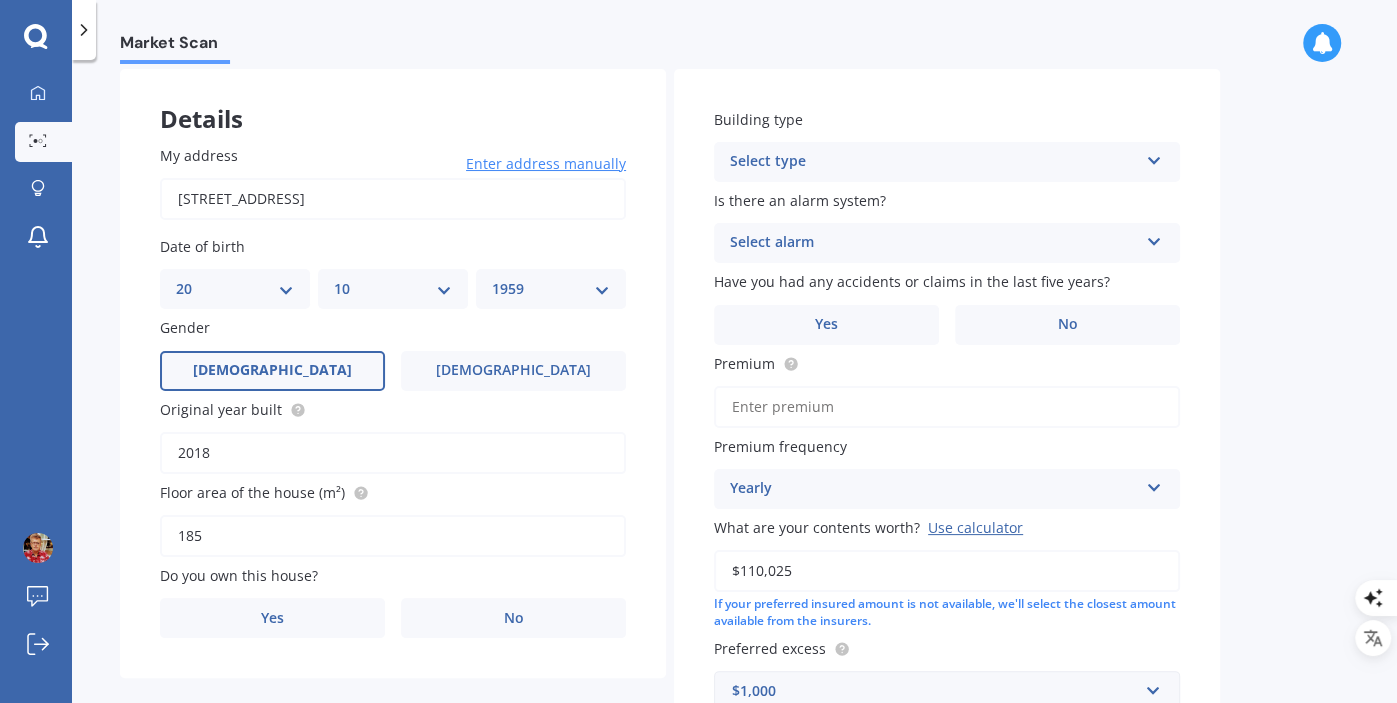 click on "[DEMOGRAPHIC_DATA]" at bounding box center [272, 371] 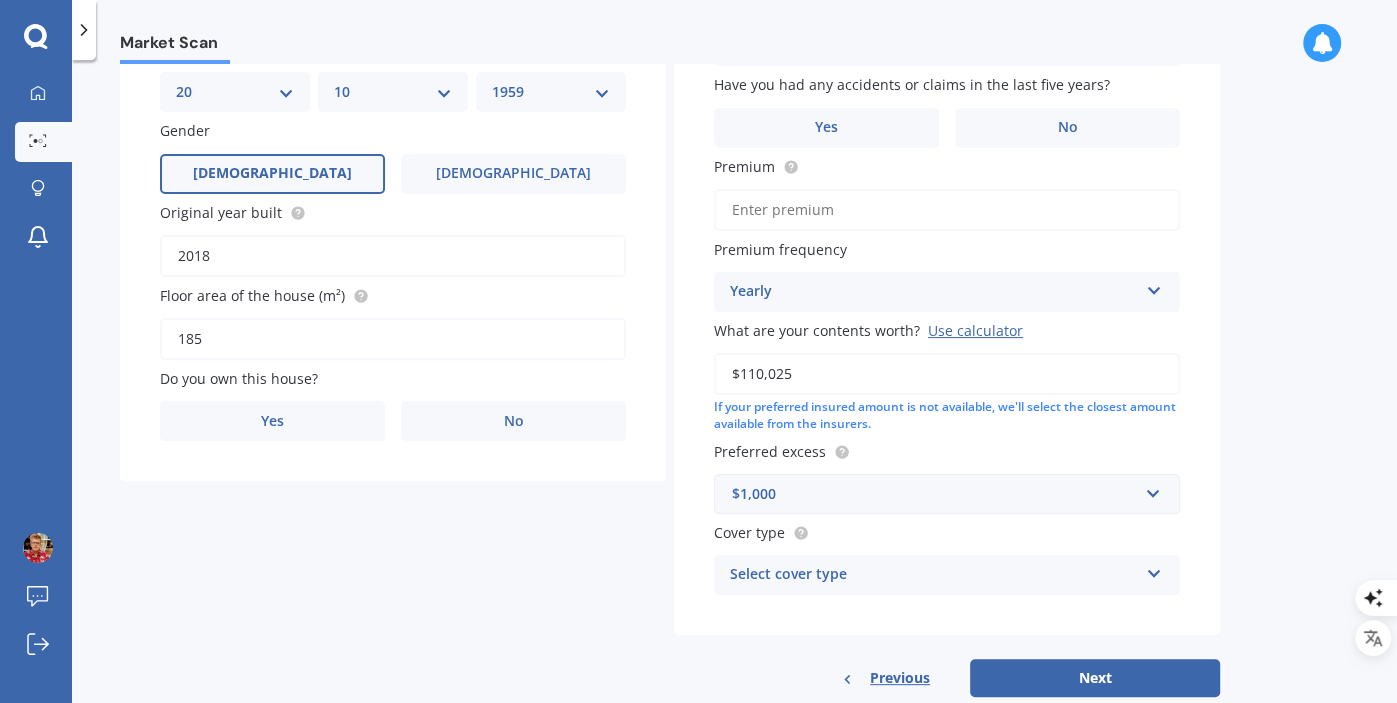 scroll, scrollTop: 295, scrollLeft: 0, axis: vertical 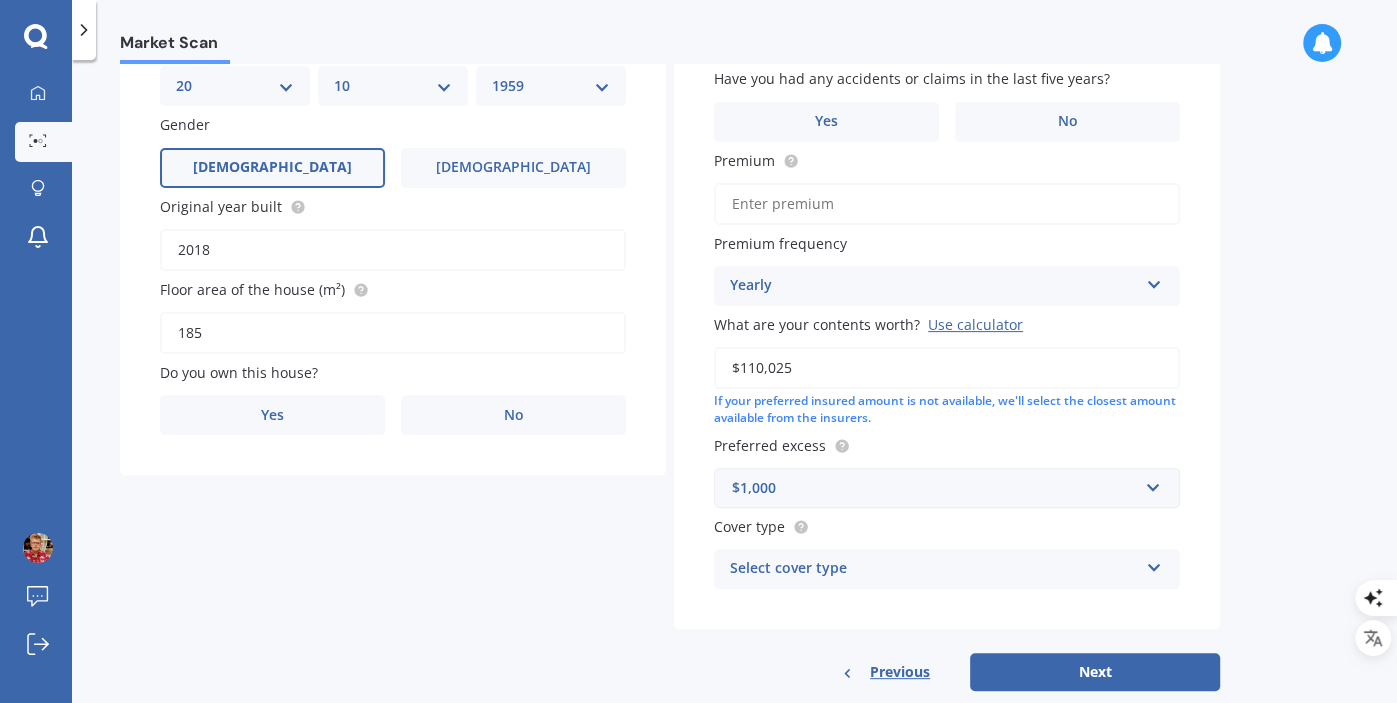 click on "Use calculator" at bounding box center (975, 324) 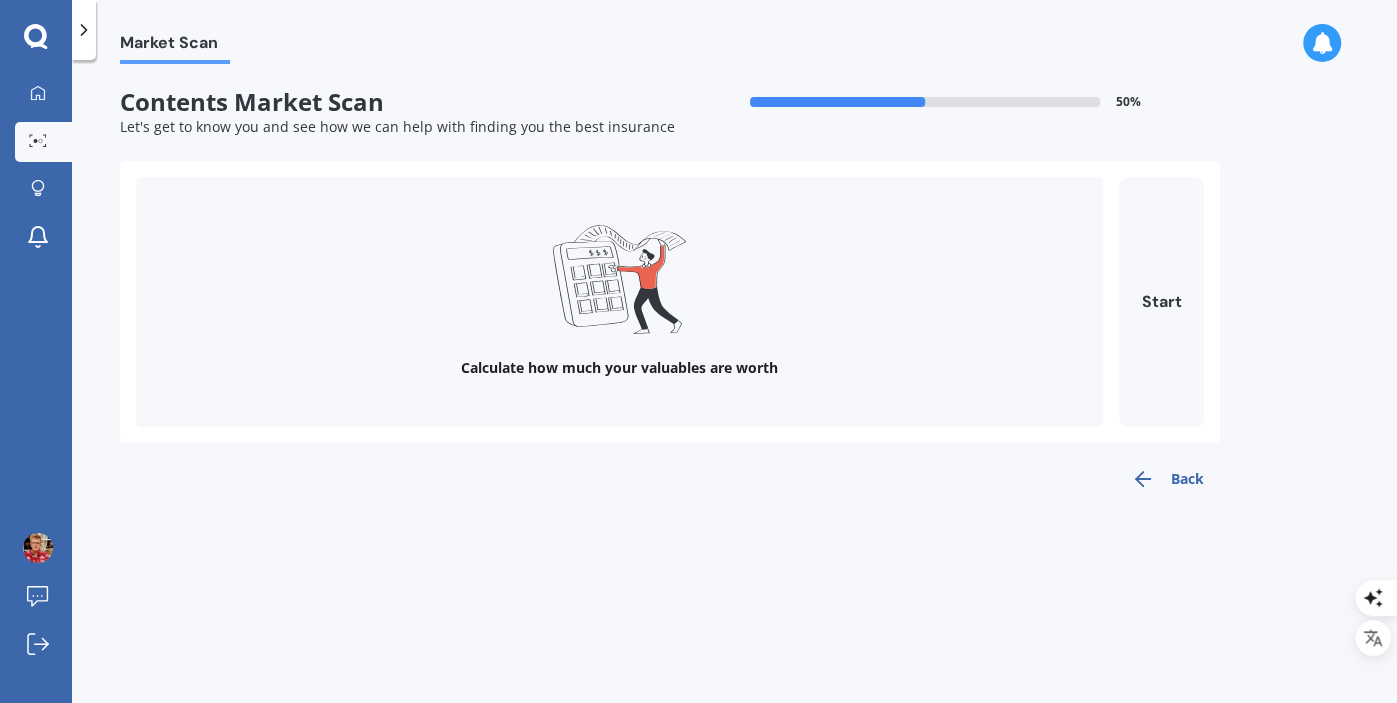 scroll, scrollTop: 0, scrollLeft: 0, axis: both 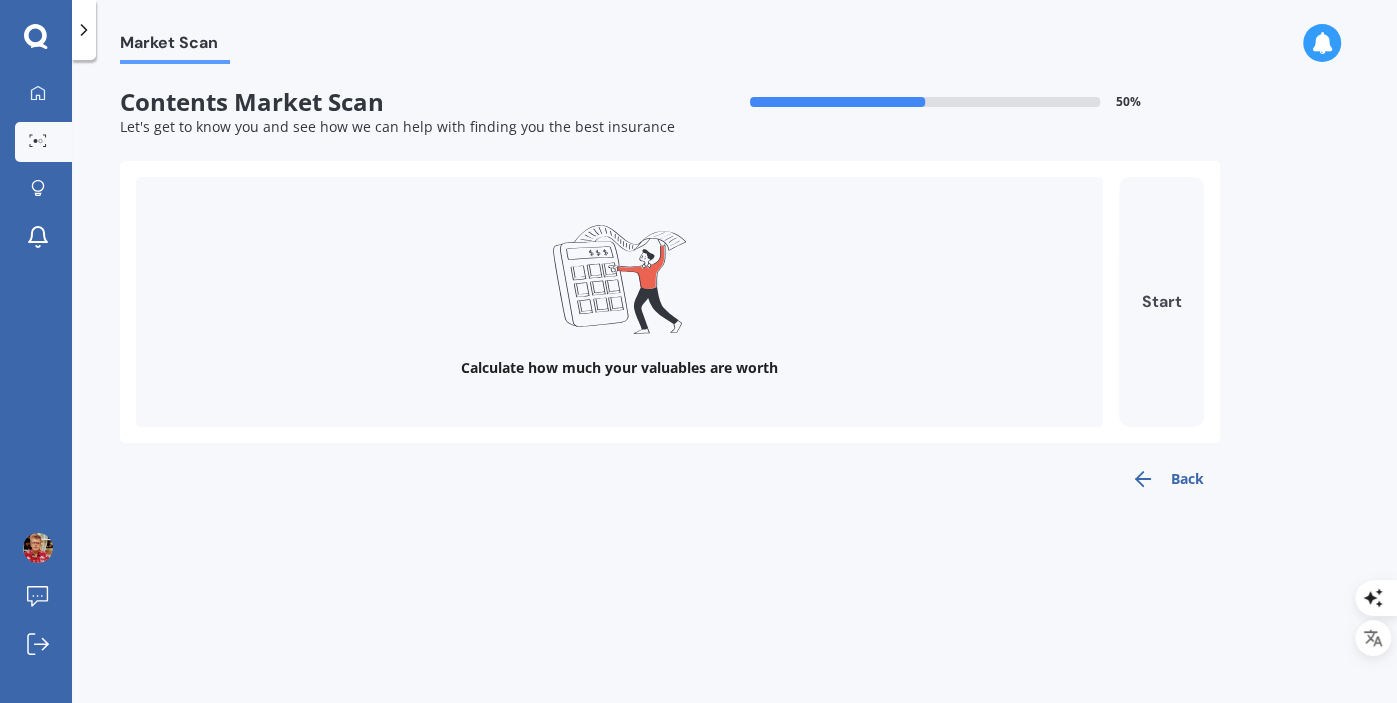 click on "Start" at bounding box center [1161, 302] 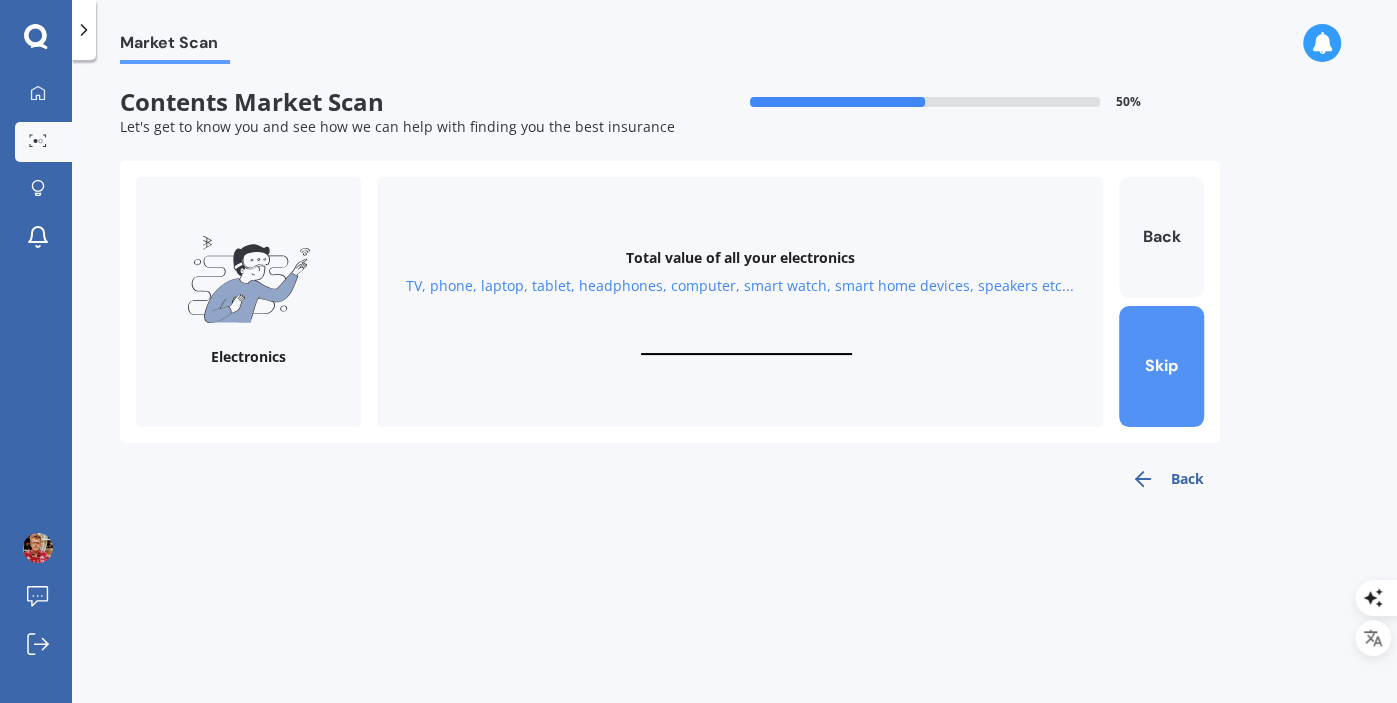 click on "Skip" at bounding box center (1161, 366) 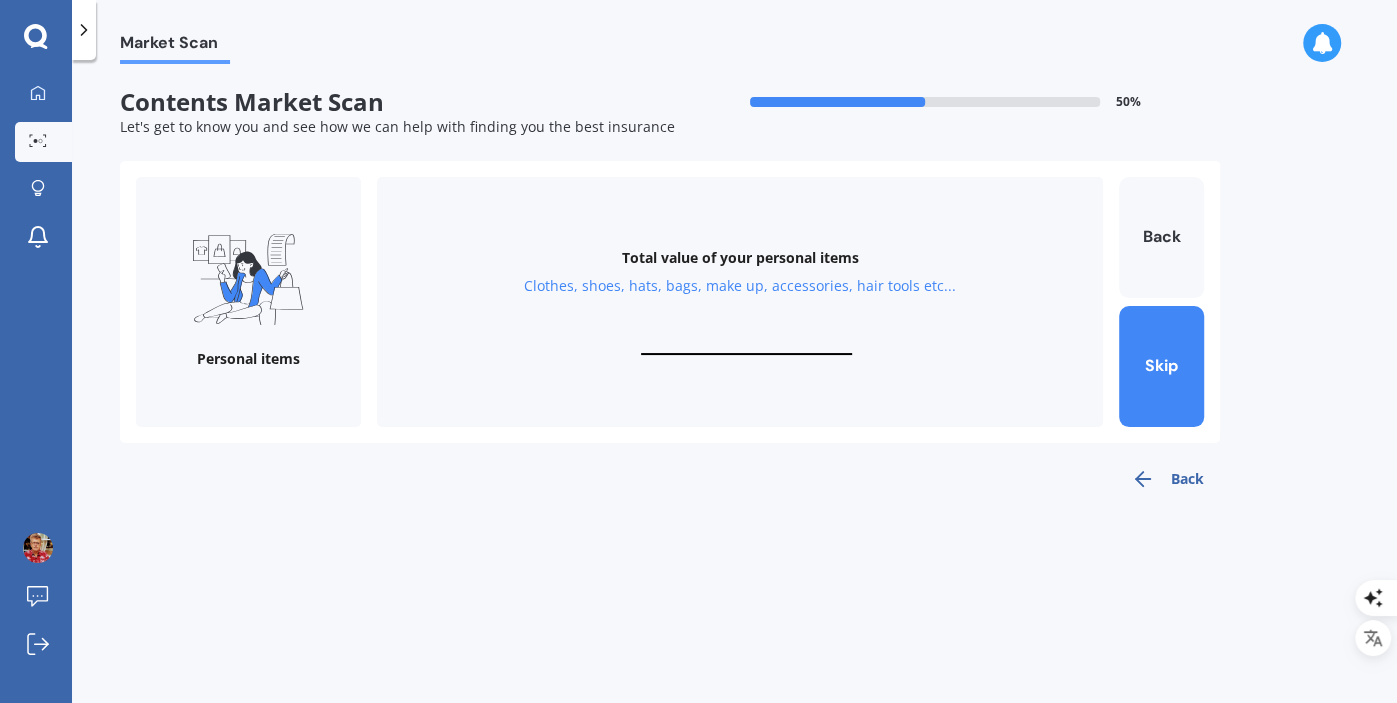 click at bounding box center [746, 345] 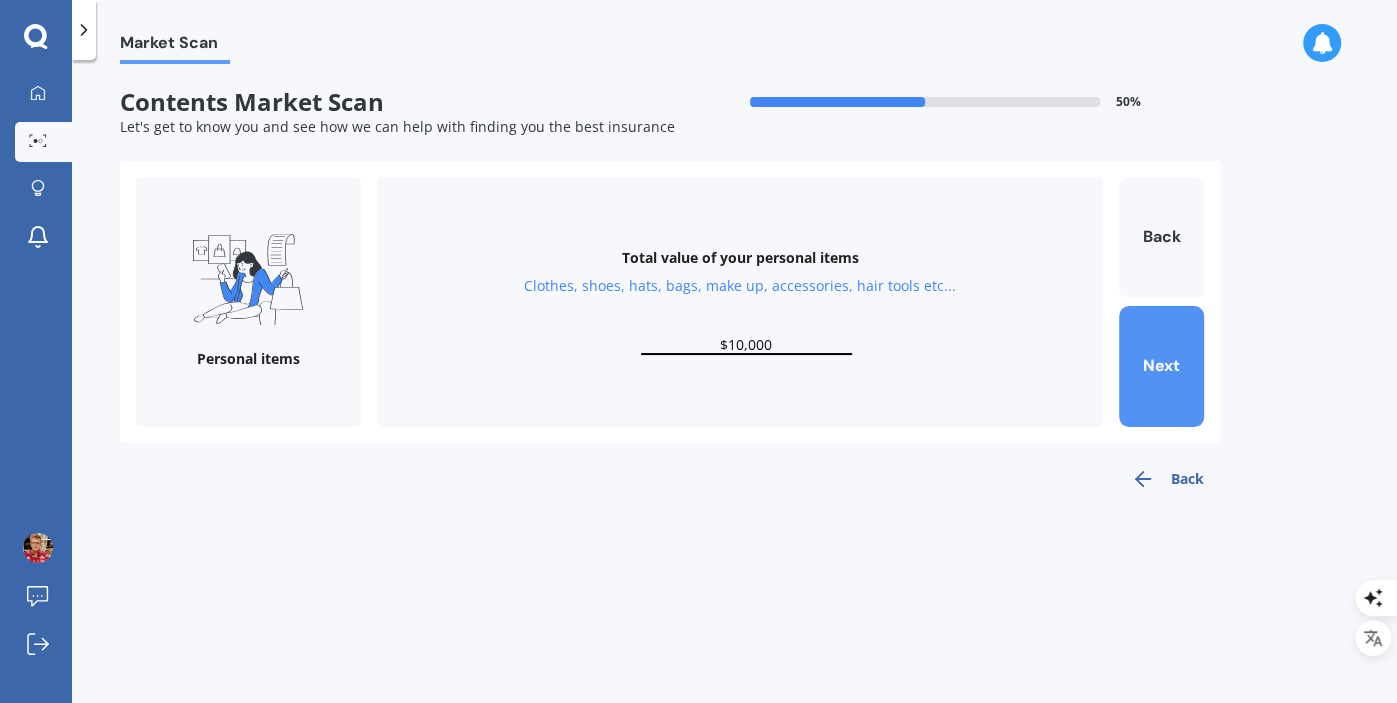 type on "$10,000" 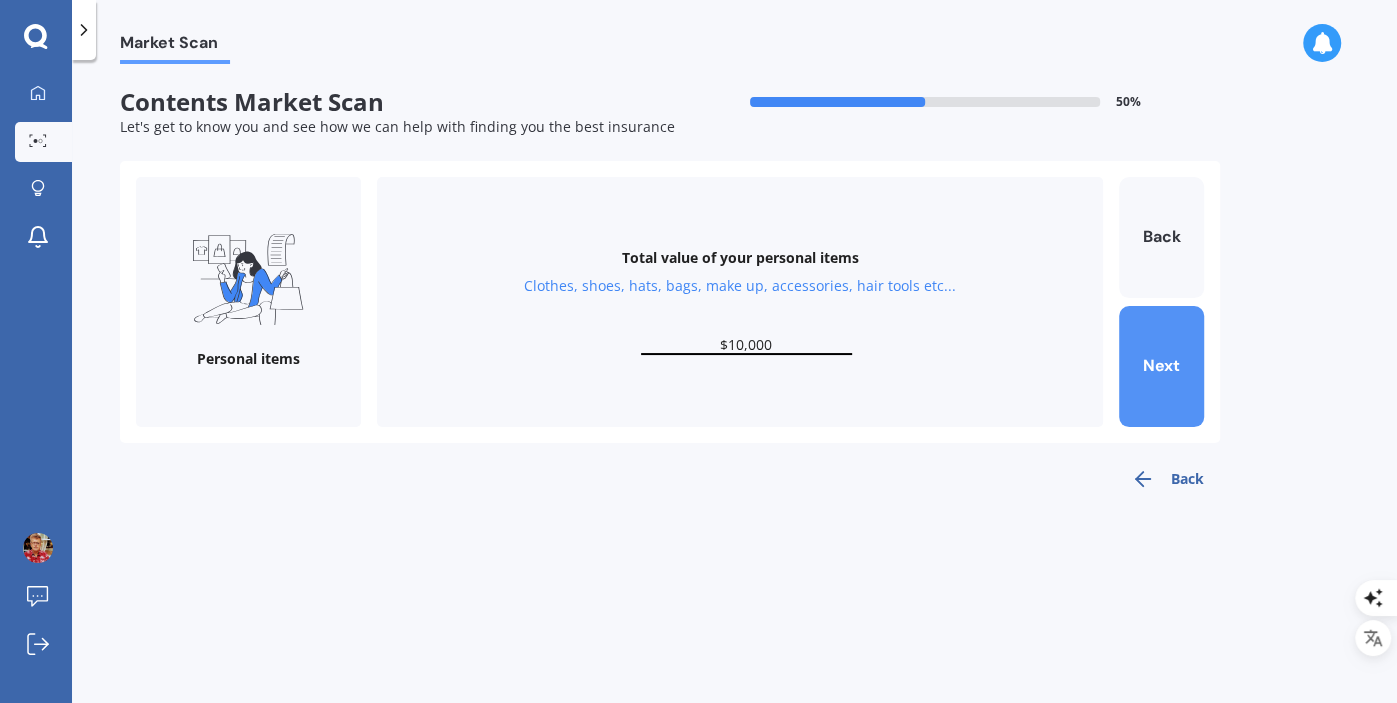 click on "Next" at bounding box center (1161, 366) 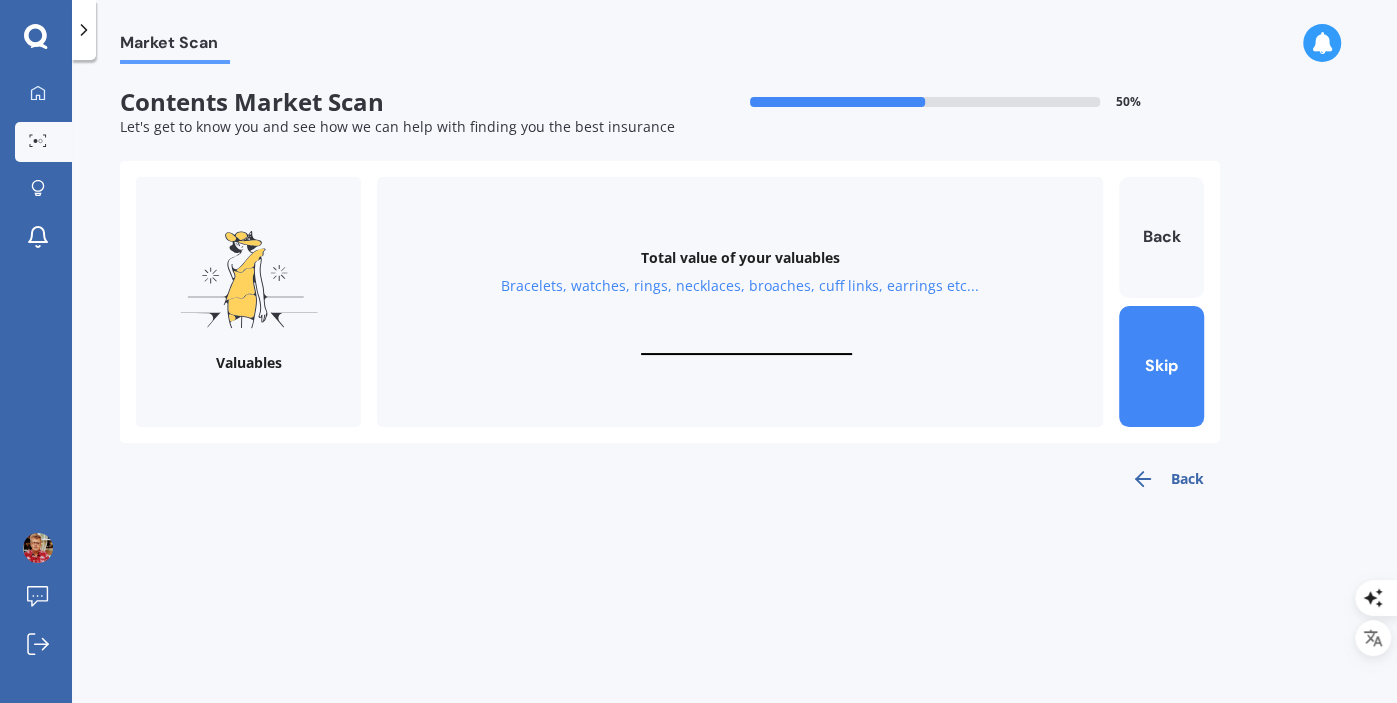 click at bounding box center (746, 345) 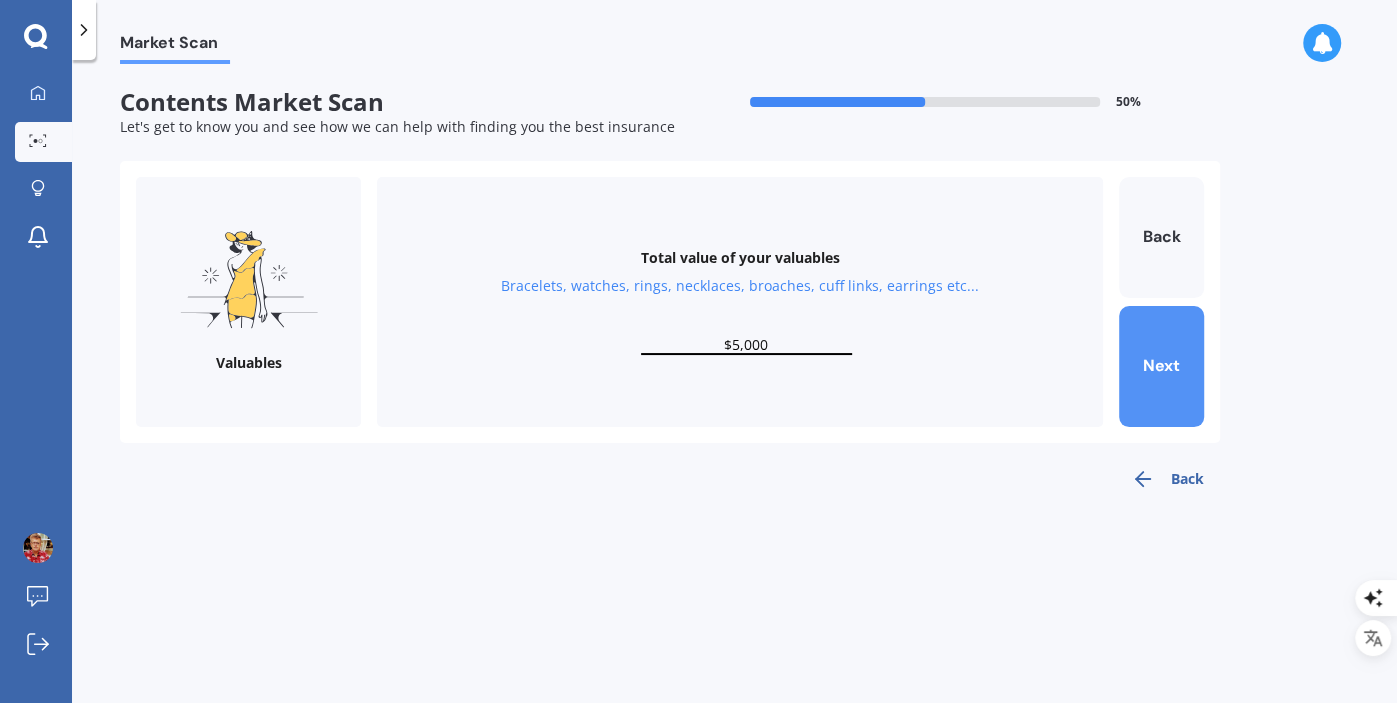 type on "$5,000" 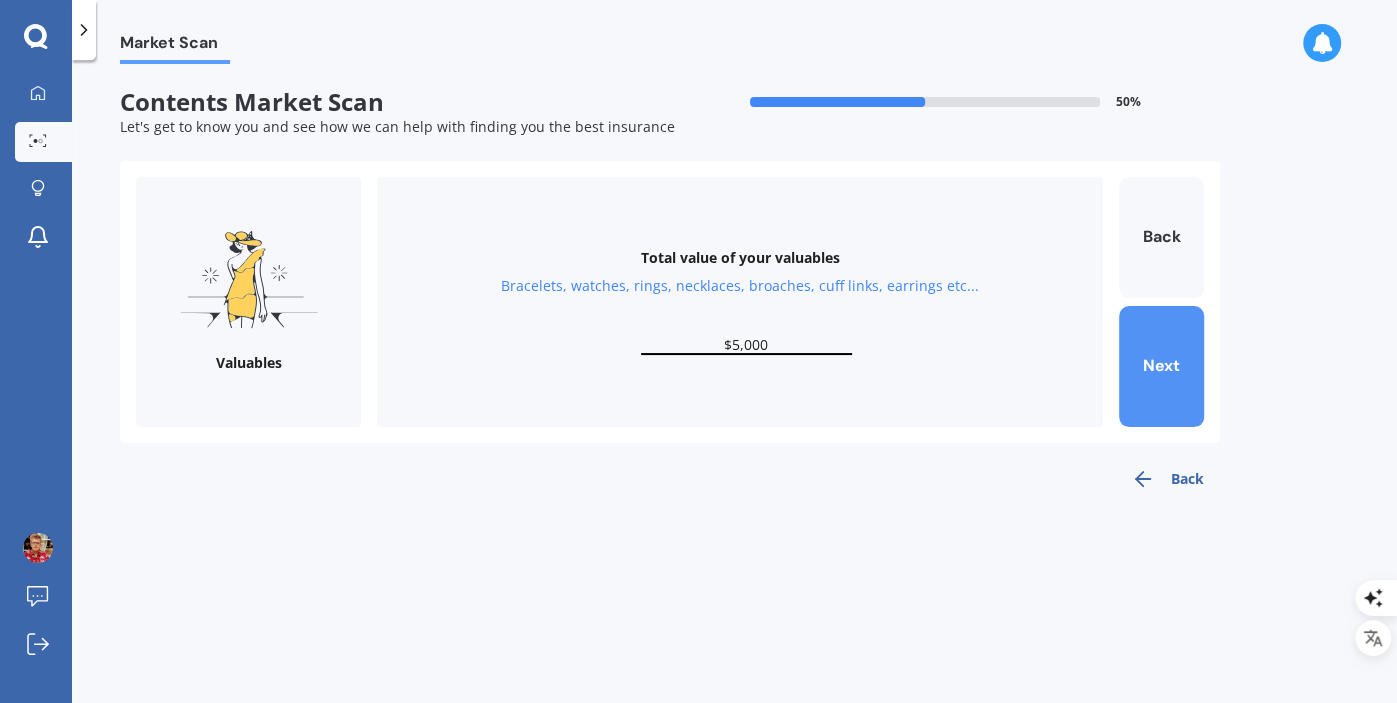 click on "Next" at bounding box center [1161, 366] 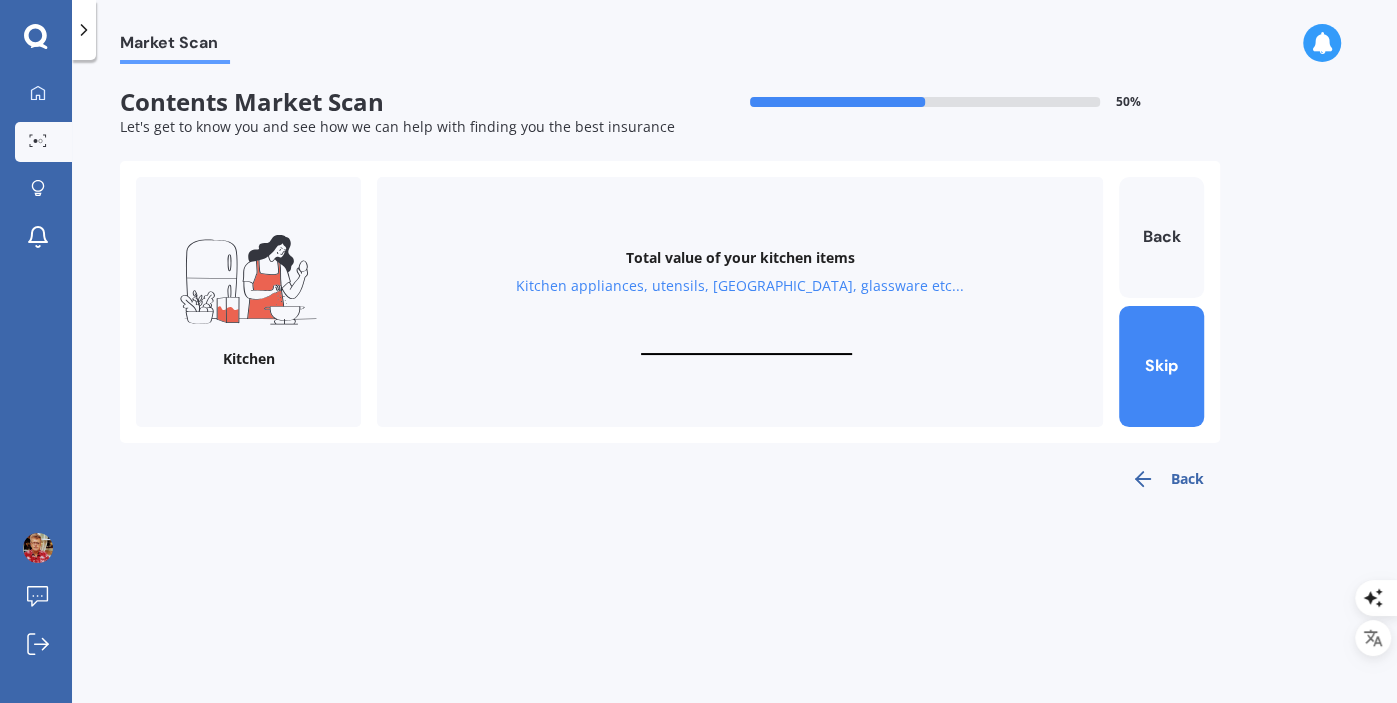 click at bounding box center [746, 345] 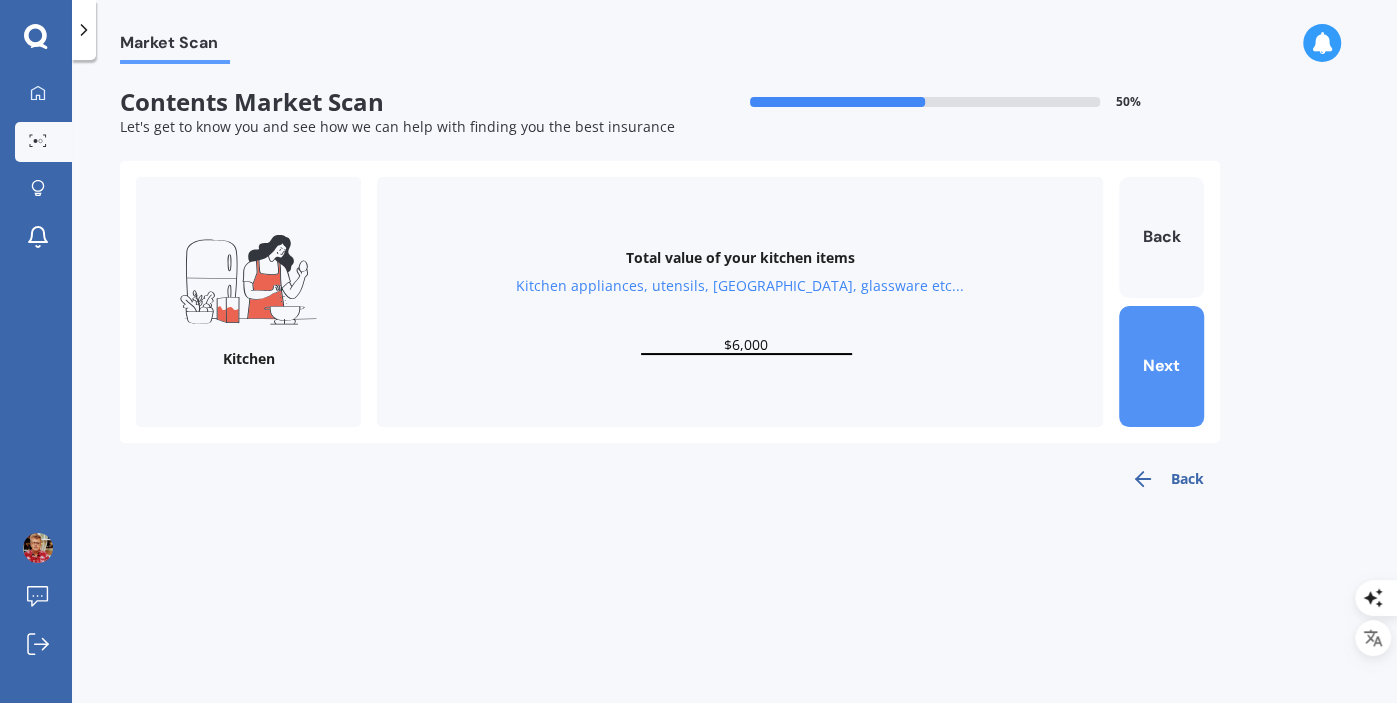 type on "$6,000" 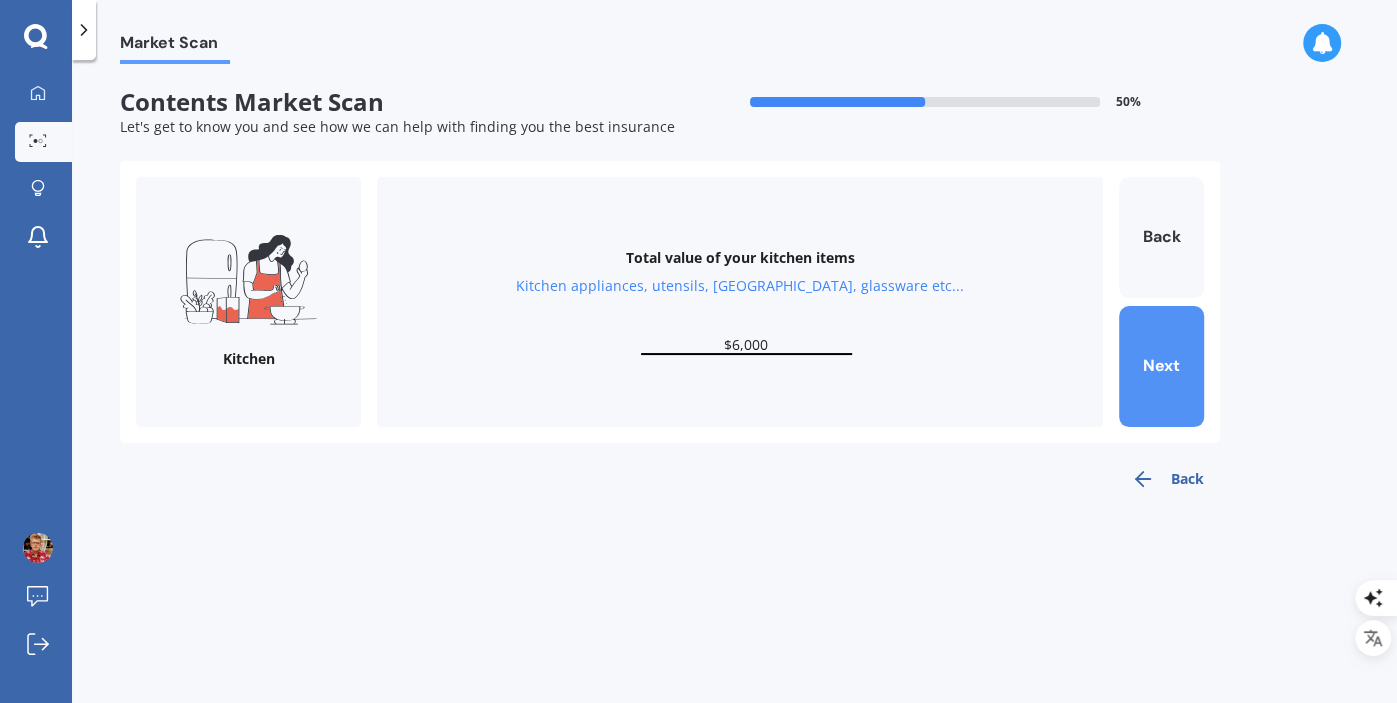 click on "Next" at bounding box center (1161, 366) 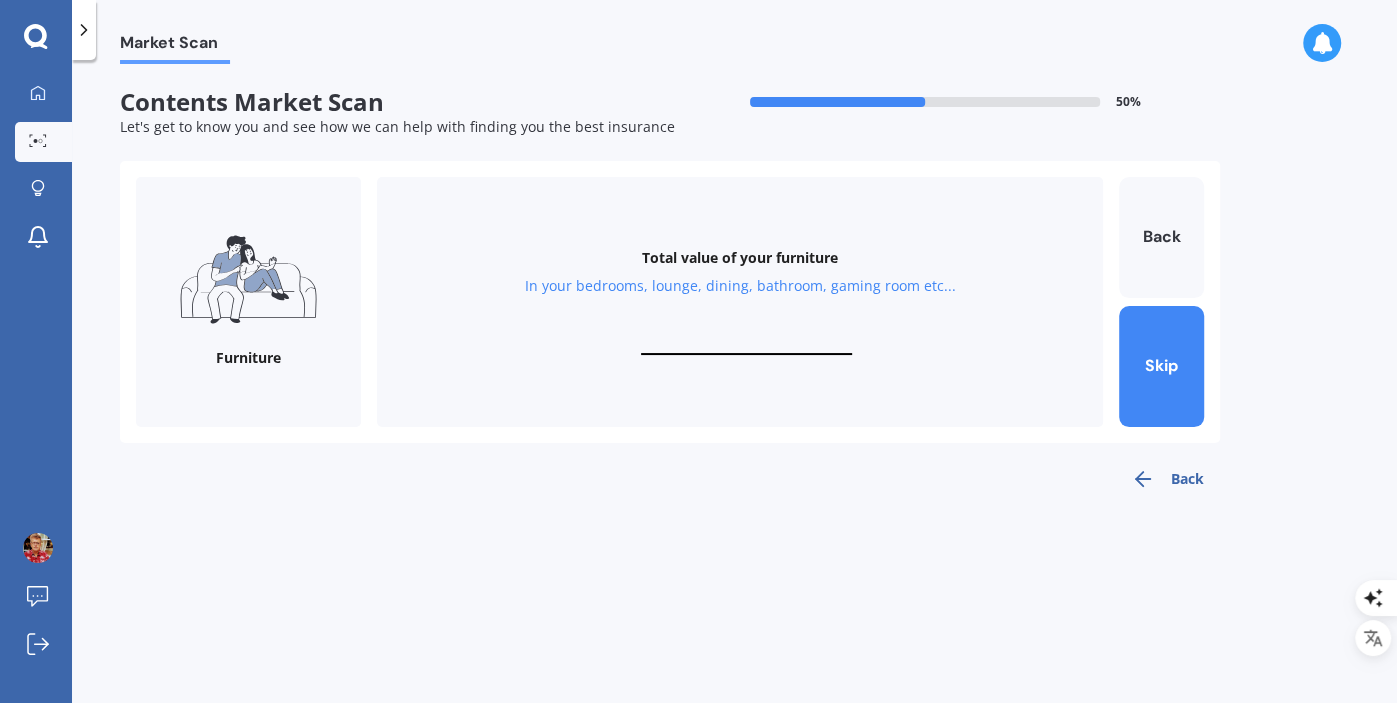 click at bounding box center (746, 345) 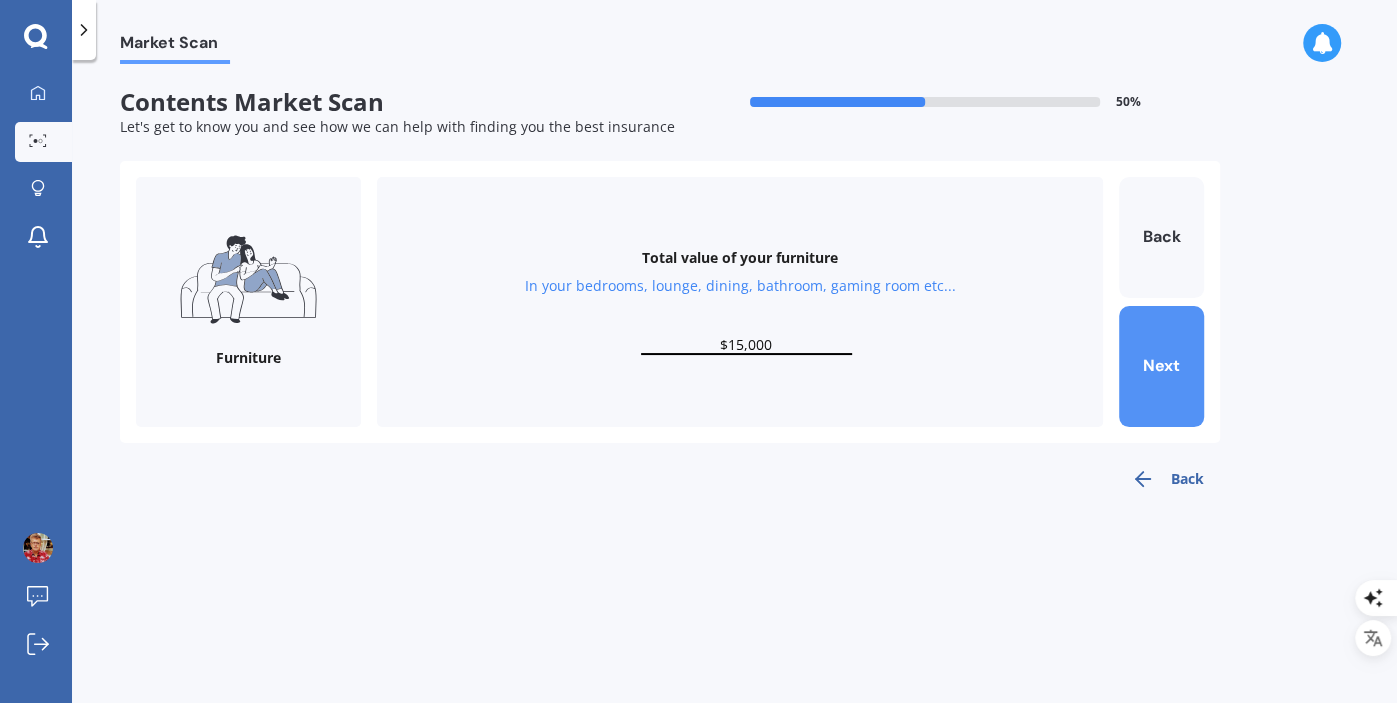 type on "$15,000" 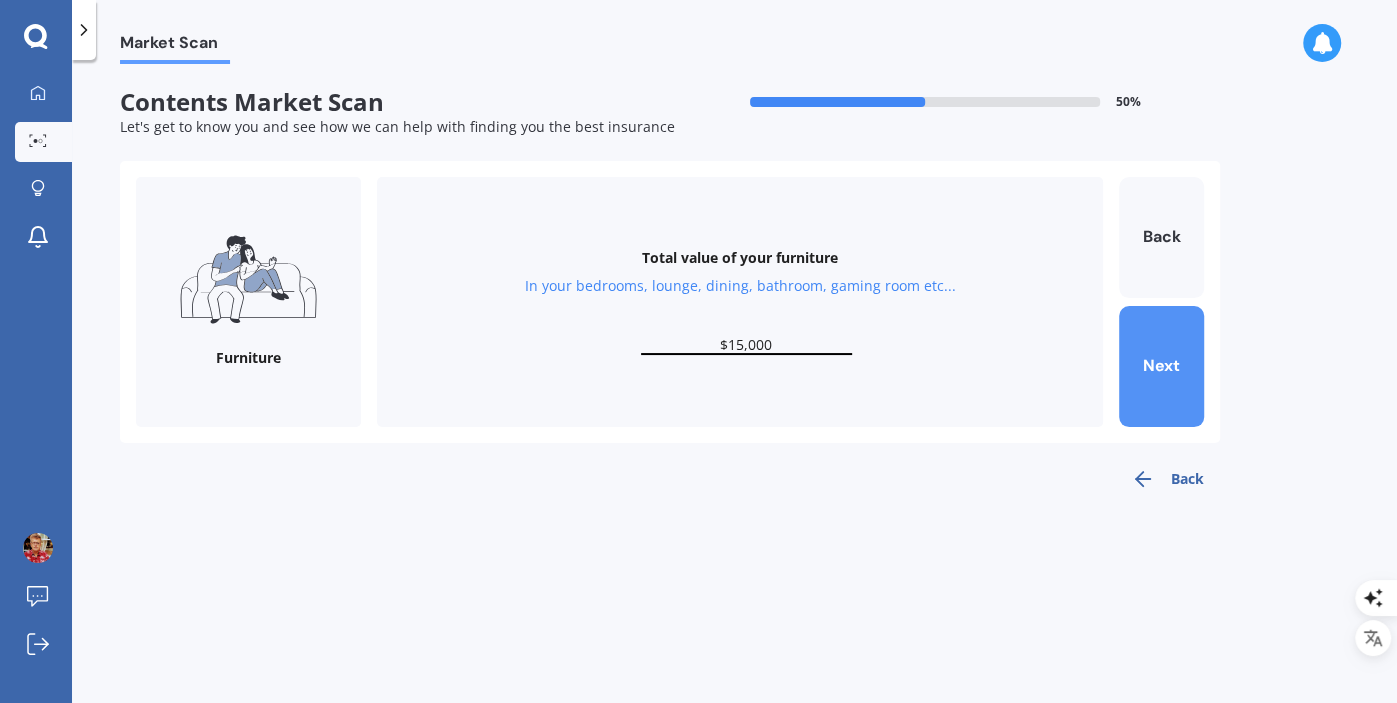 click on "Next" at bounding box center [1161, 366] 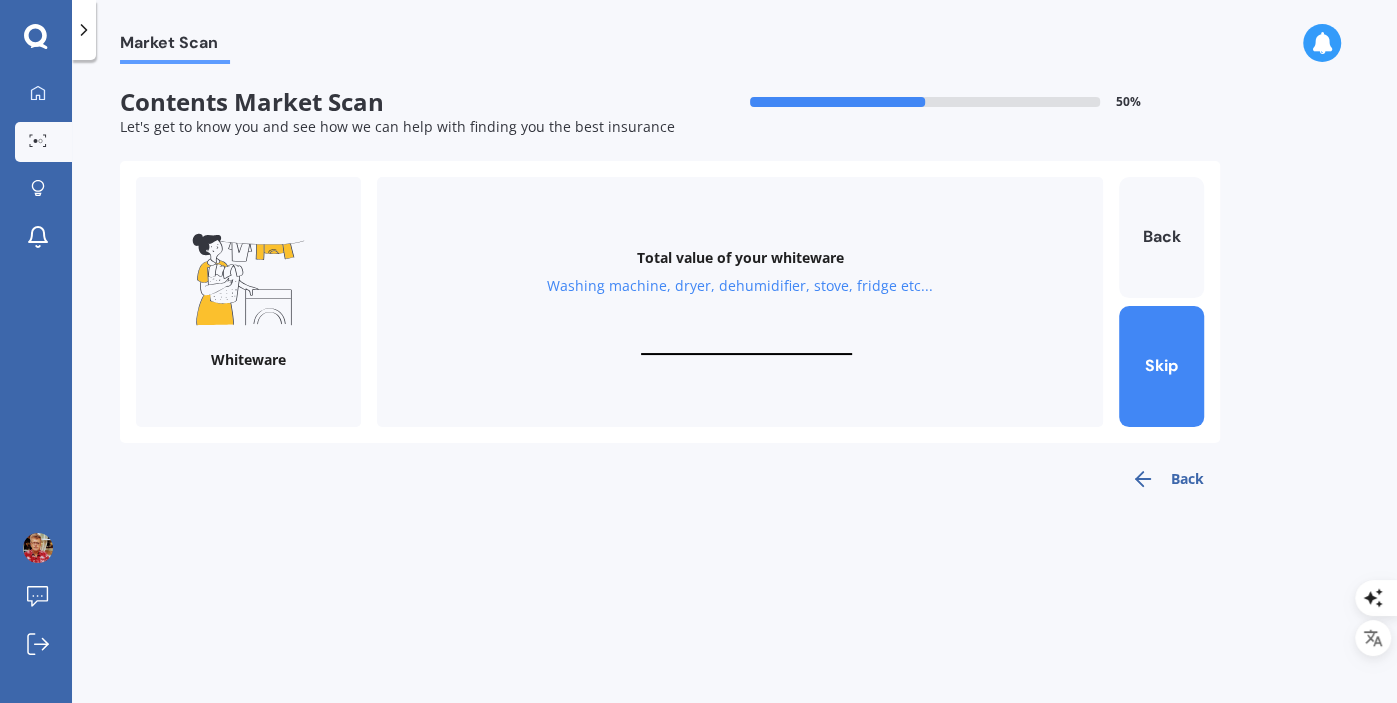 click at bounding box center (746, 345) 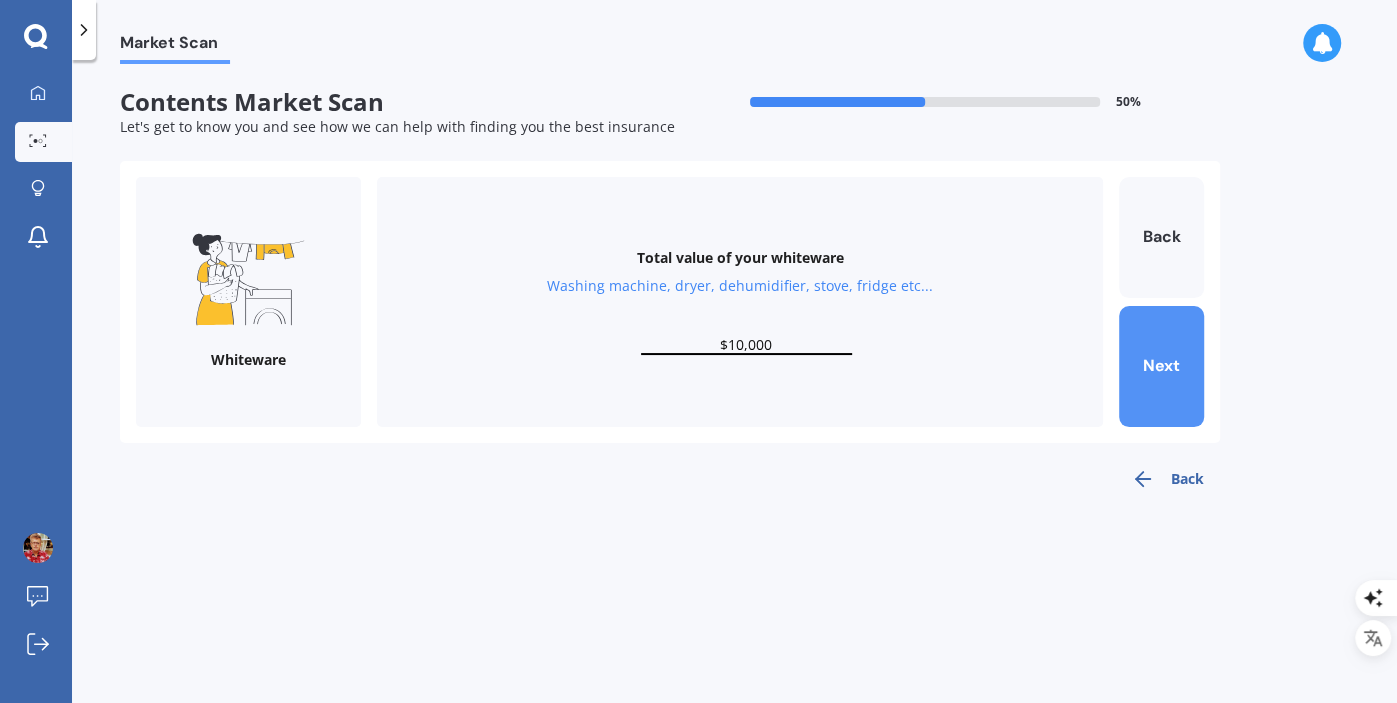 type on "$10,000" 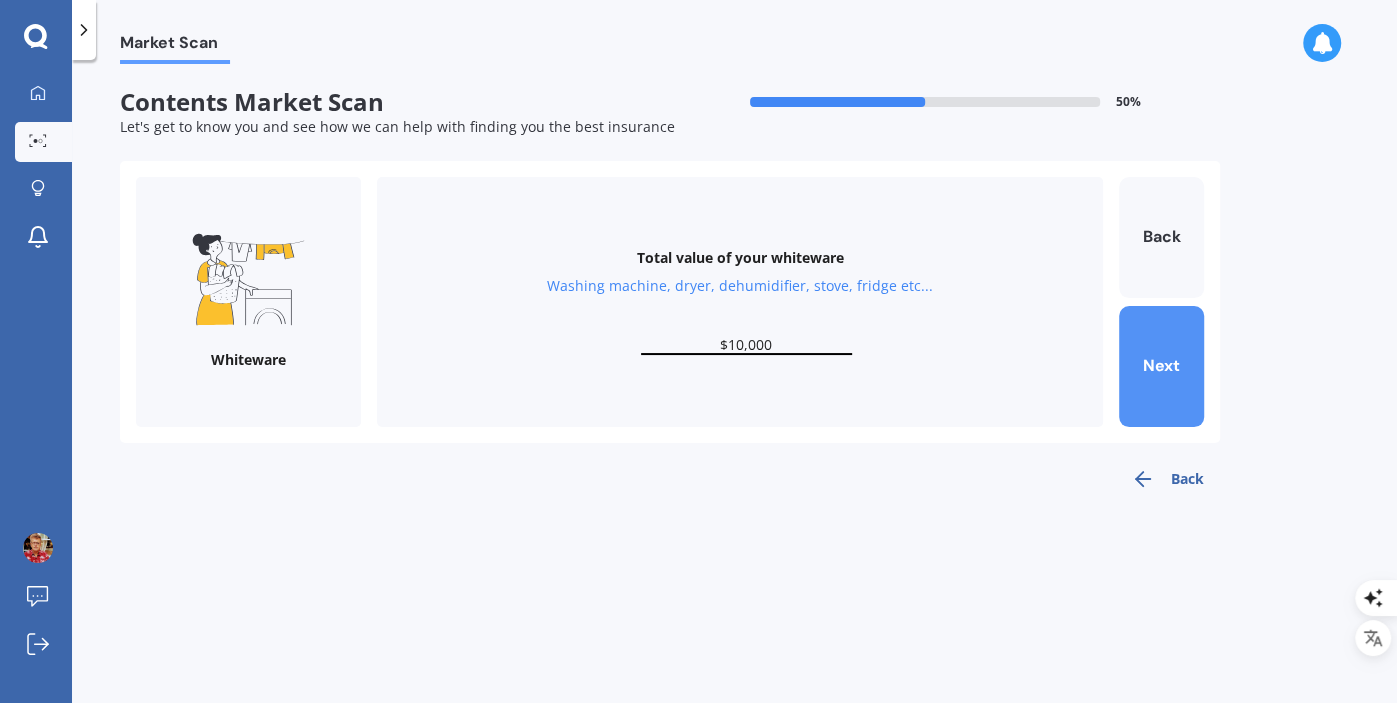 click on "Next" at bounding box center (1161, 366) 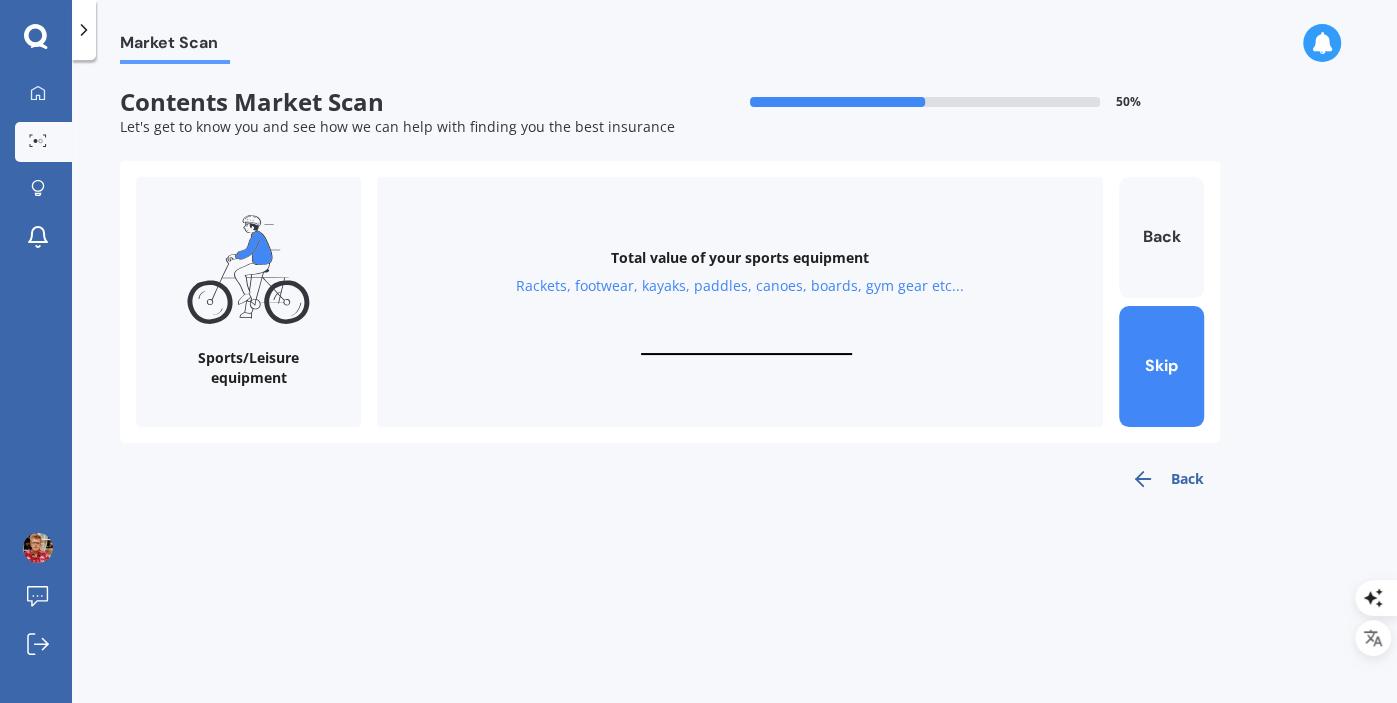 click at bounding box center [746, 345] 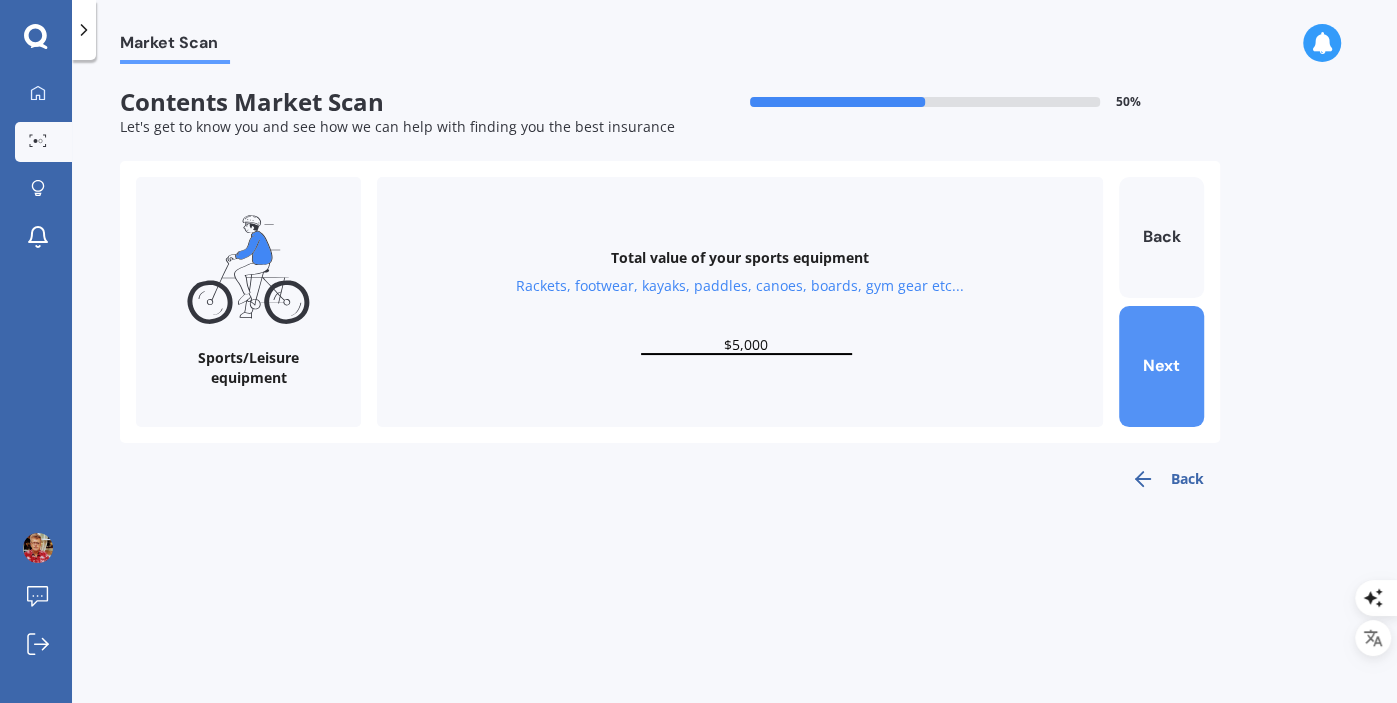 type on "$5,000" 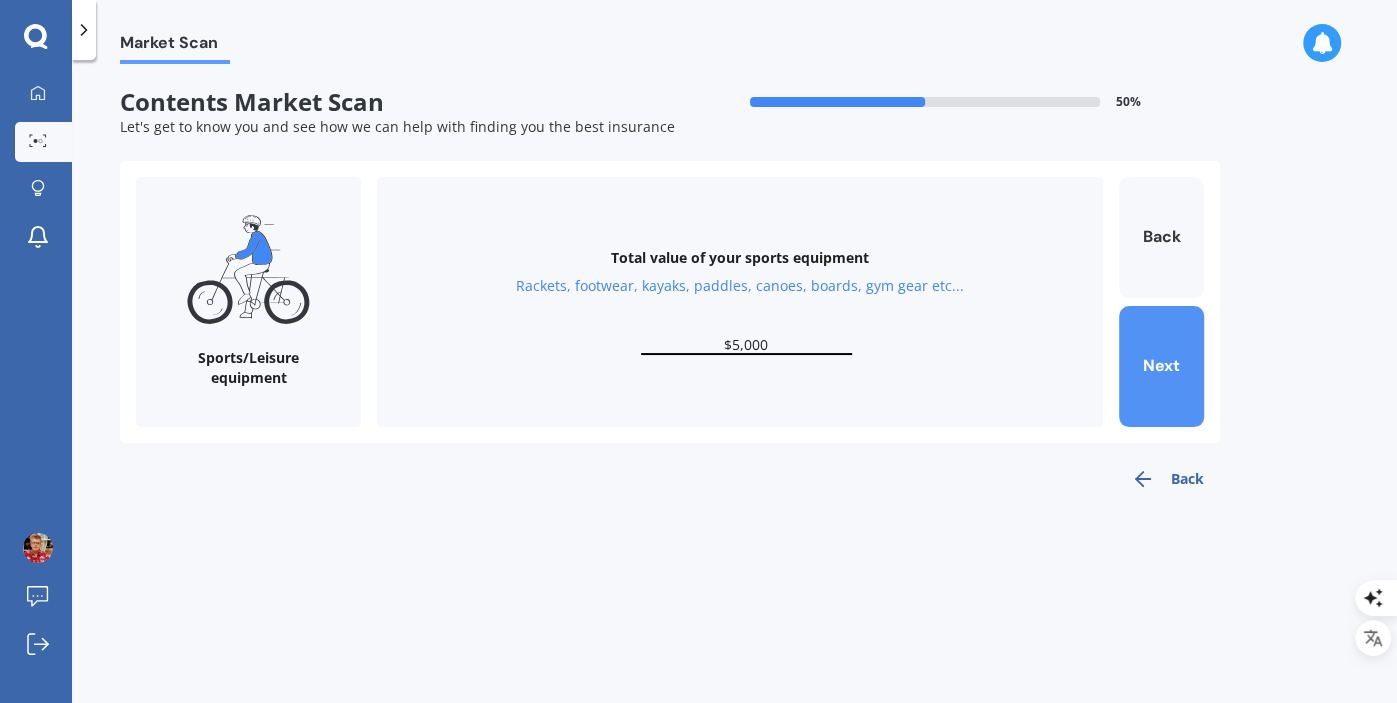 click on "Next" at bounding box center [1161, 366] 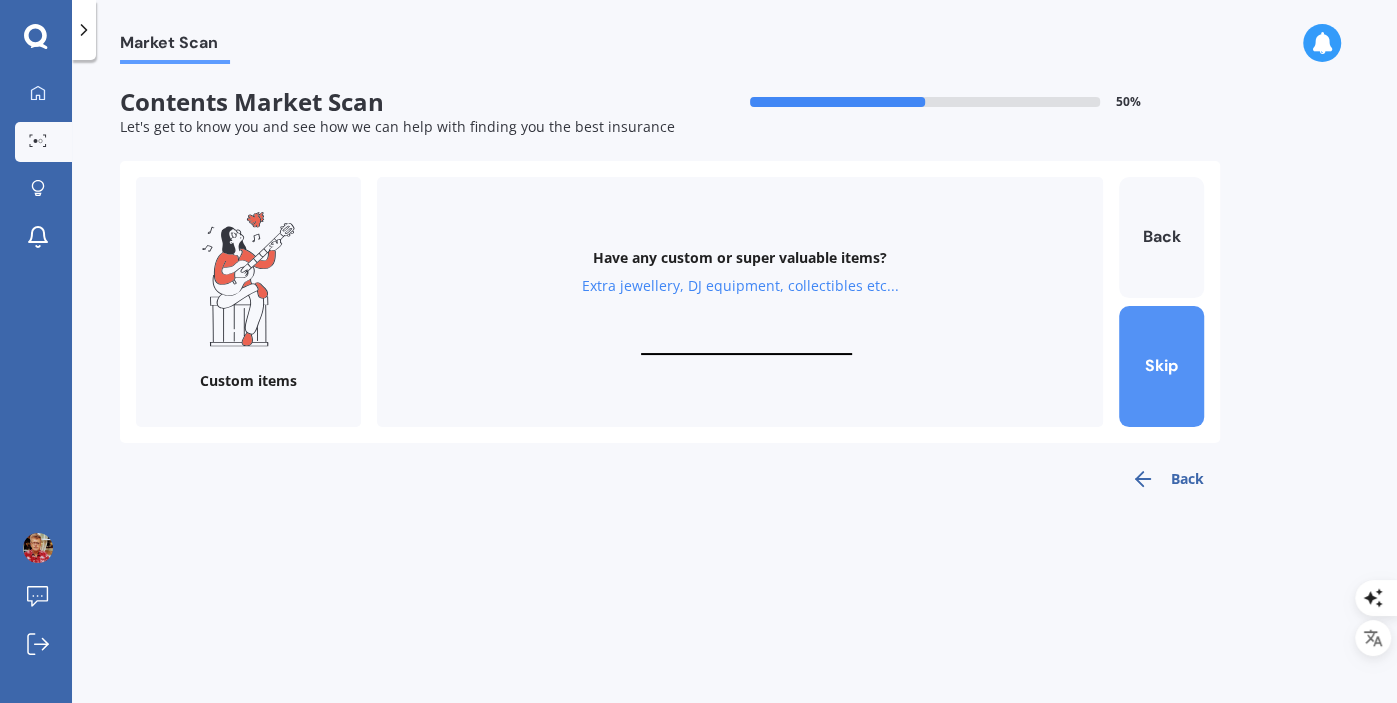 click on "Skip" at bounding box center (1161, 366) 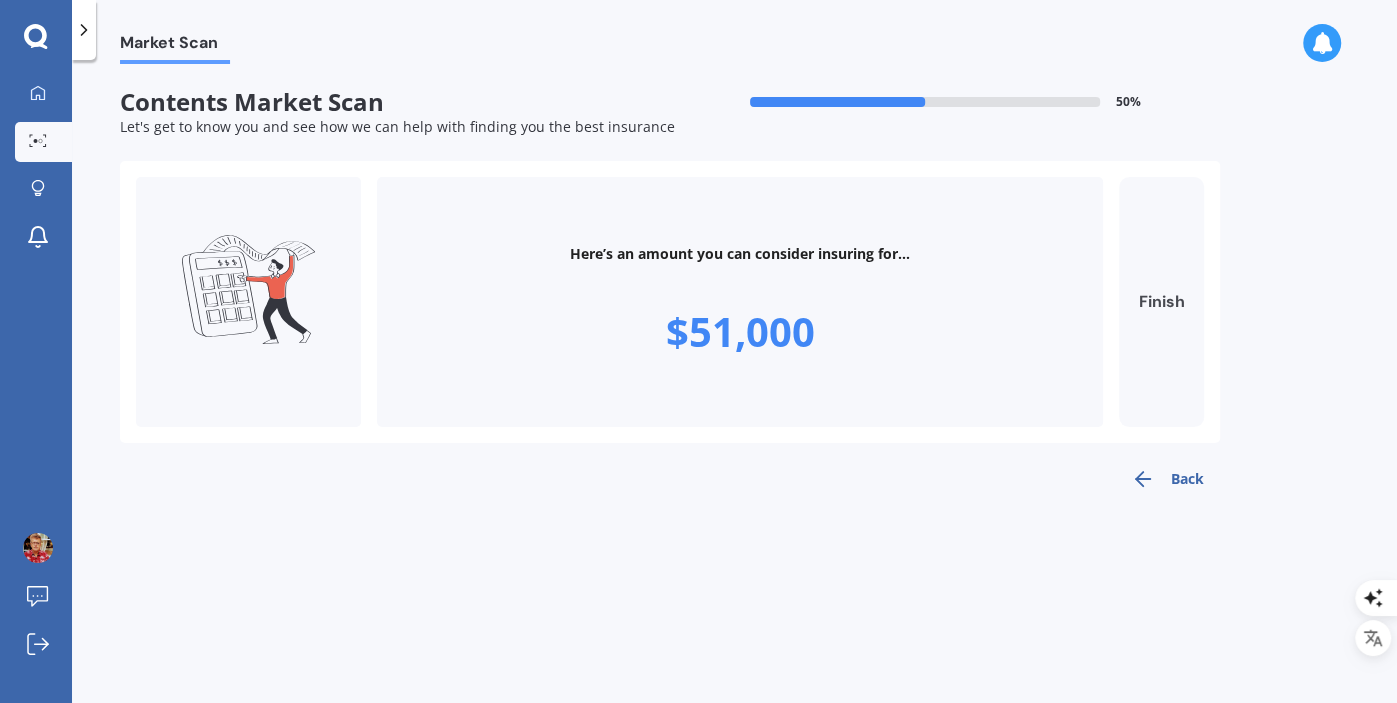 click on "Finish" at bounding box center [1161, 302] 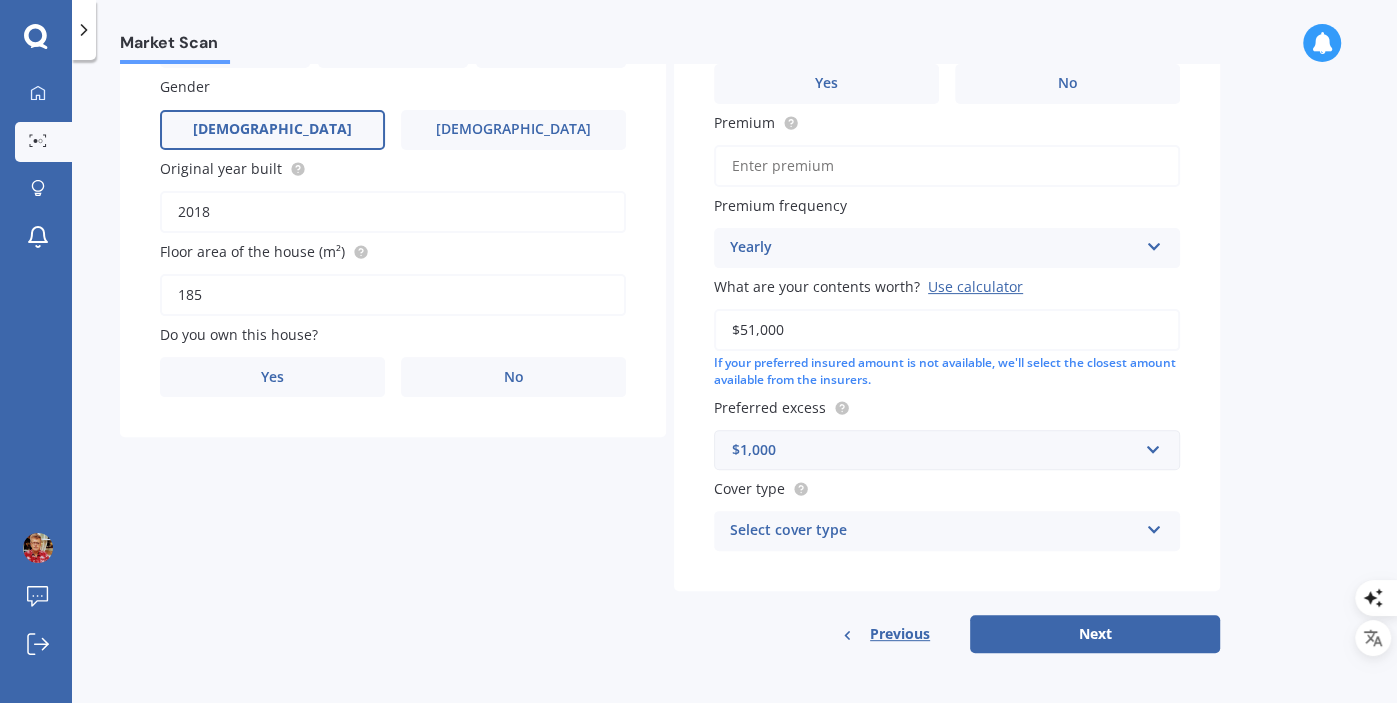 scroll, scrollTop: 335, scrollLeft: 0, axis: vertical 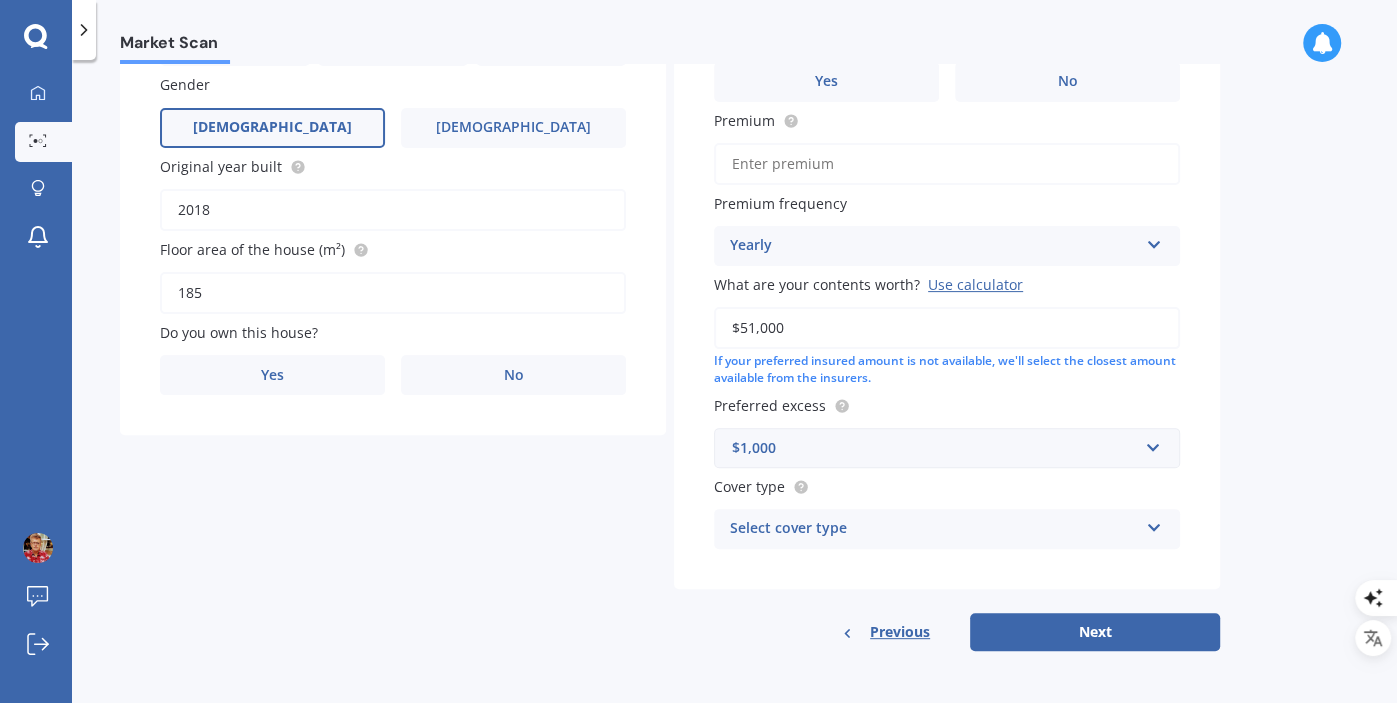 click on "Select cover type" at bounding box center [934, 529] 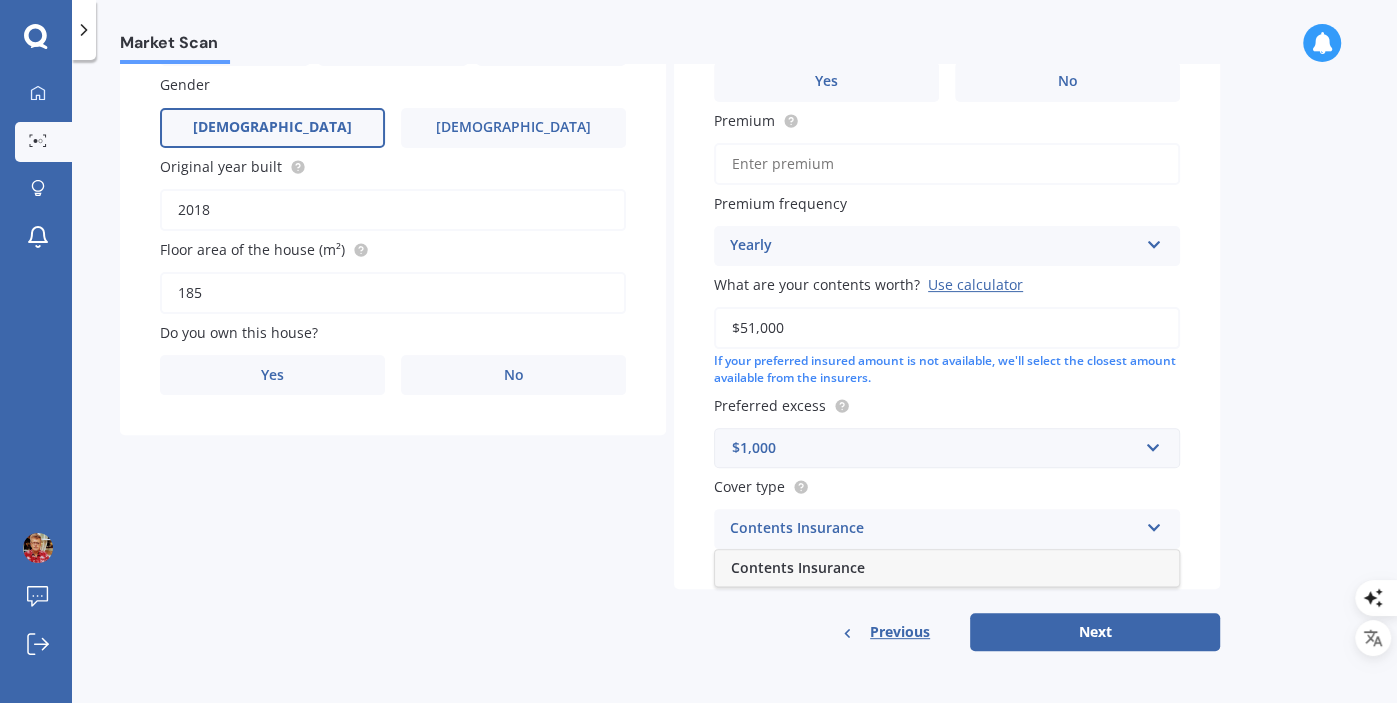 click on "Contents Insurance" at bounding box center (798, 567) 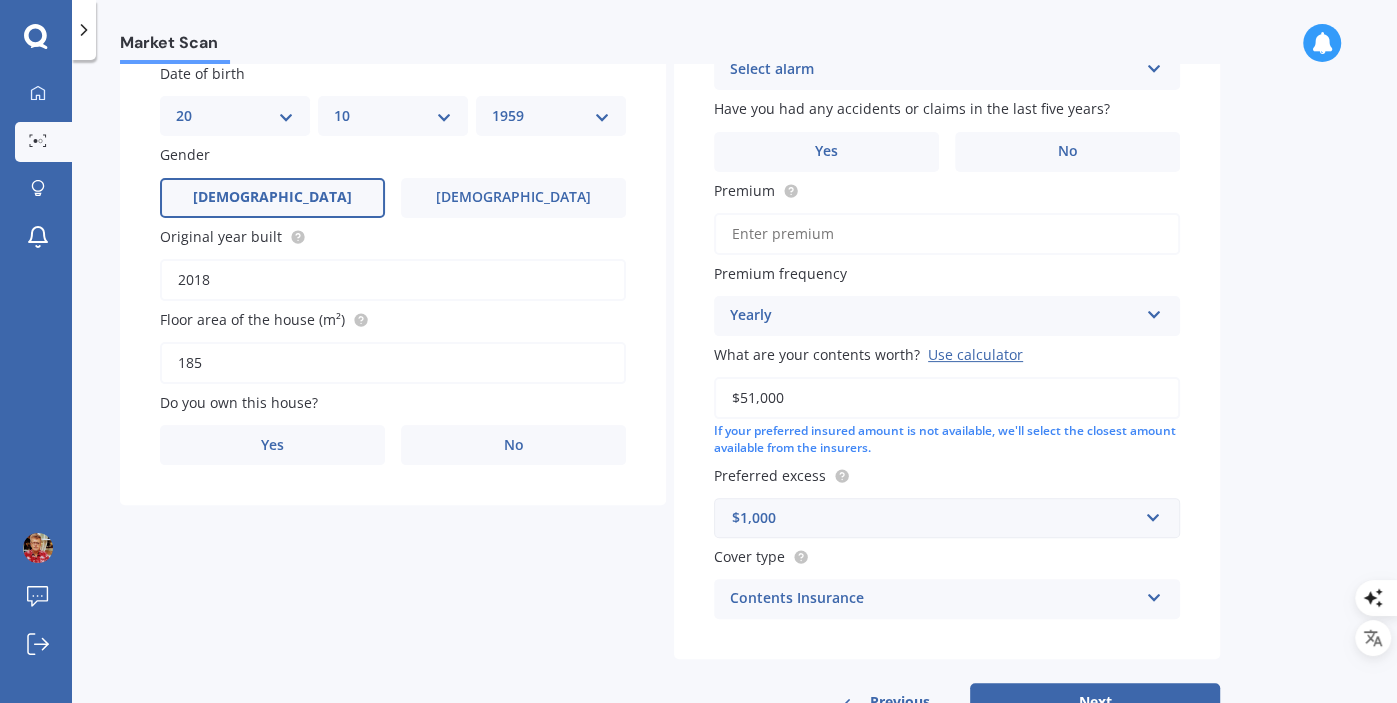 scroll, scrollTop: 237, scrollLeft: 0, axis: vertical 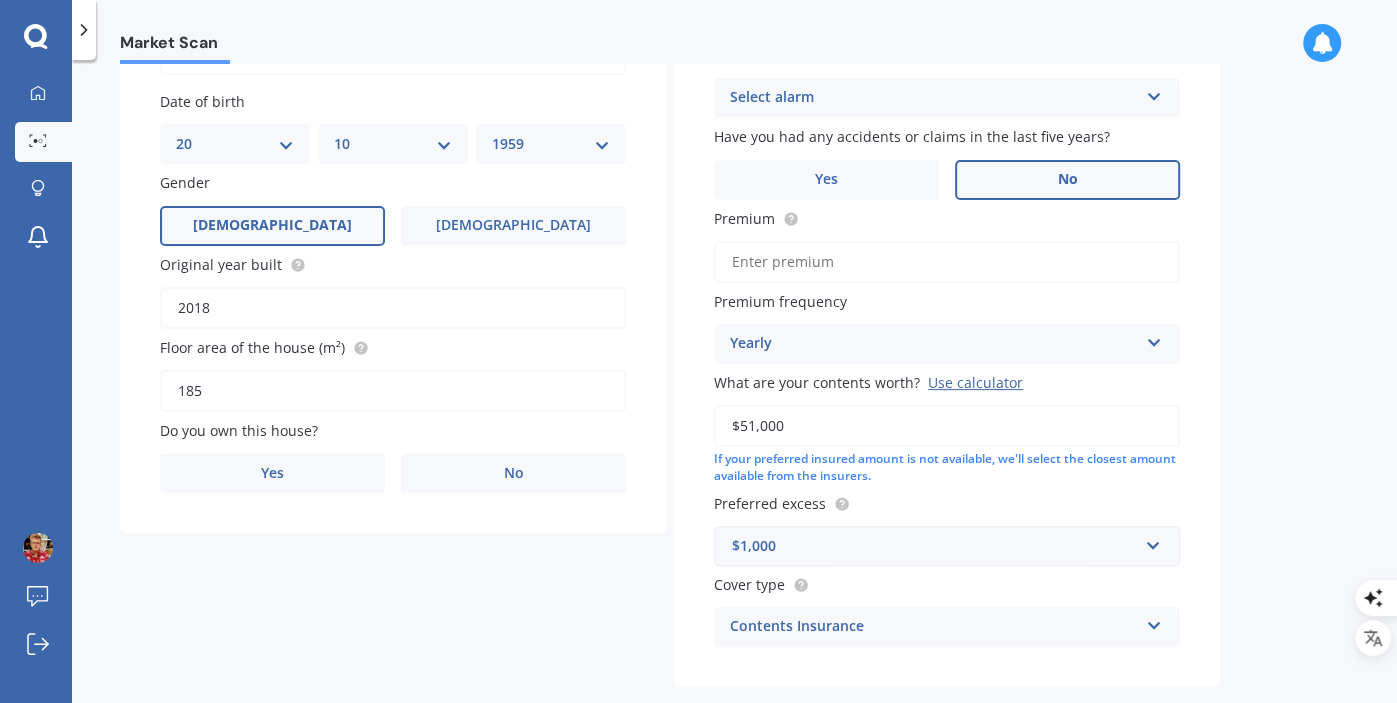click on "No" at bounding box center [1067, 180] 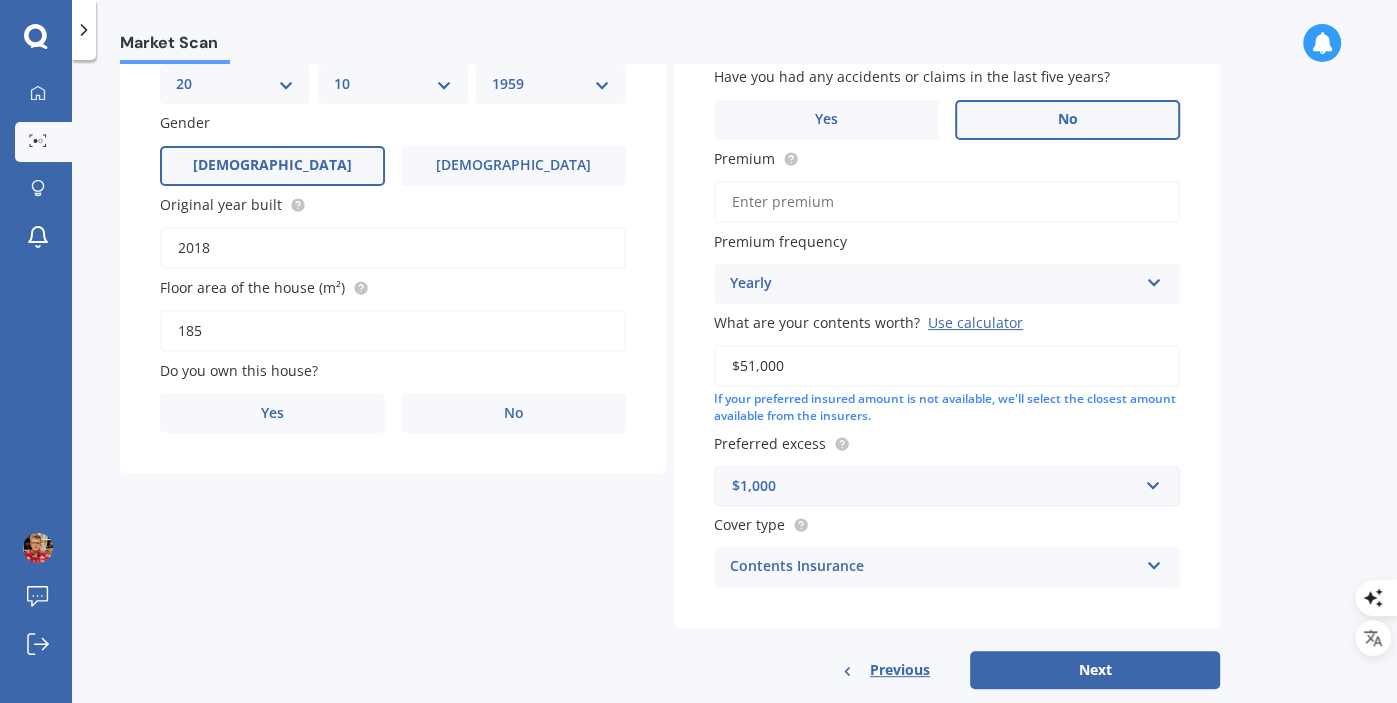 scroll, scrollTop: 335, scrollLeft: 0, axis: vertical 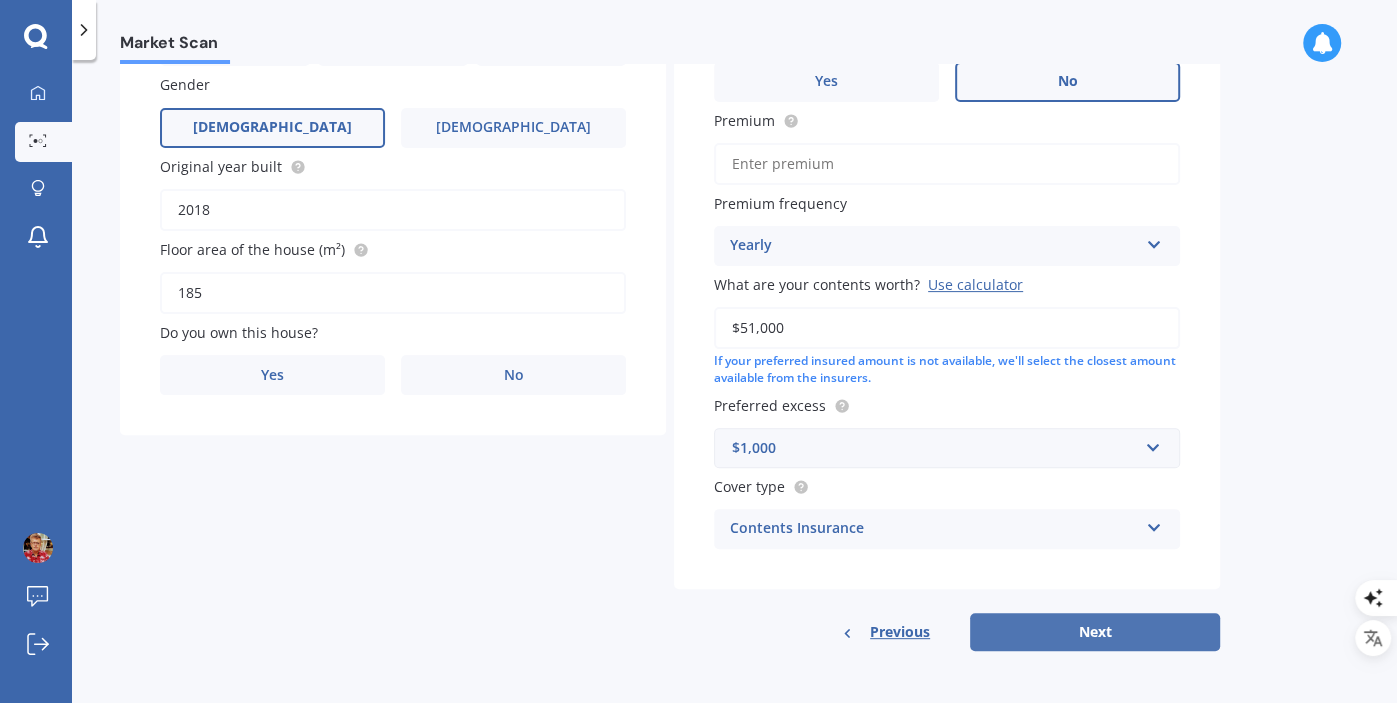 click on "Next" at bounding box center (1095, 632) 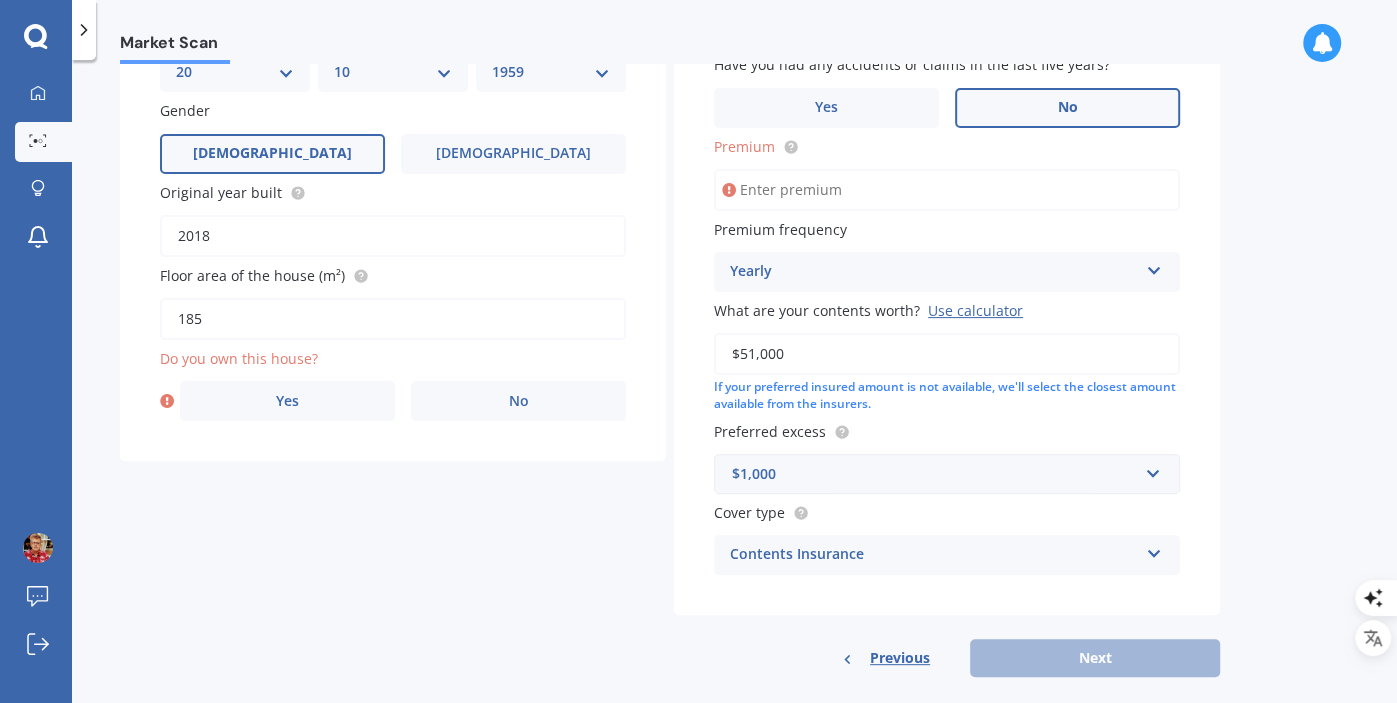 scroll, scrollTop: 142, scrollLeft: 0, axis: vertical 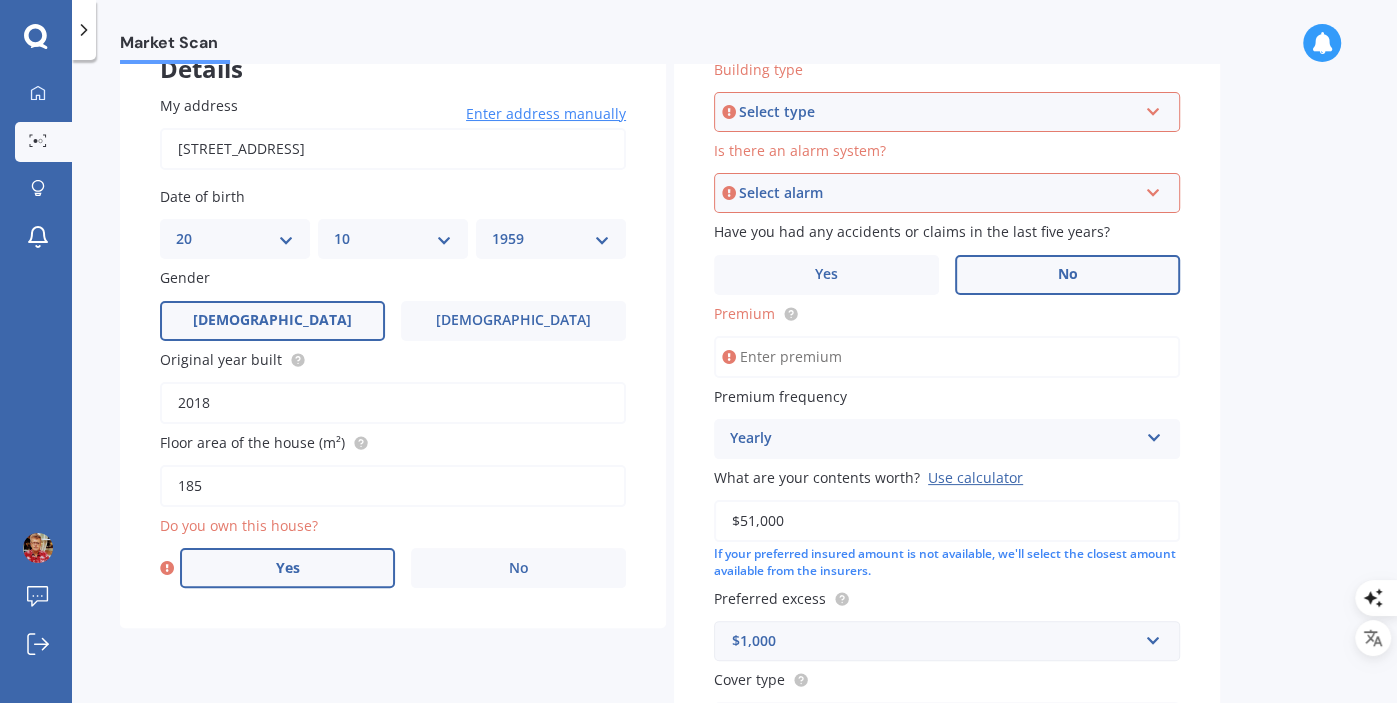click on "Yes" at bounding box center (288, 568) 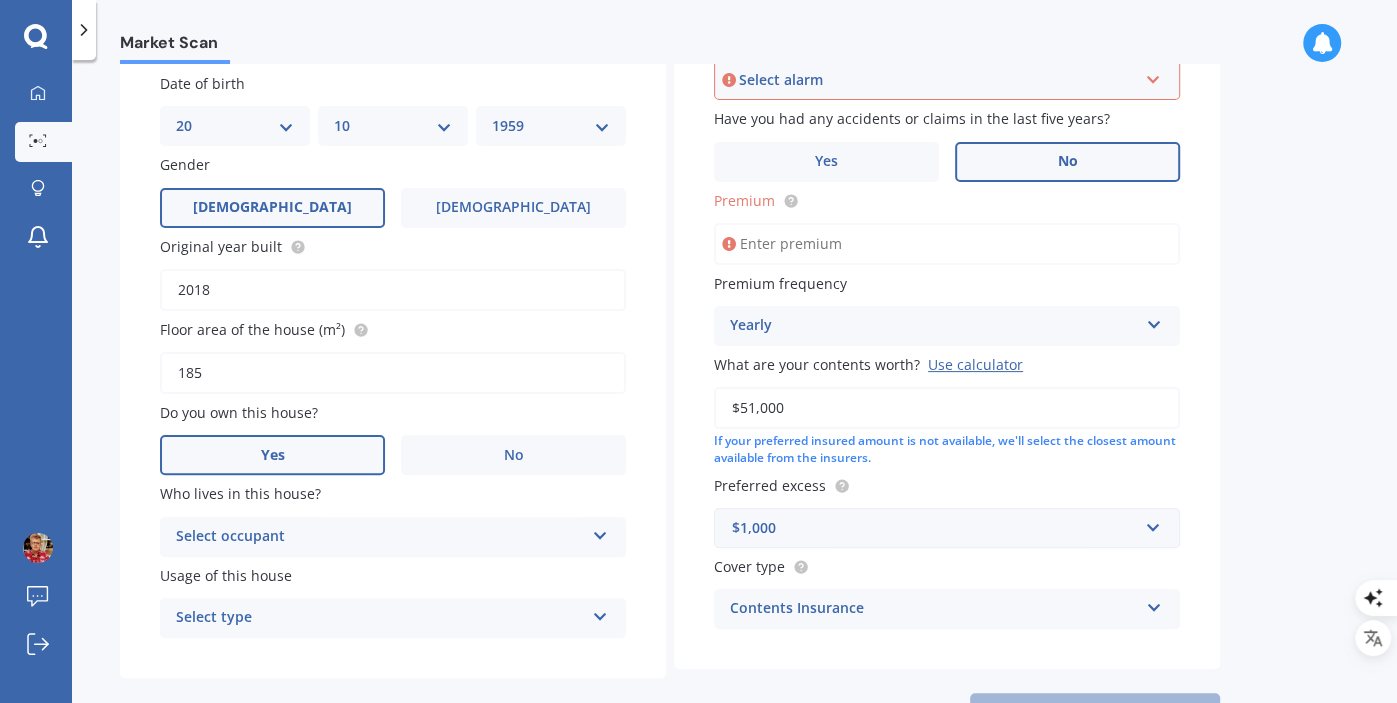 scroll, scrollTop: 273, scrollLeft: 0, axis: vertical 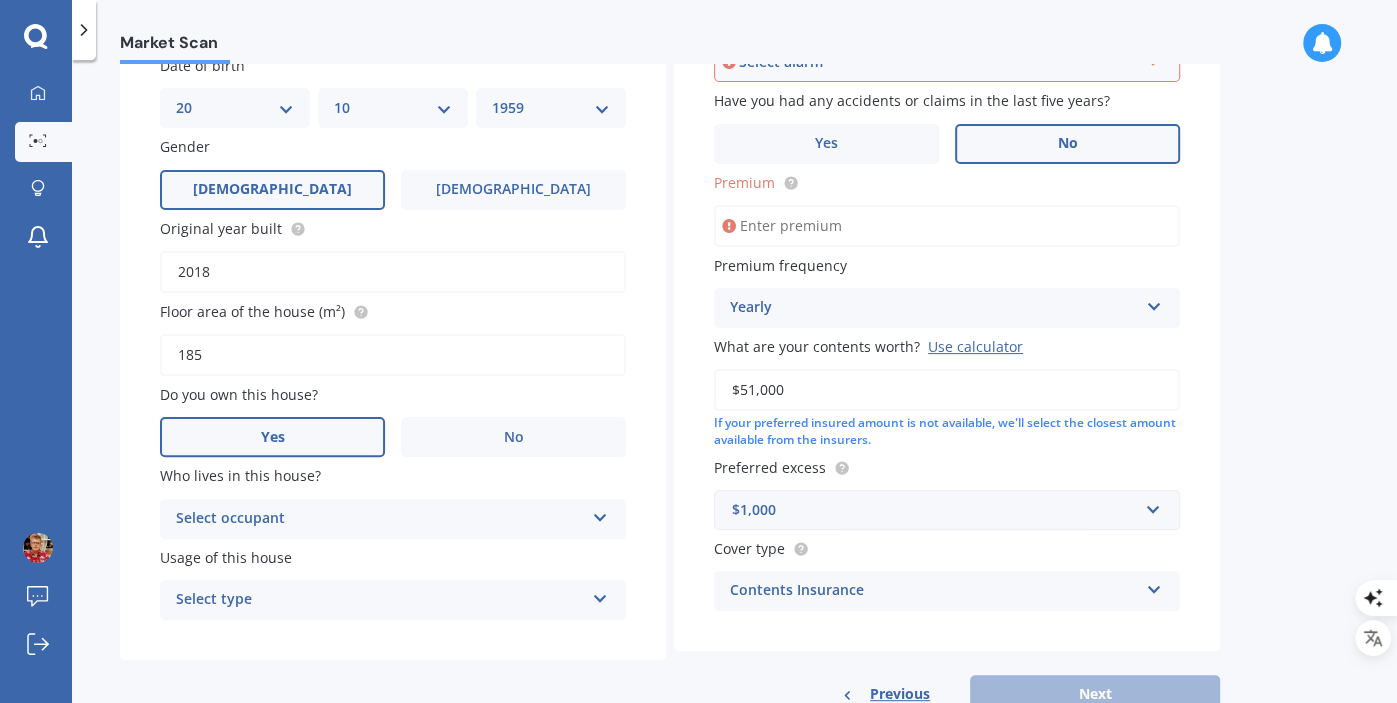 click on "Select occupant" at bounding box center (380, 519) 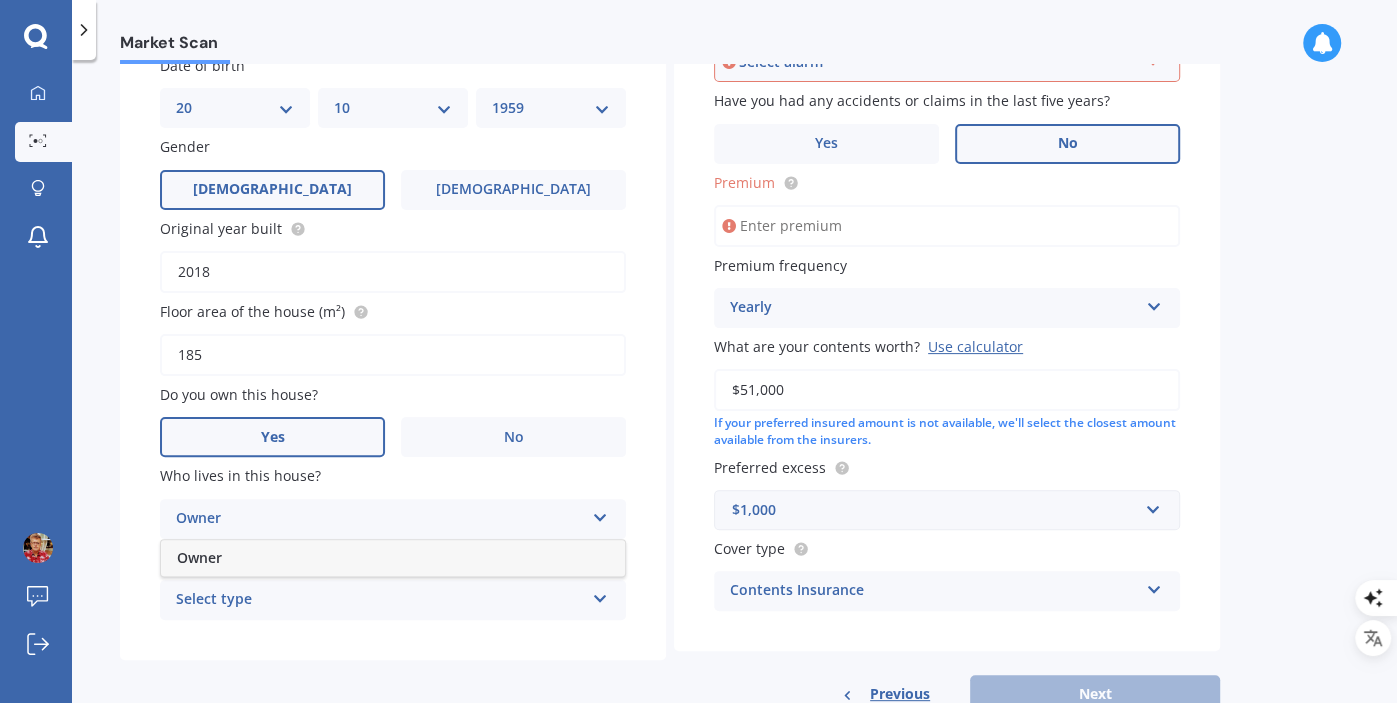 click on "Owner" at bounding box center [393, 558] 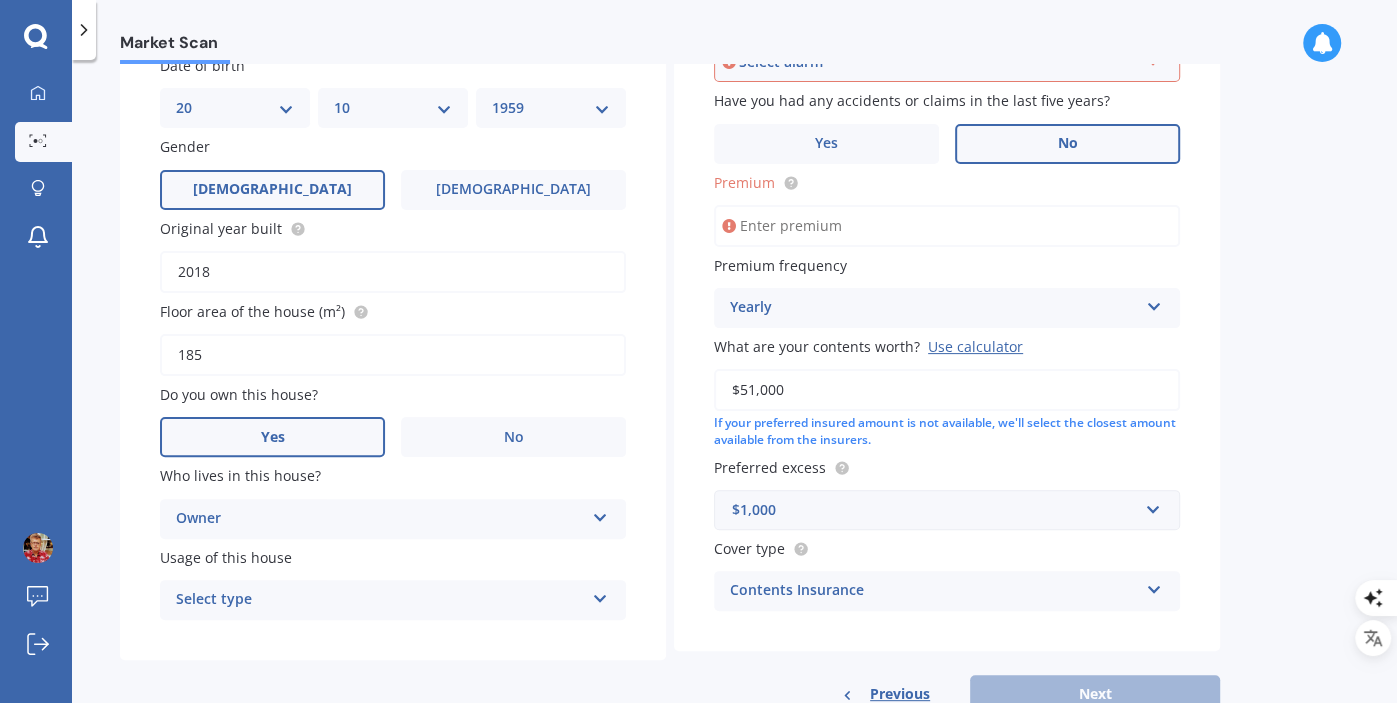 click on "Select type" at bounding box center (380, 600) 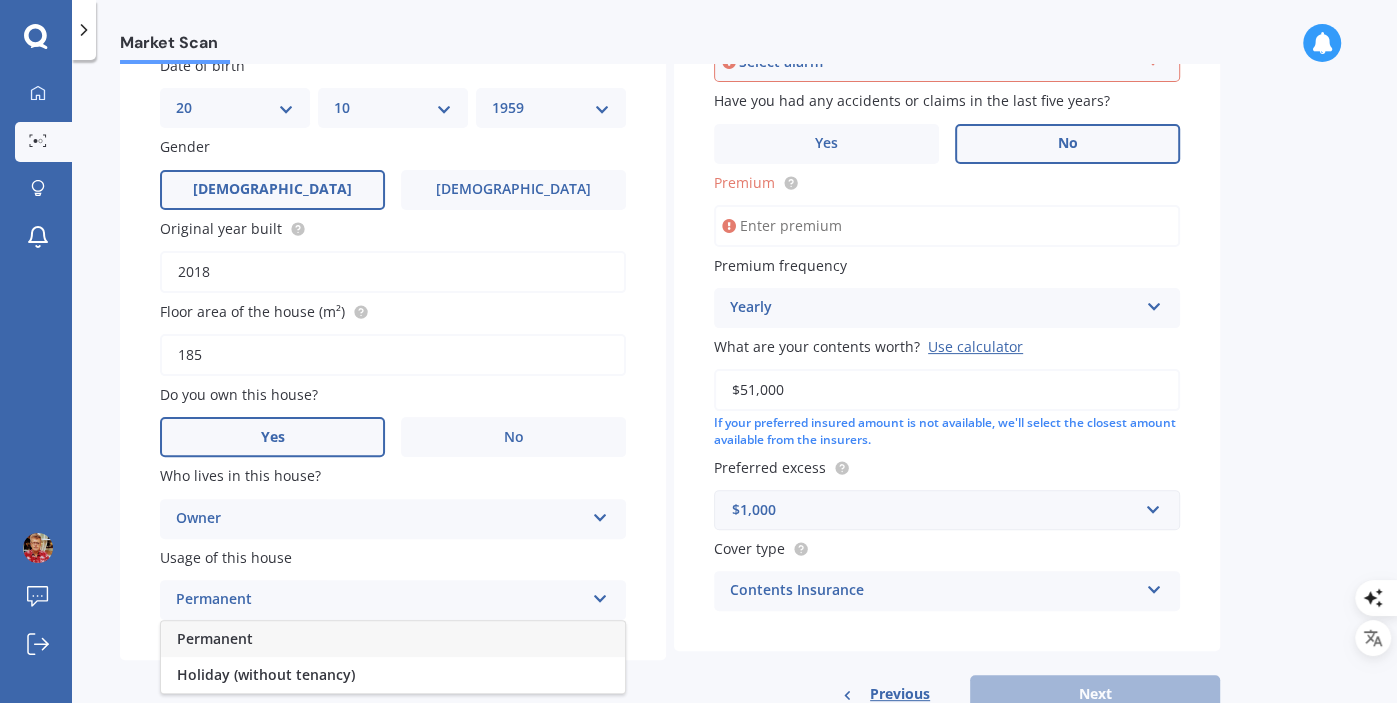 click on "Permanent" at bounding box center [215, 638] 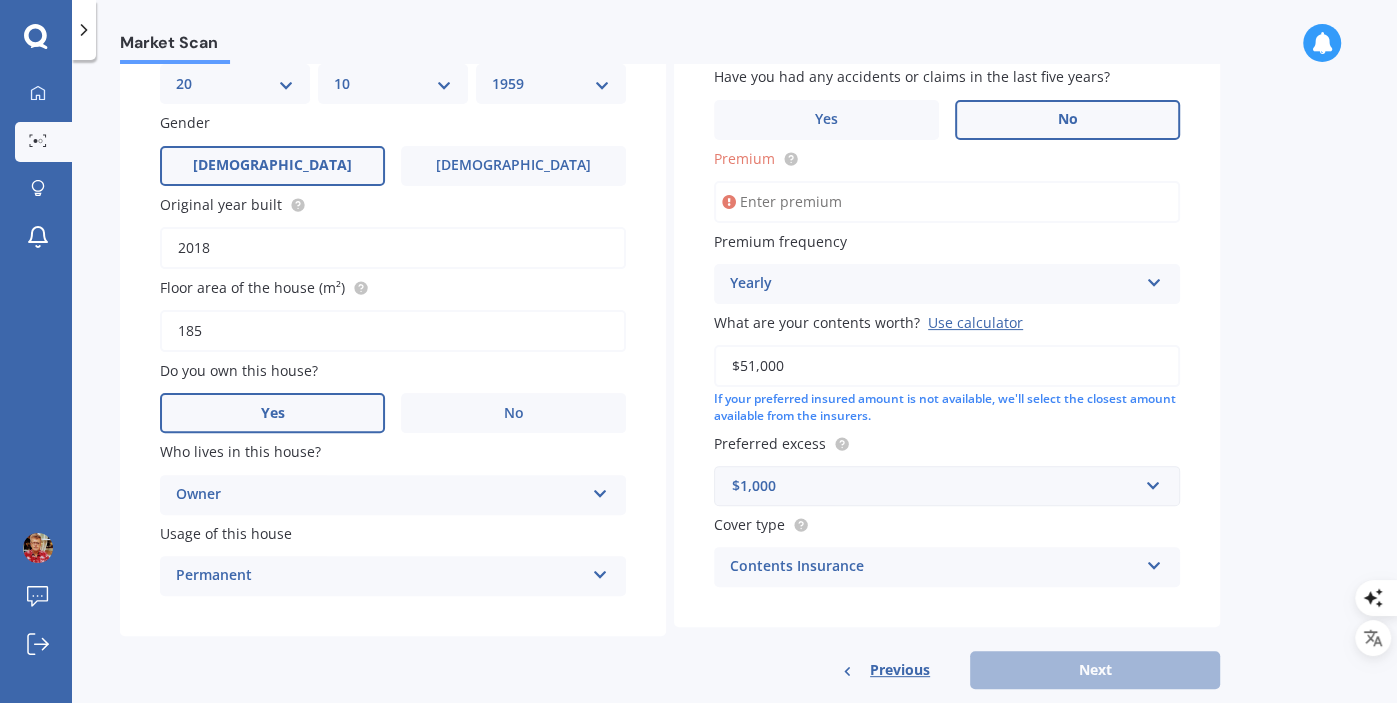 scroll, scrollTop: 0, scrollLeft: 0, axis: both 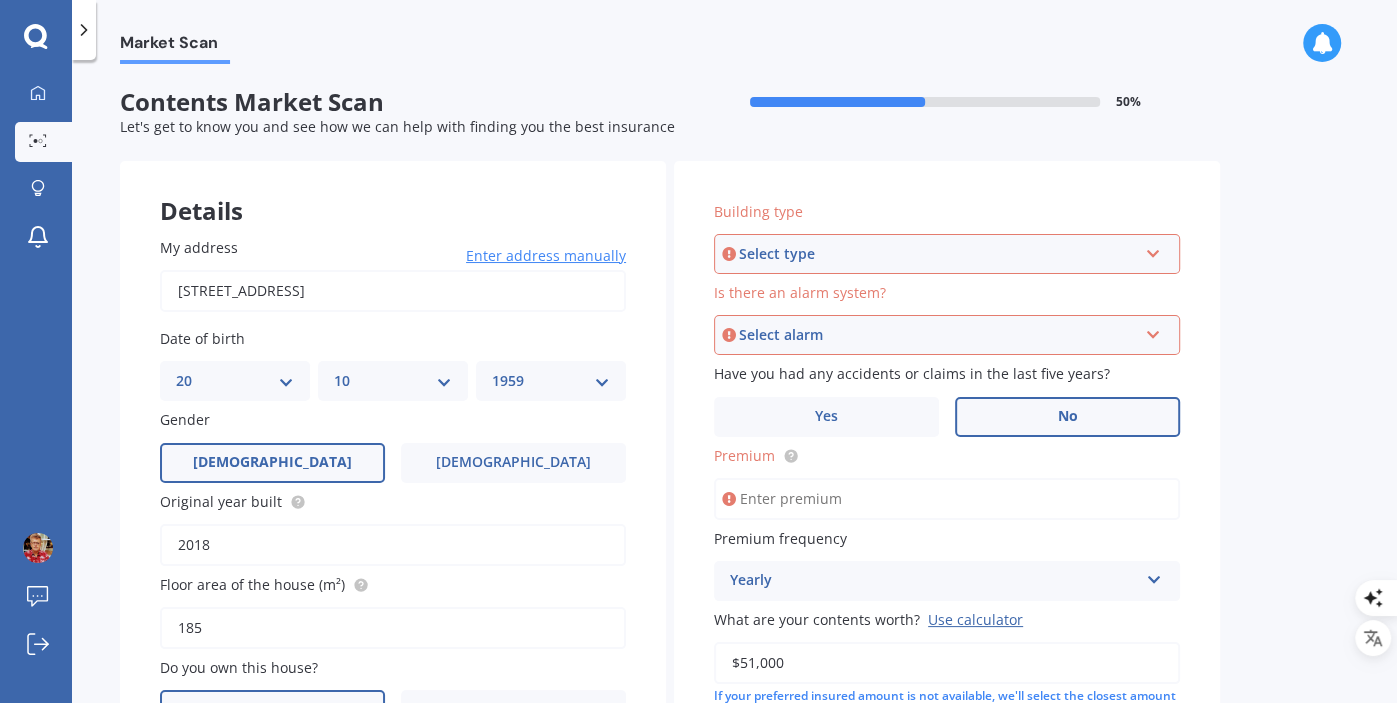 click on "Select type" at bounding box center [938, 254] 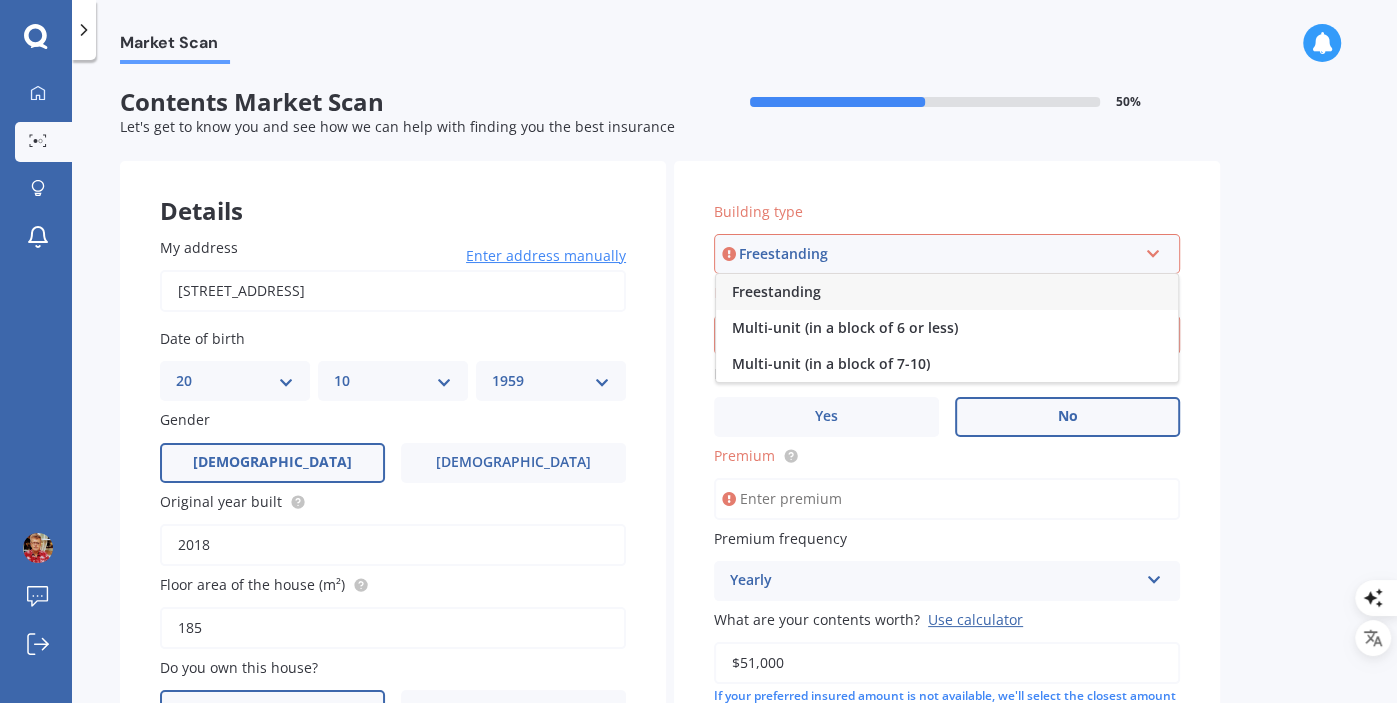 click on "Freestanding" at bounding box center [776, 291] 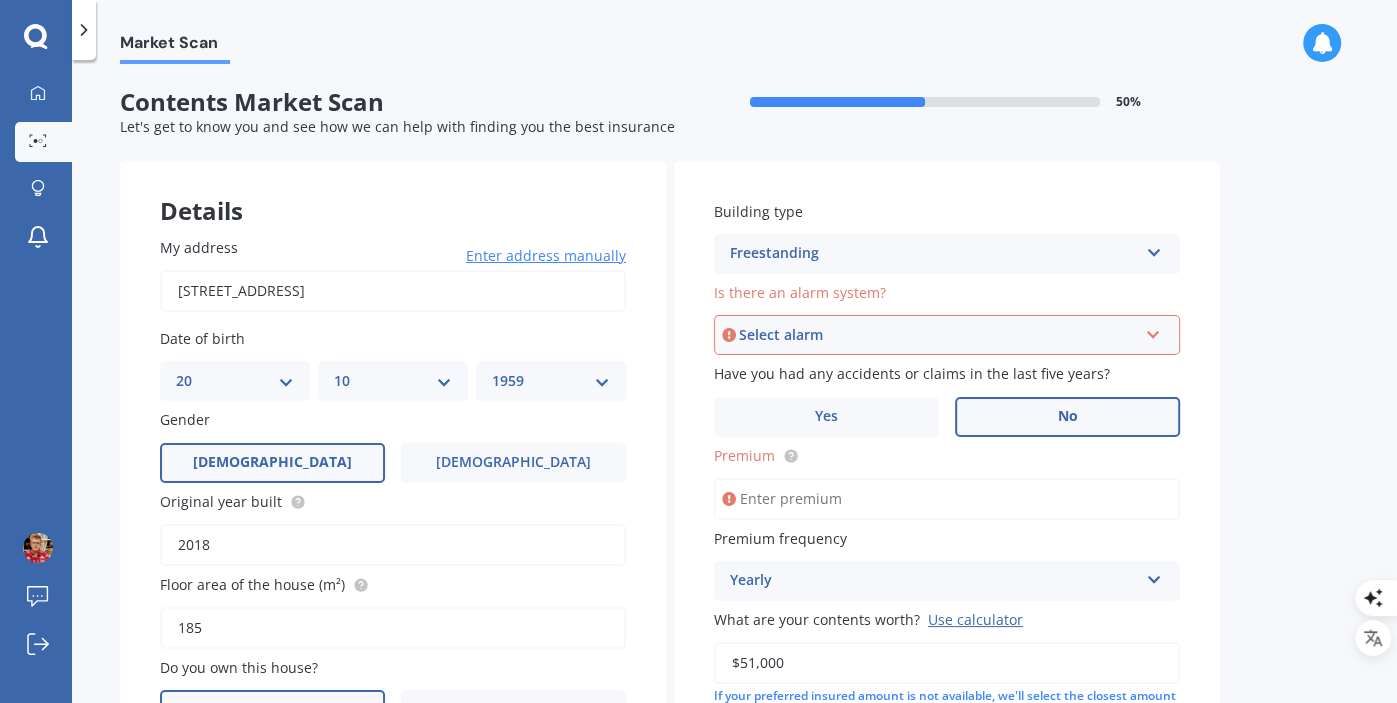 click on "Select alarm" at bounding box center (938, 335) 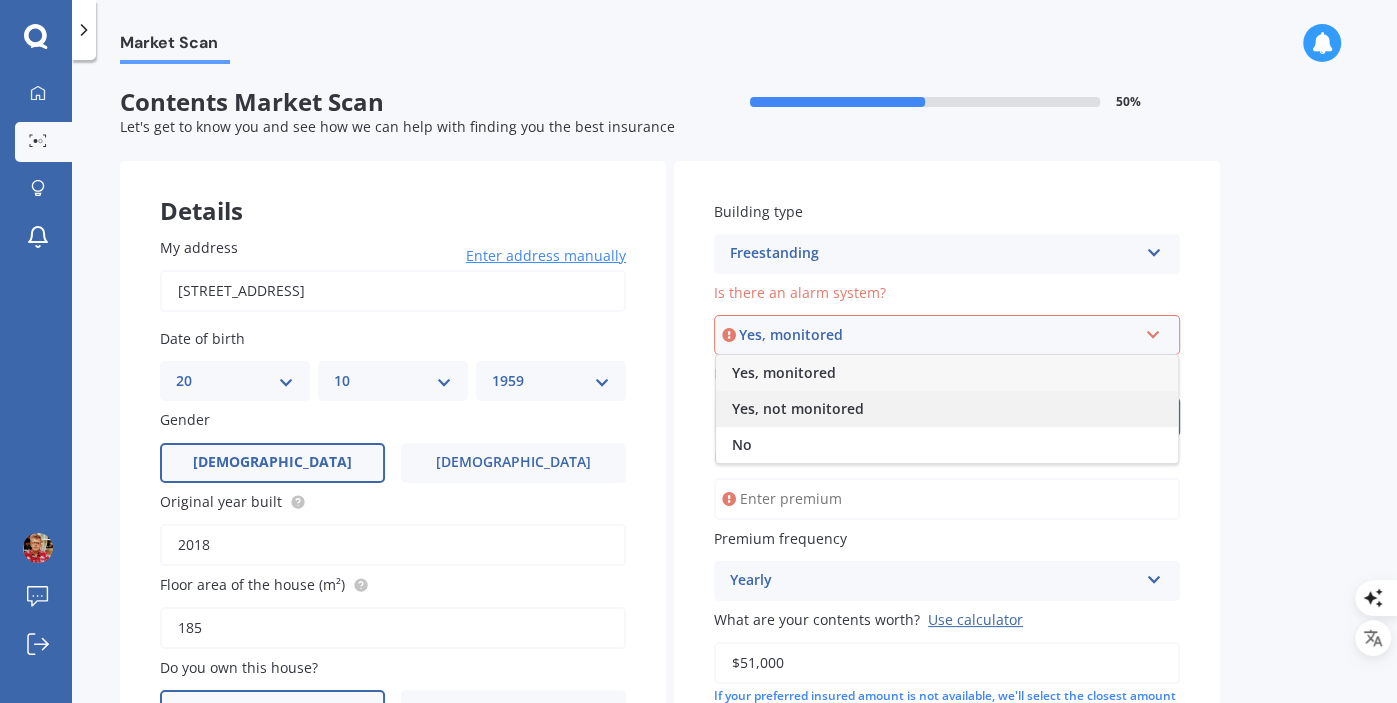 click on "Yes, not monitored" at bounding box center [798, 408] 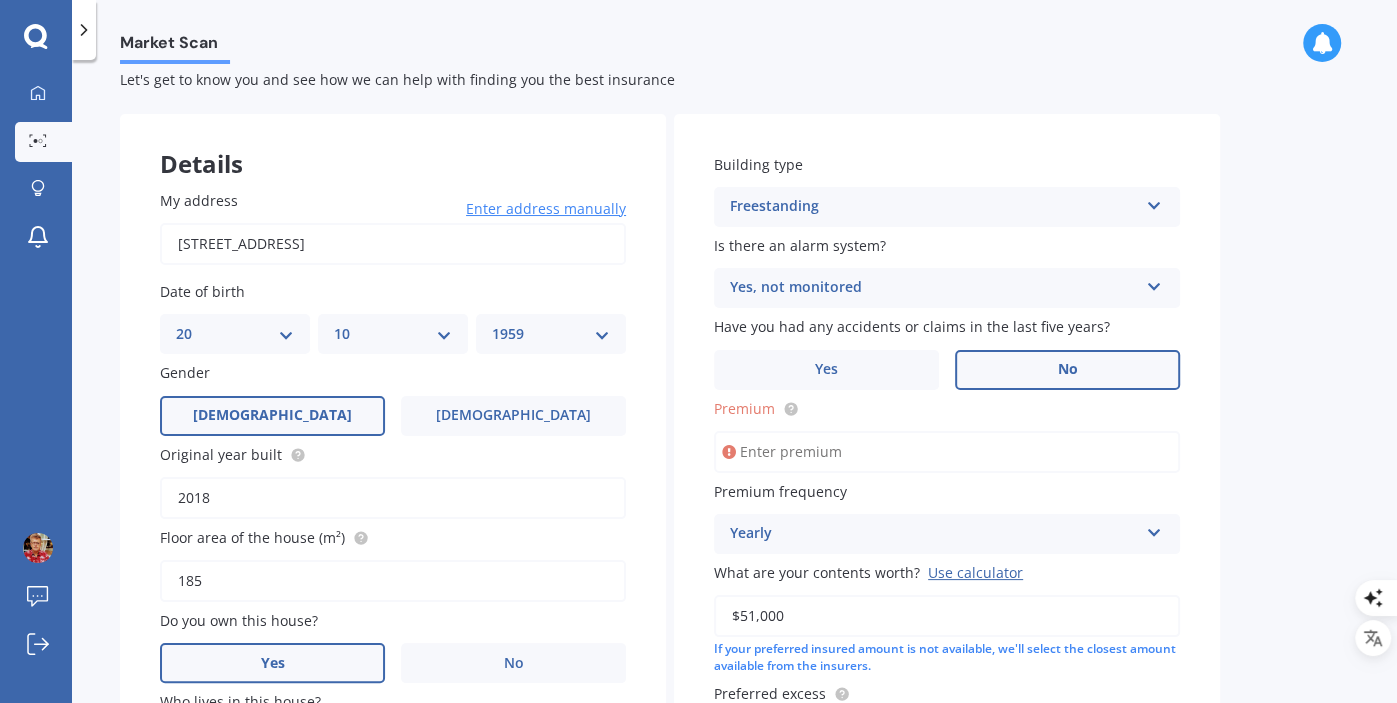 scroll, scrollTop: 135, scrollLeft: 0, axis: vertical 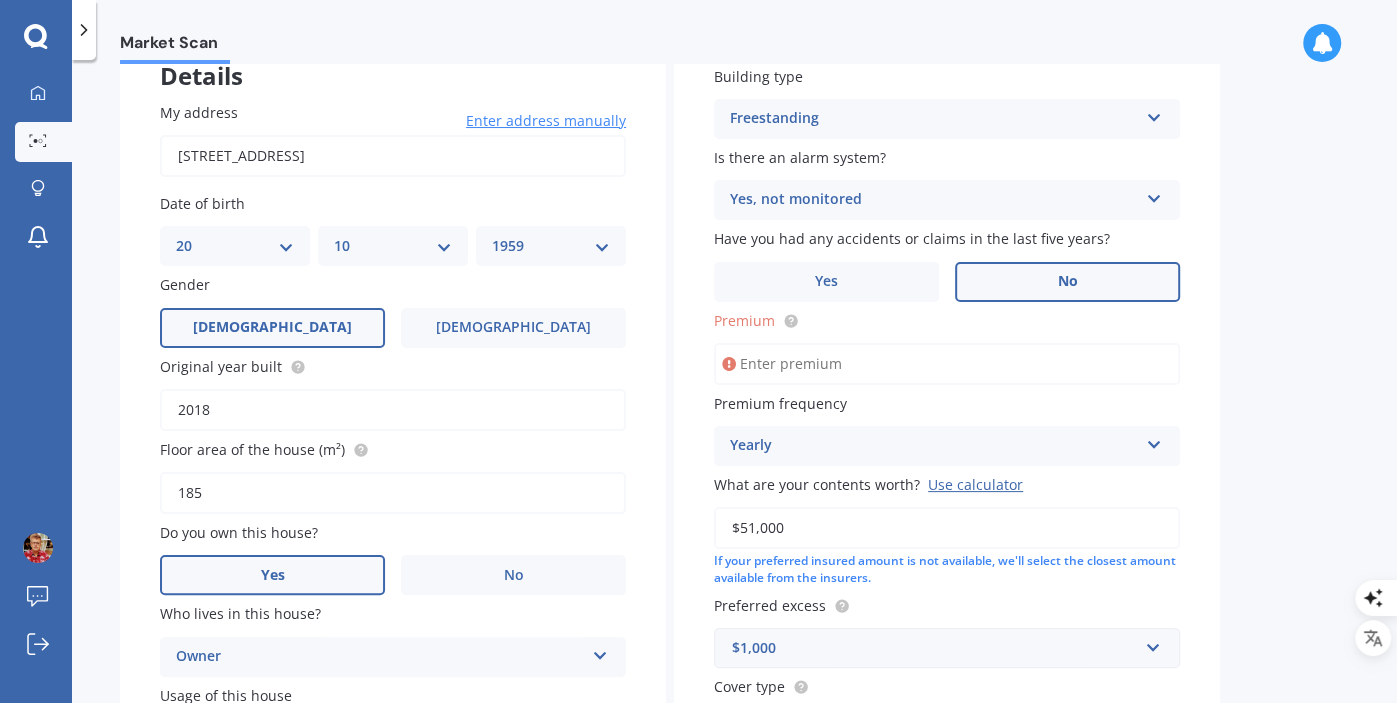 click on "Premium" at bounding box center [947, 364] 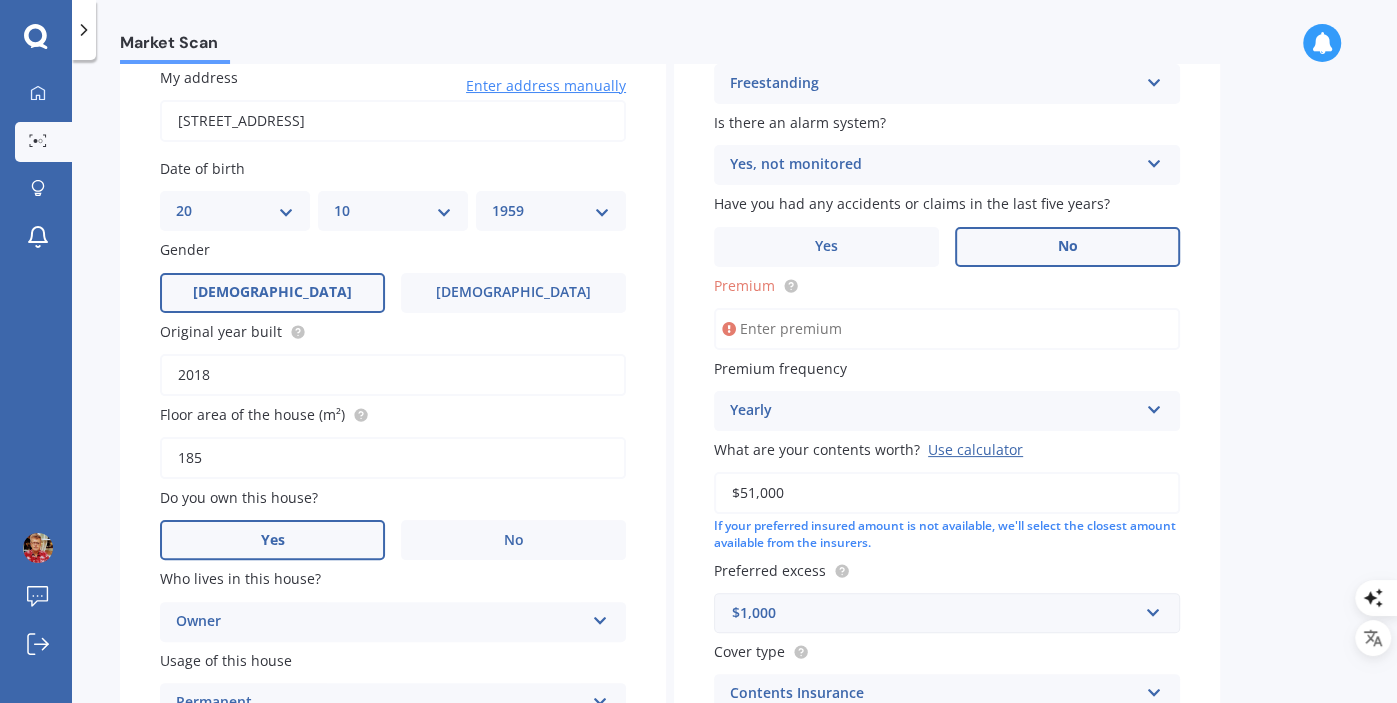 scroll, scrollTop: 173, scrollLeft: 0, axis: vertical 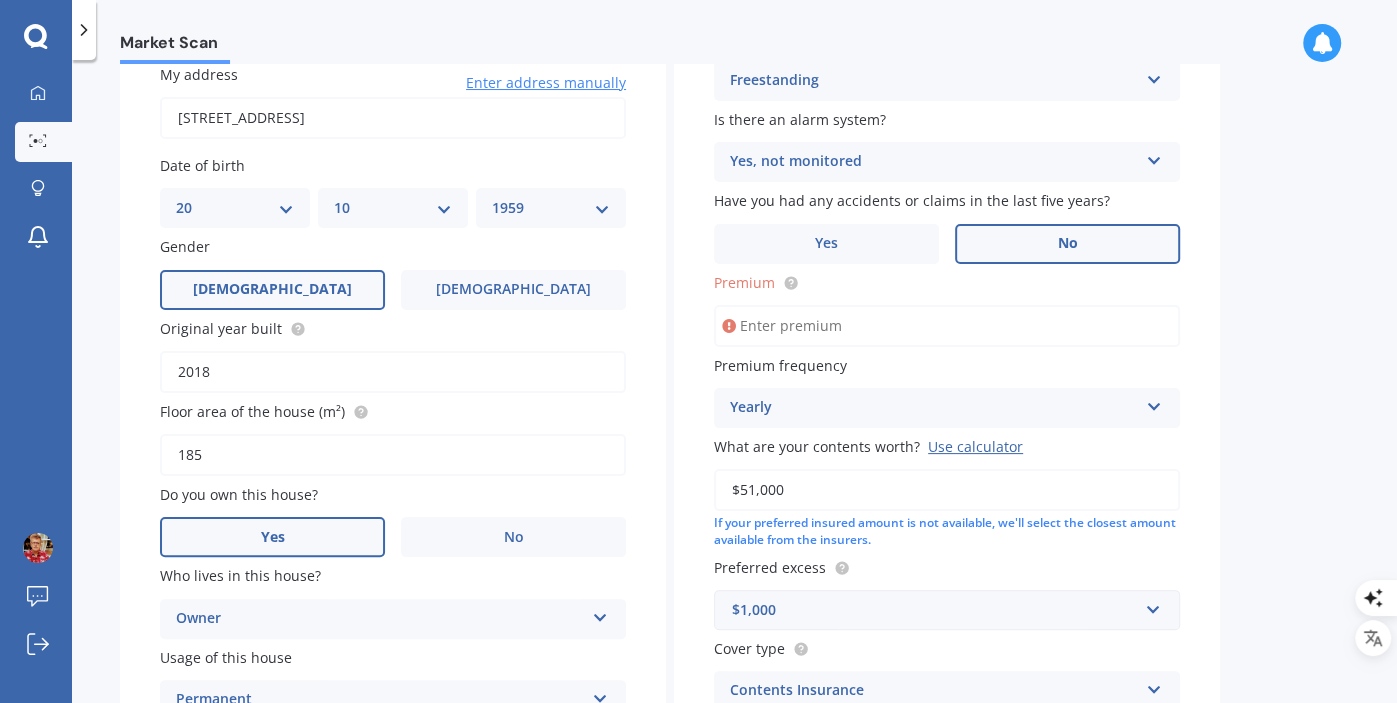 click on "Premium" at bounding box center [947, 326] 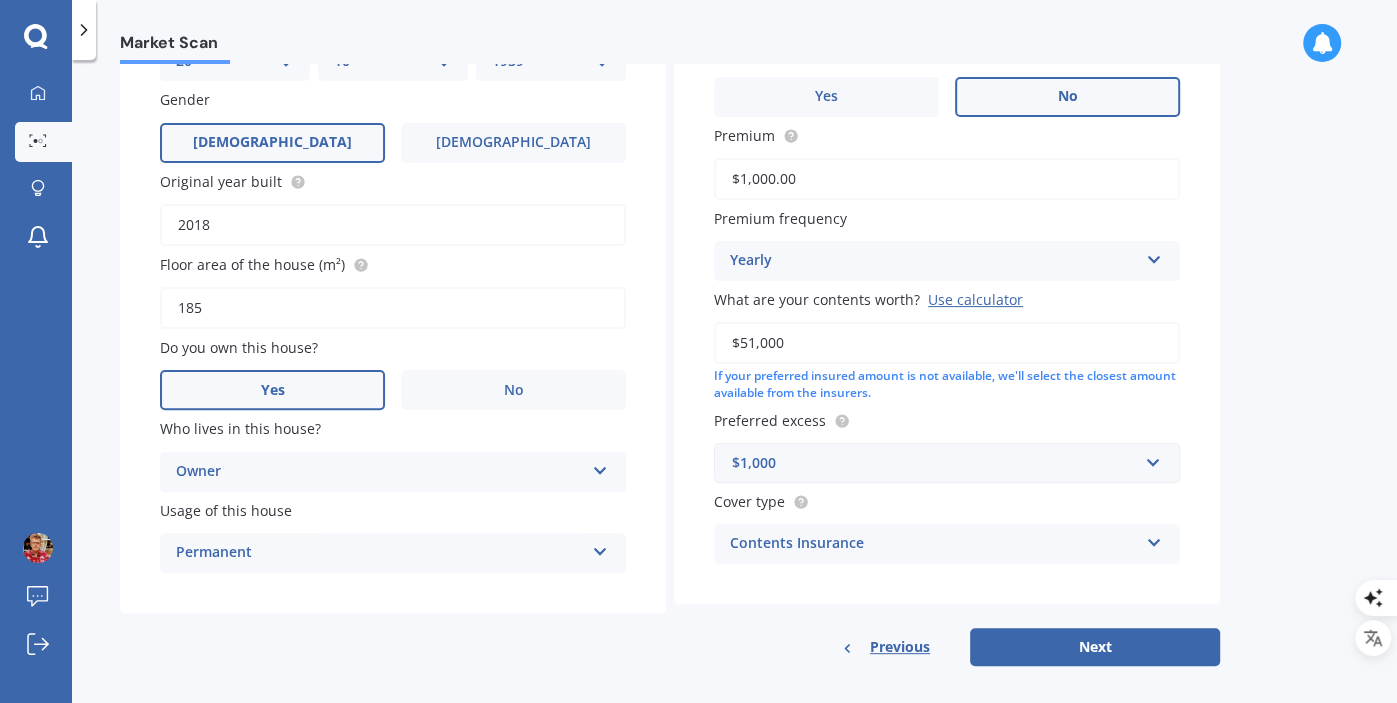 scroll, scrollTop: 335, scrollLeft: 0, axis: vertical 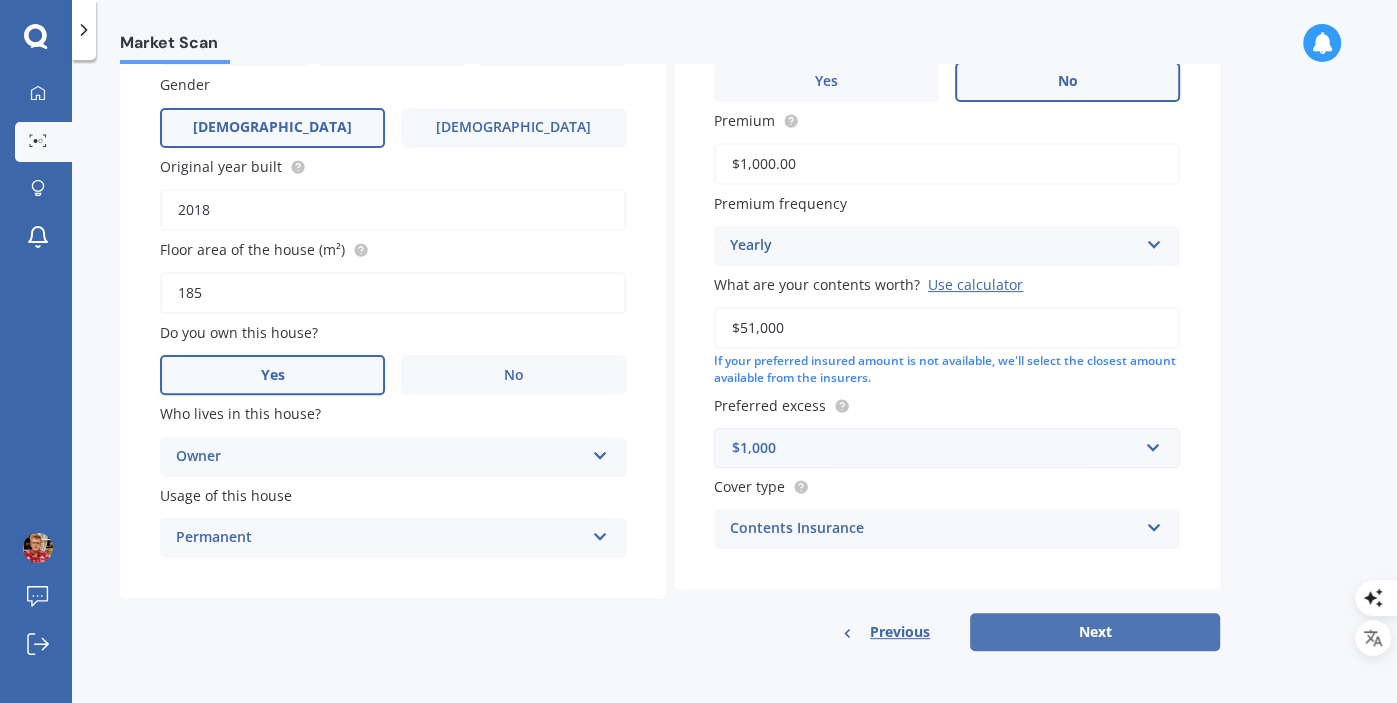 type on "$1,000.00" 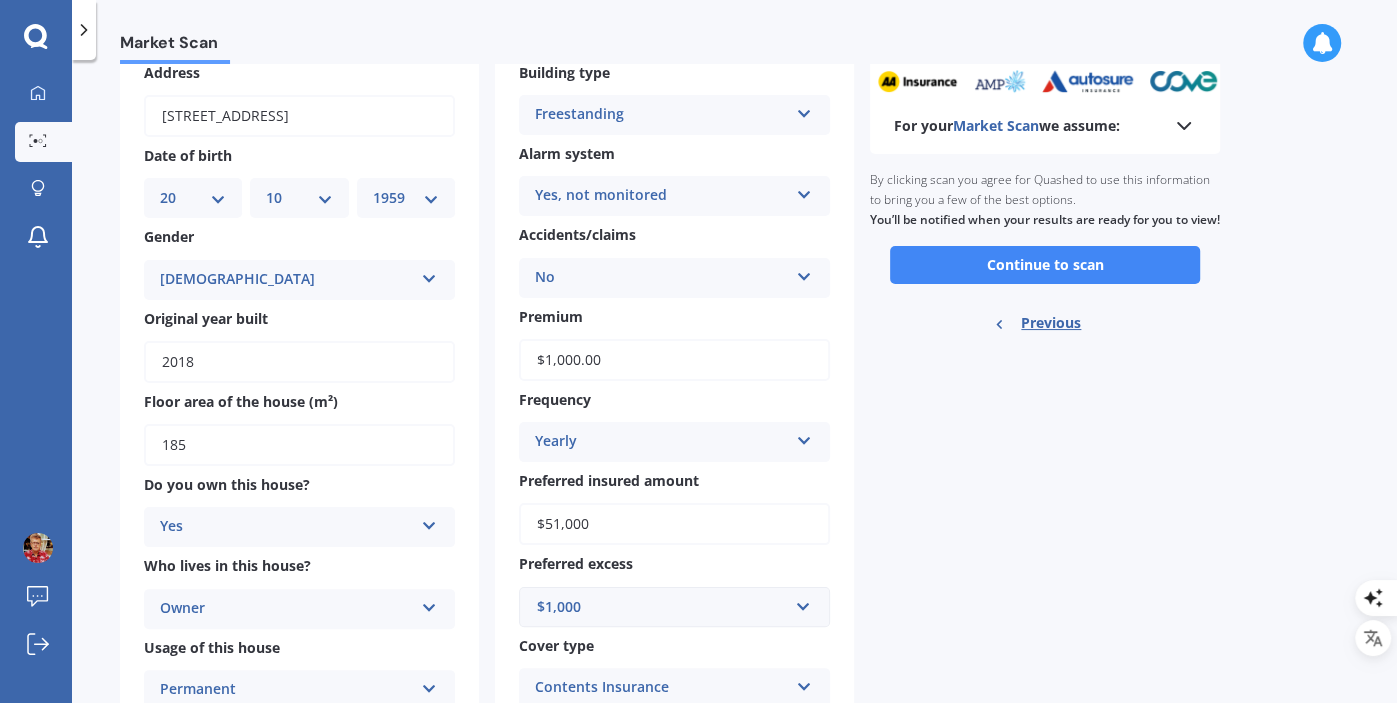 scroll, scrollTop: 0, scrollLeft: 0, axis: both 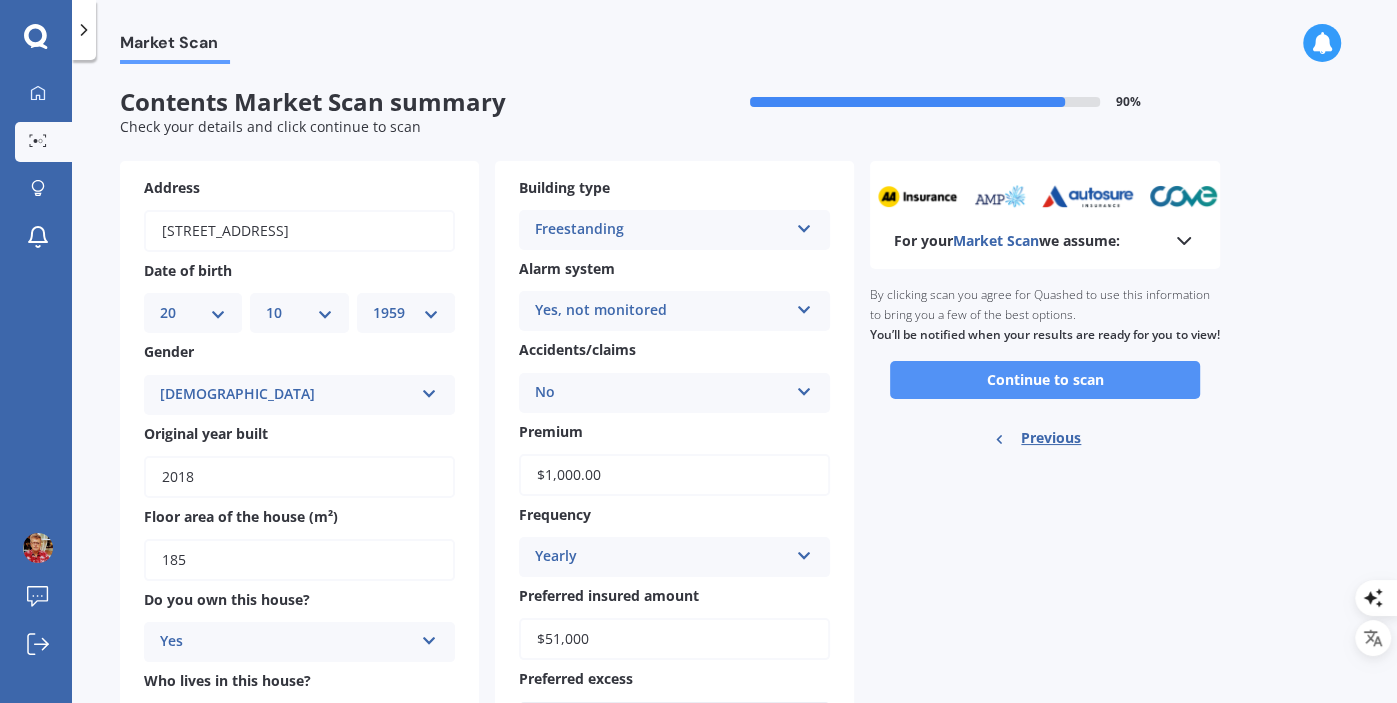 click on "Continue to scan" at bounding box center [1045, 380] 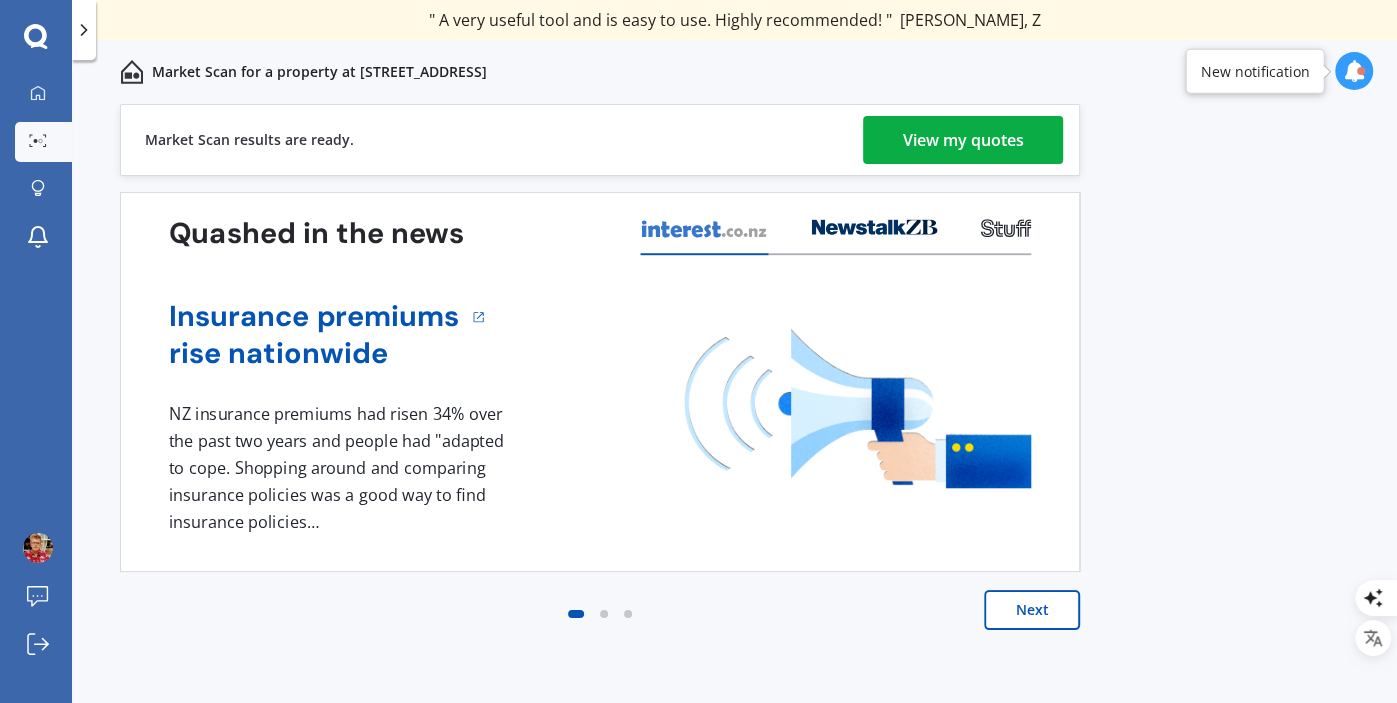 click on "View my quotes" at bounding box center (963, 140) 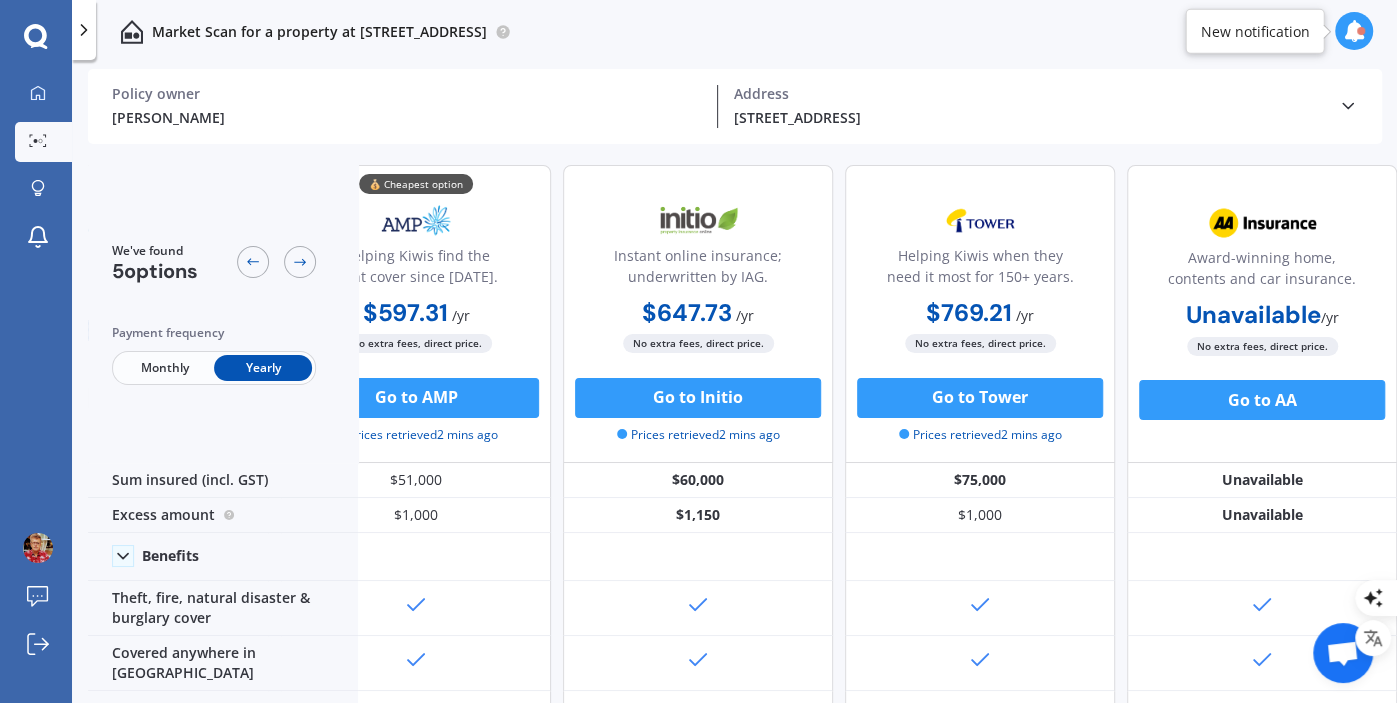 scroll, scrollTop: 0, scrollLeft: 362, axis: horizontal 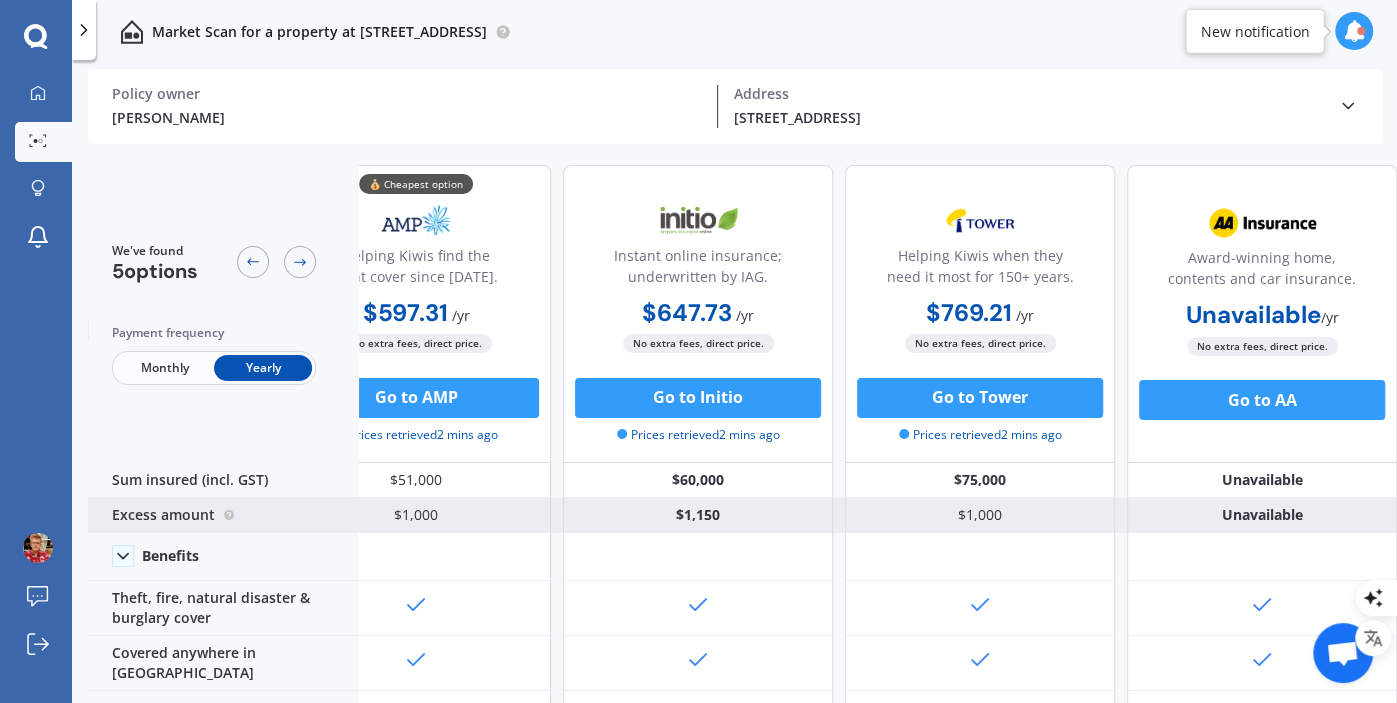 click on "$1,000" at bounding box center [416, 515] 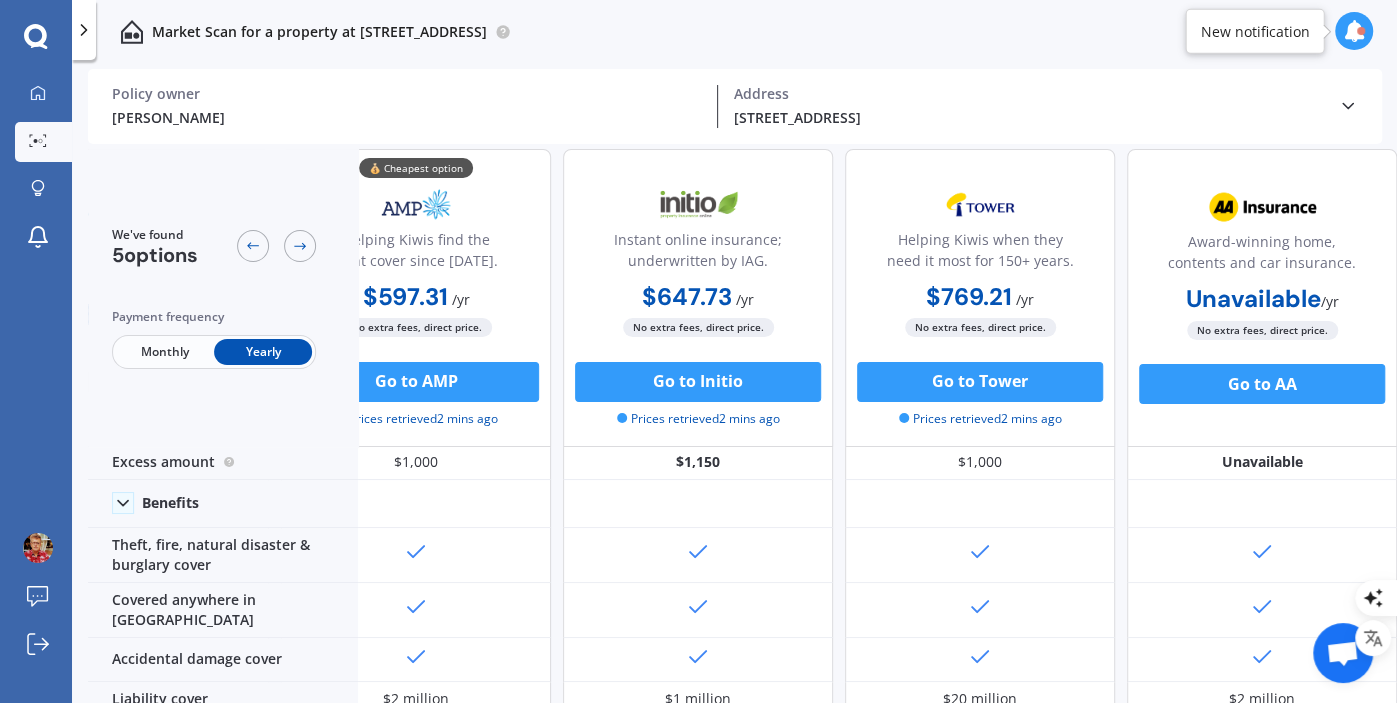 scroll, scrollTop: 0, scrollLeft: 362, axis: horizontal 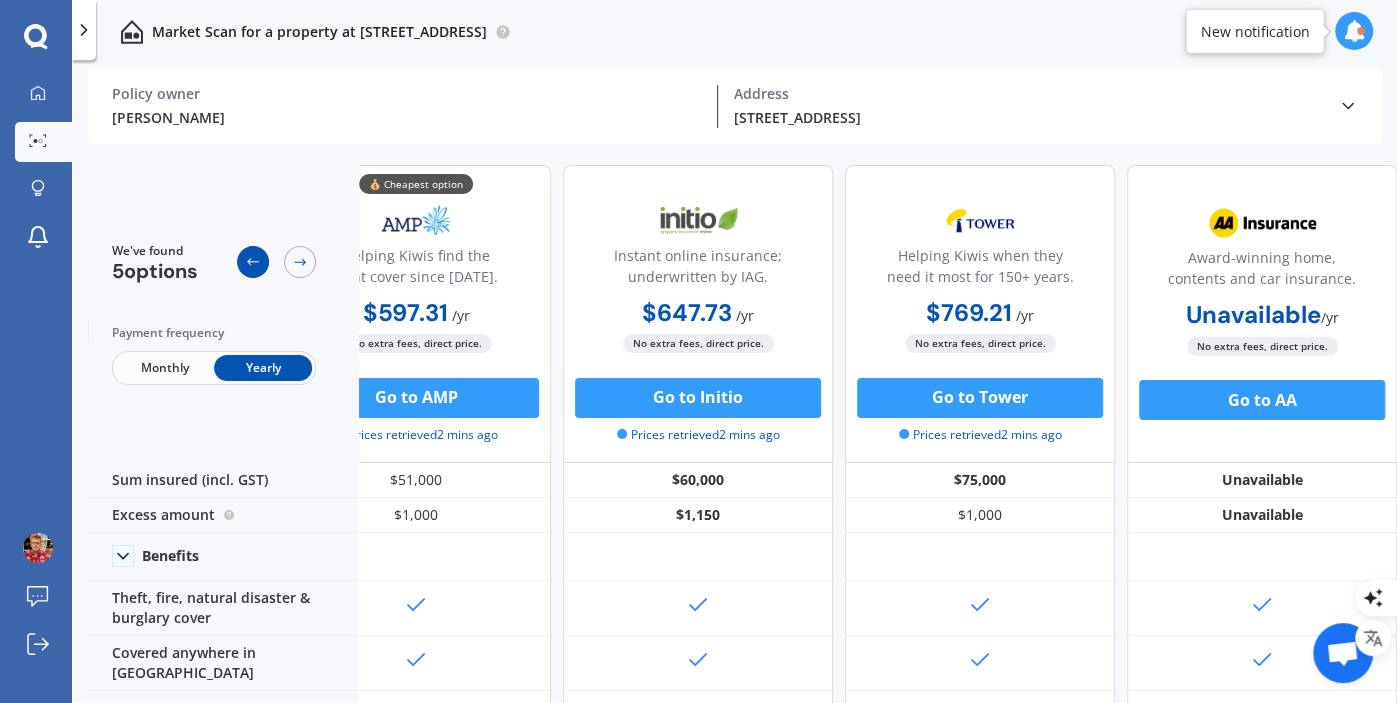 click 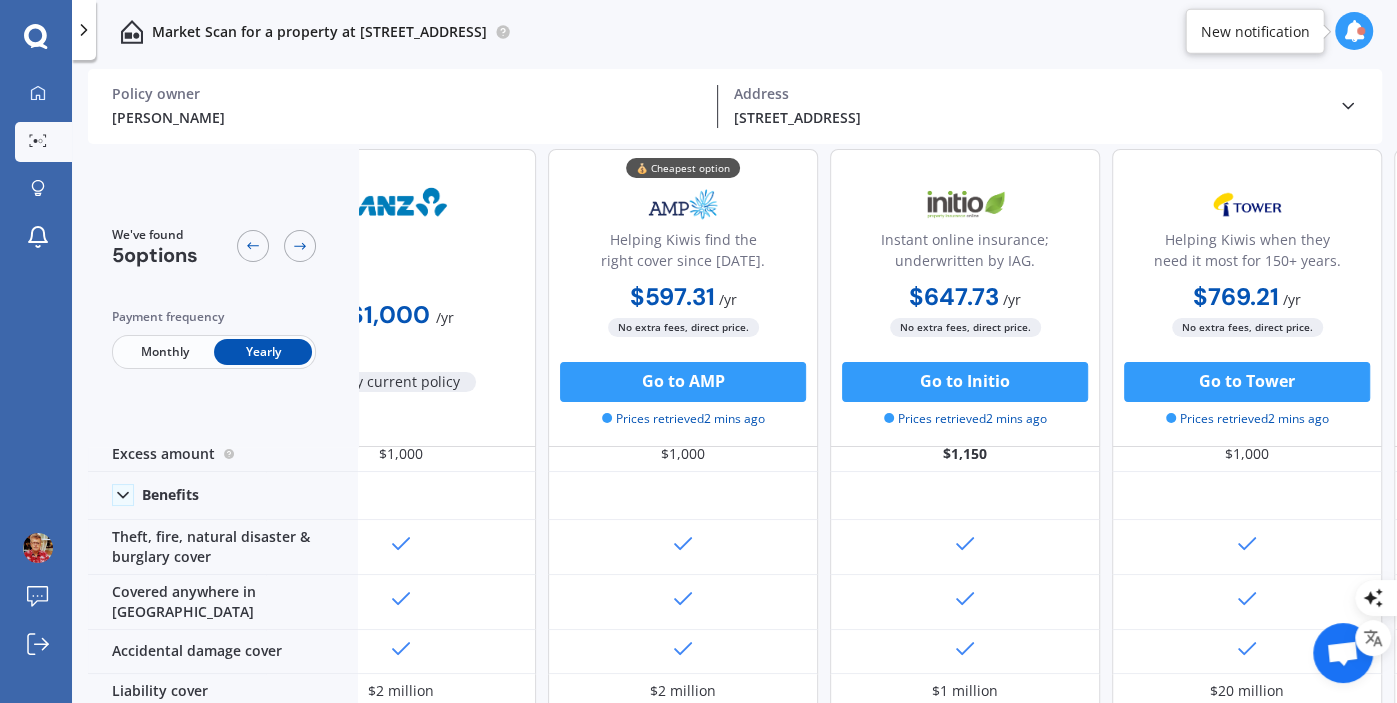 scroll, scrollTop: 0, scrollLeft: 92, axis: horizontal 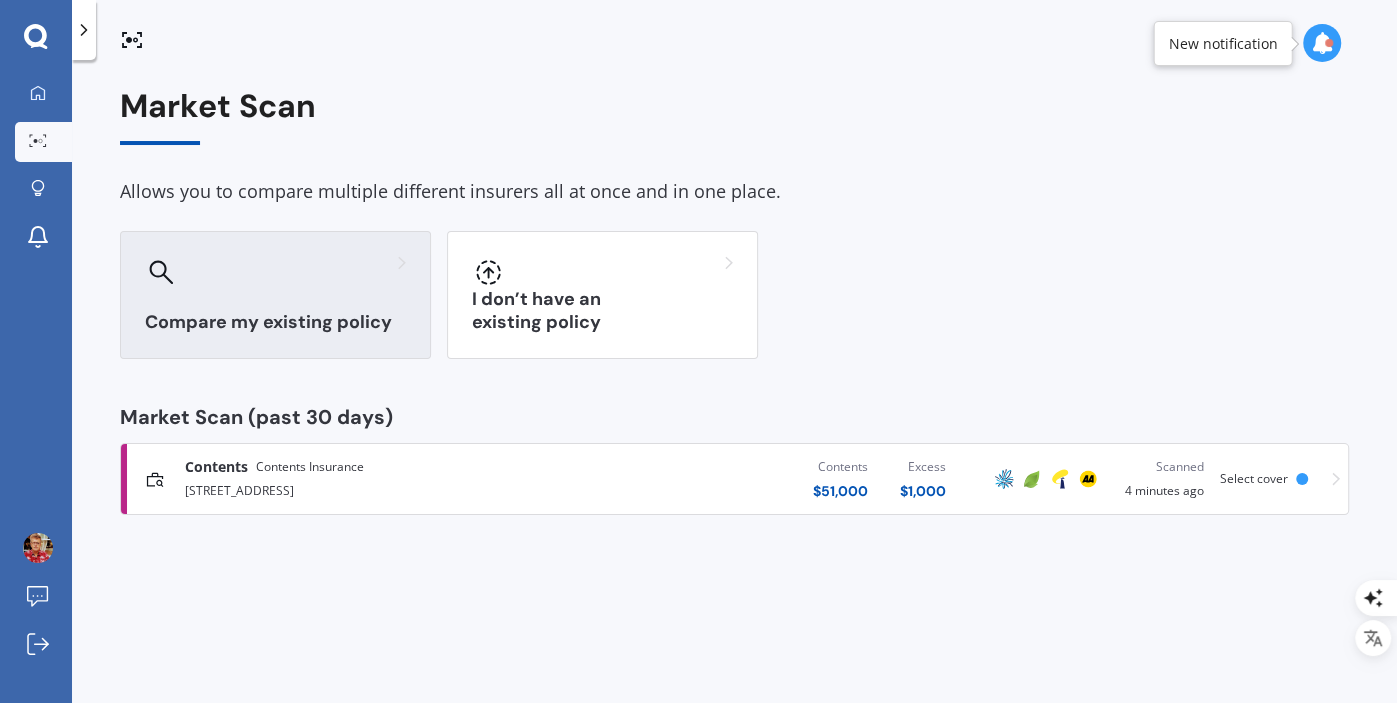 click on "Compare my existing policy" at bounding box center [275, 295] 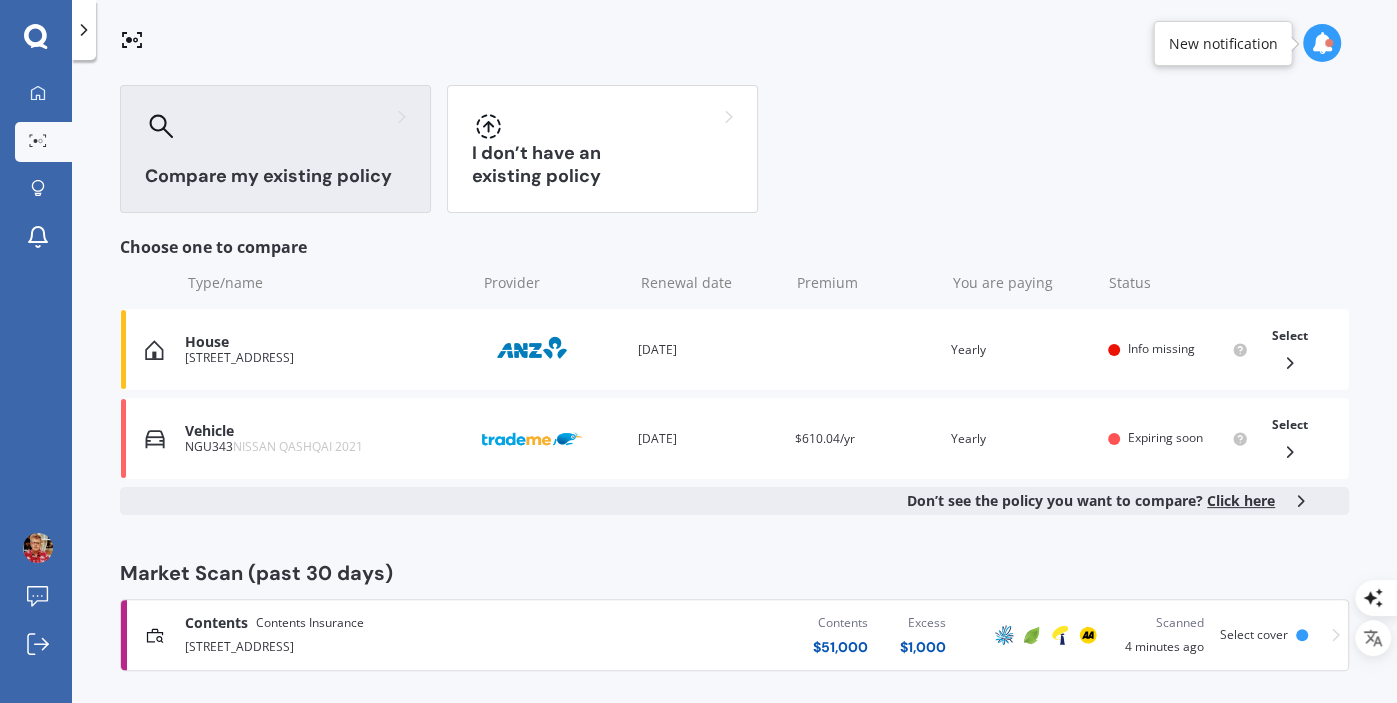 scroll, scrollTop: 157, scrollLeft: 0, axis: vertical 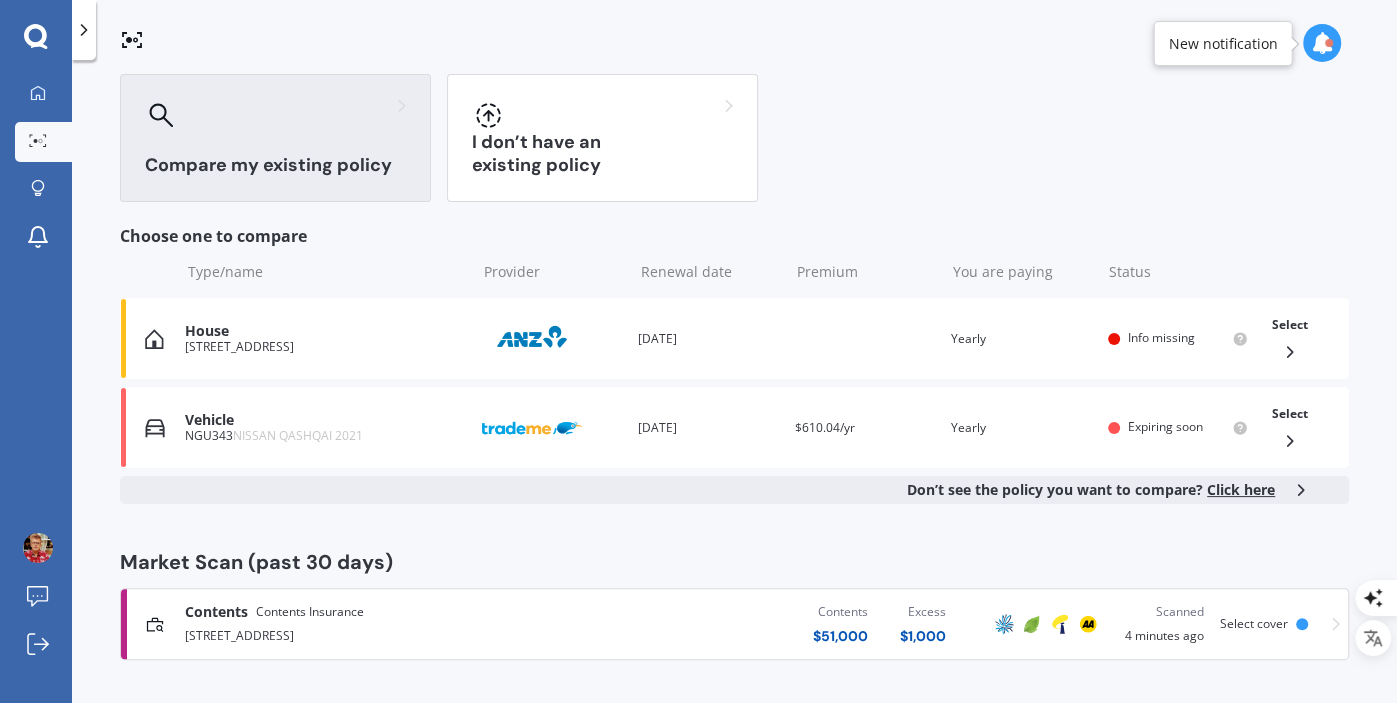 click on "Select cover" at bounding box center [1254, 623] 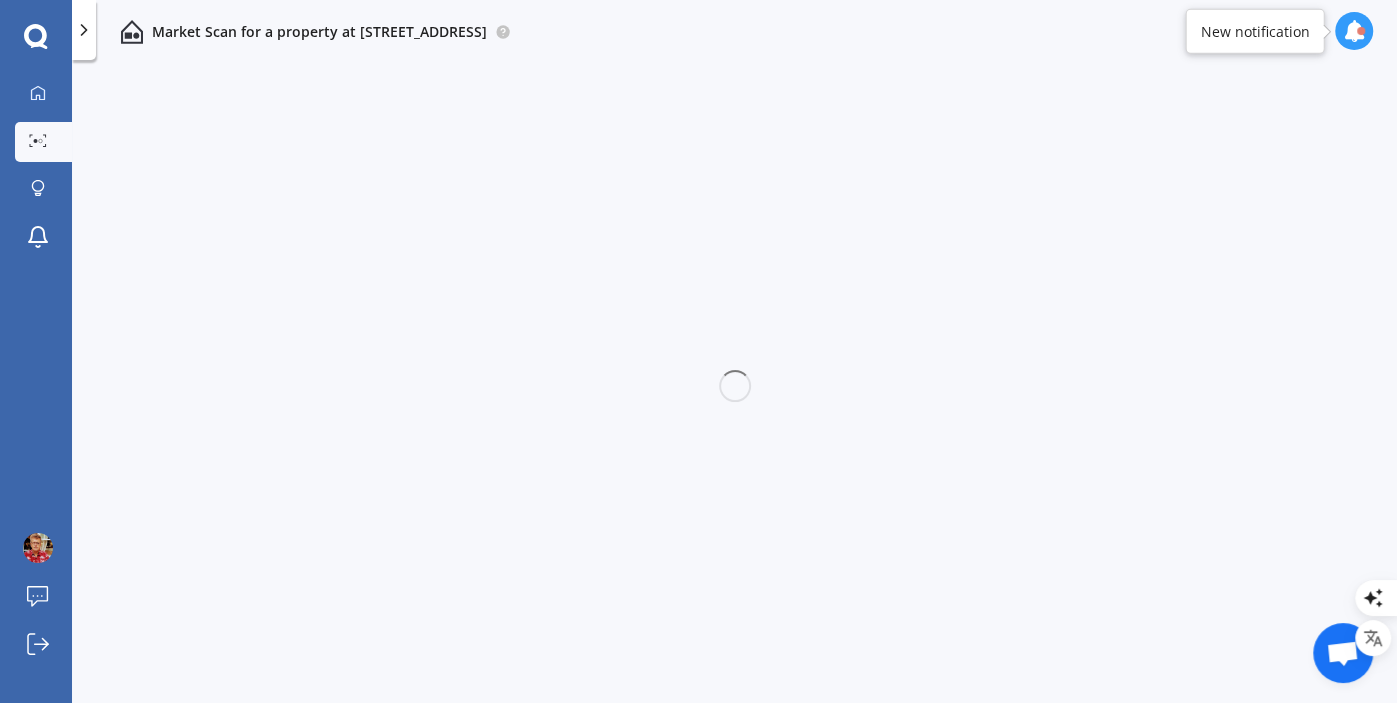 scroll, scrollTop: 0, scrollLeft: 0, axis: both 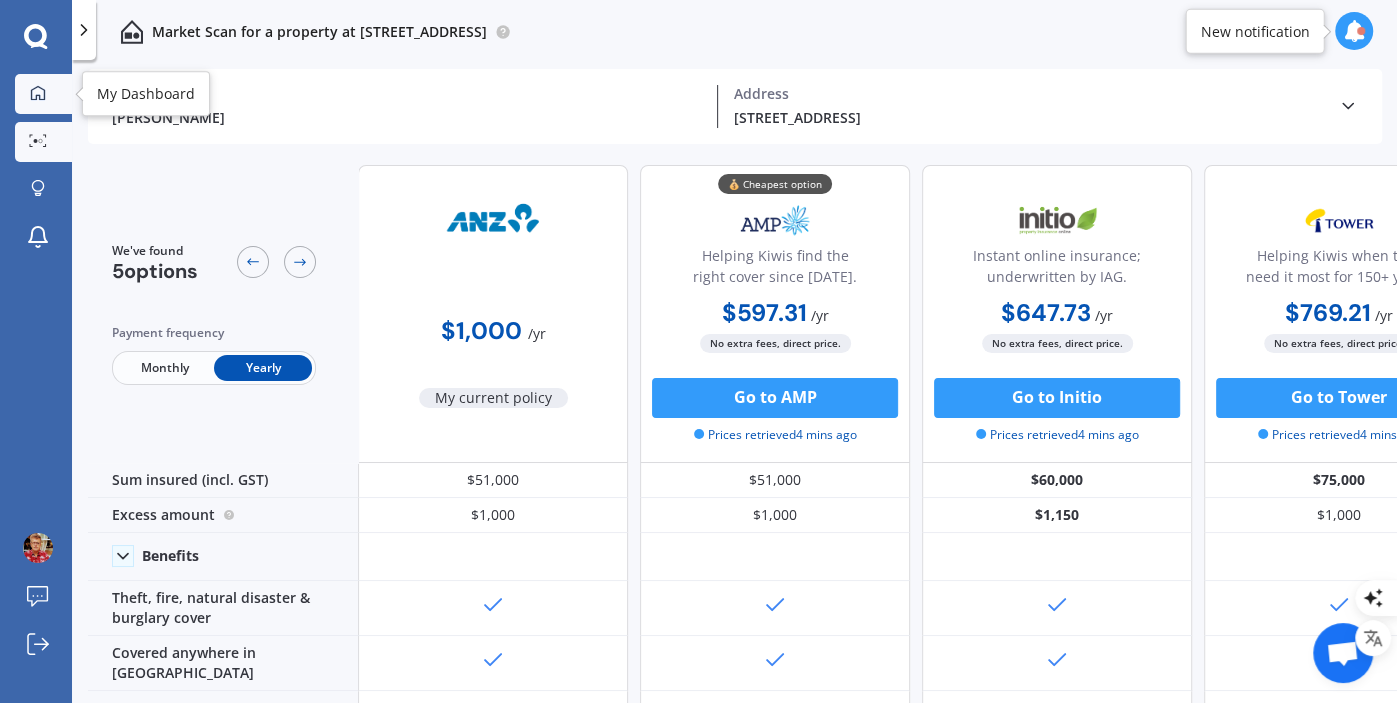 click 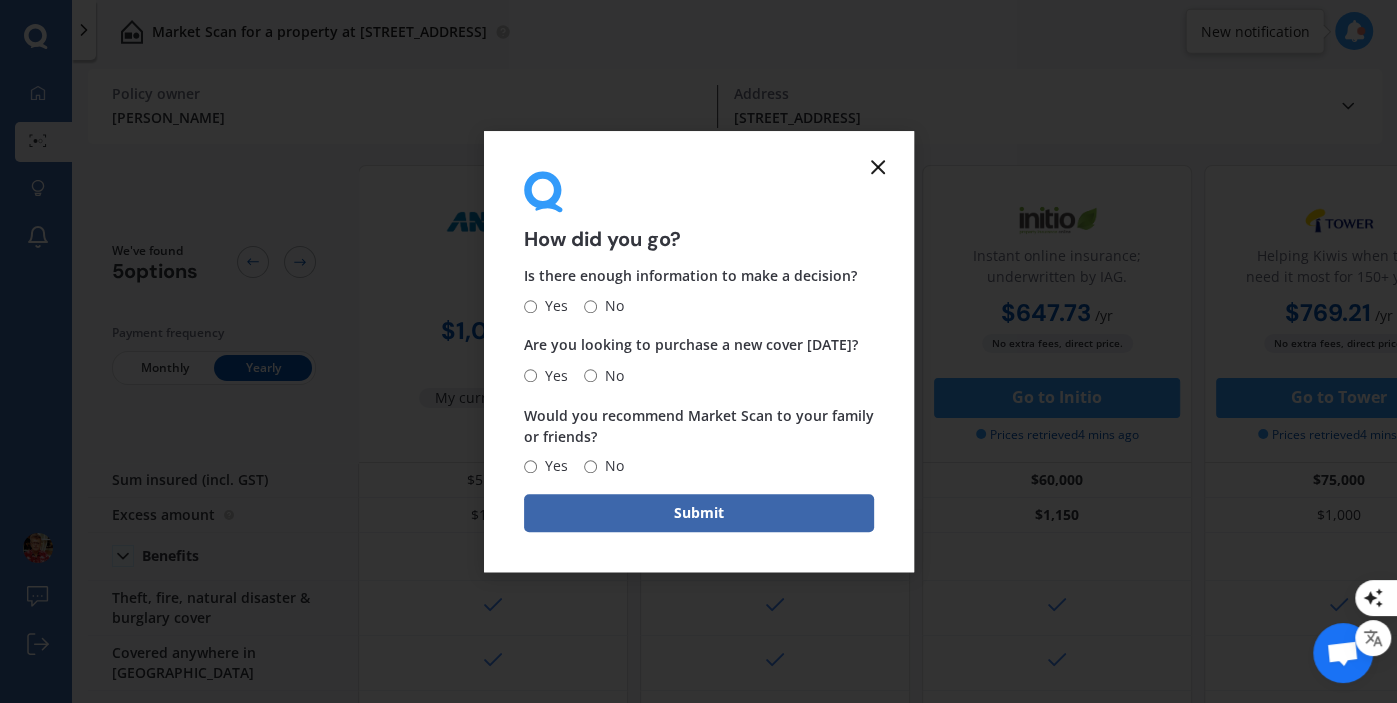 click on "No" at bounding box center [590, 375] 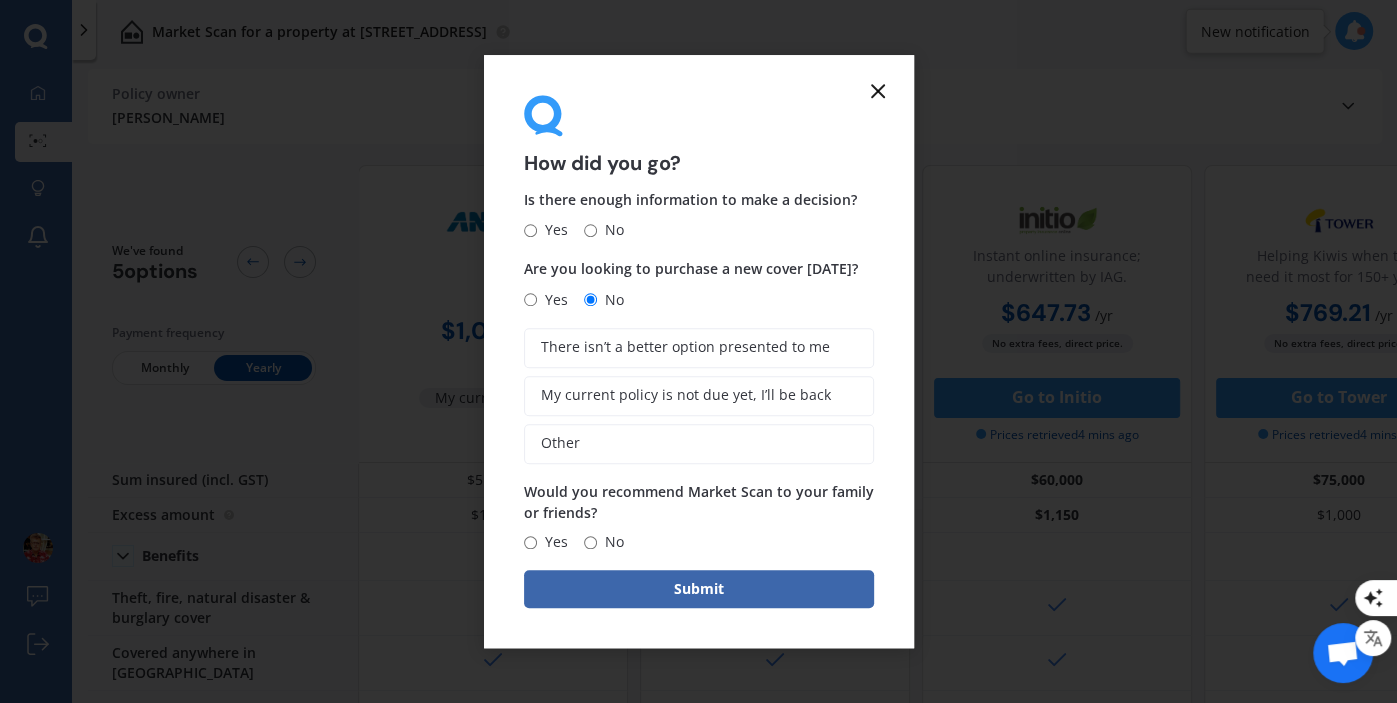click on "Yes" at bounding box center [530, 230] 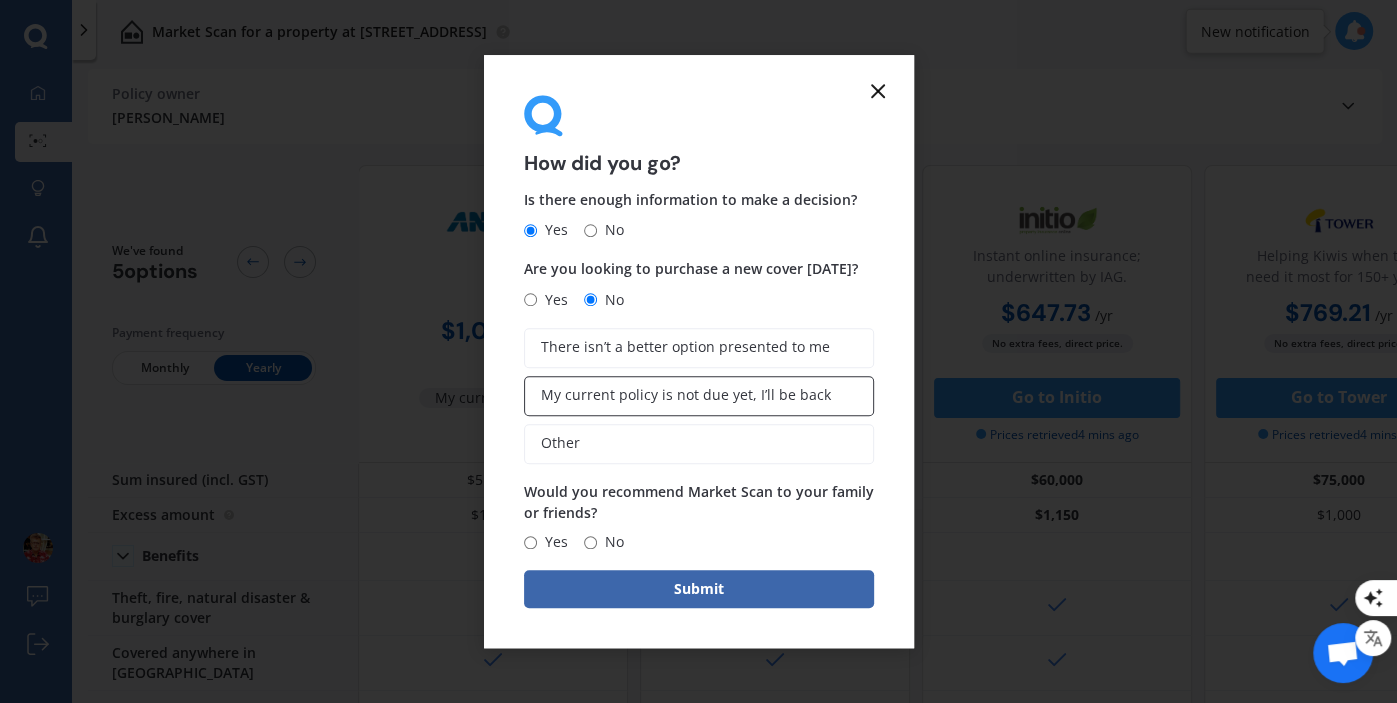 click on "My current policy is not due yet, I’ll be back" at bounding box center (686, 395) 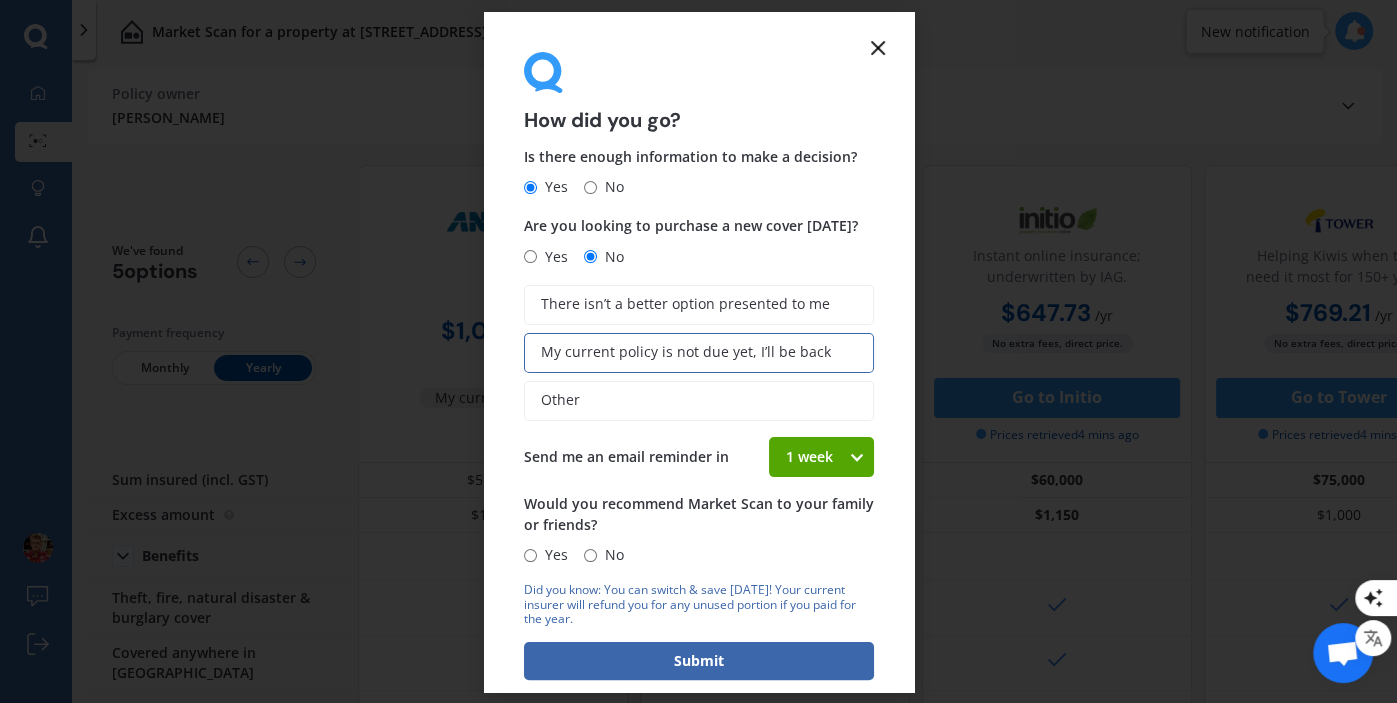 click 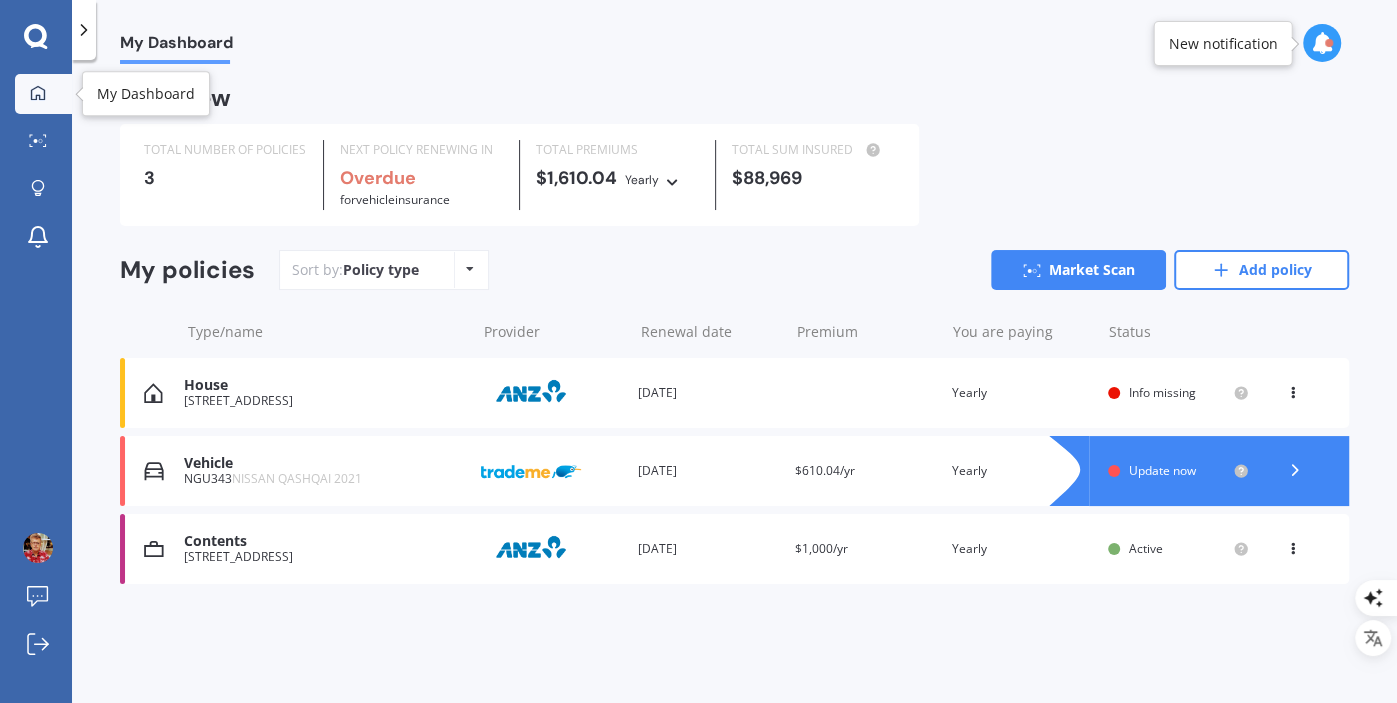 click 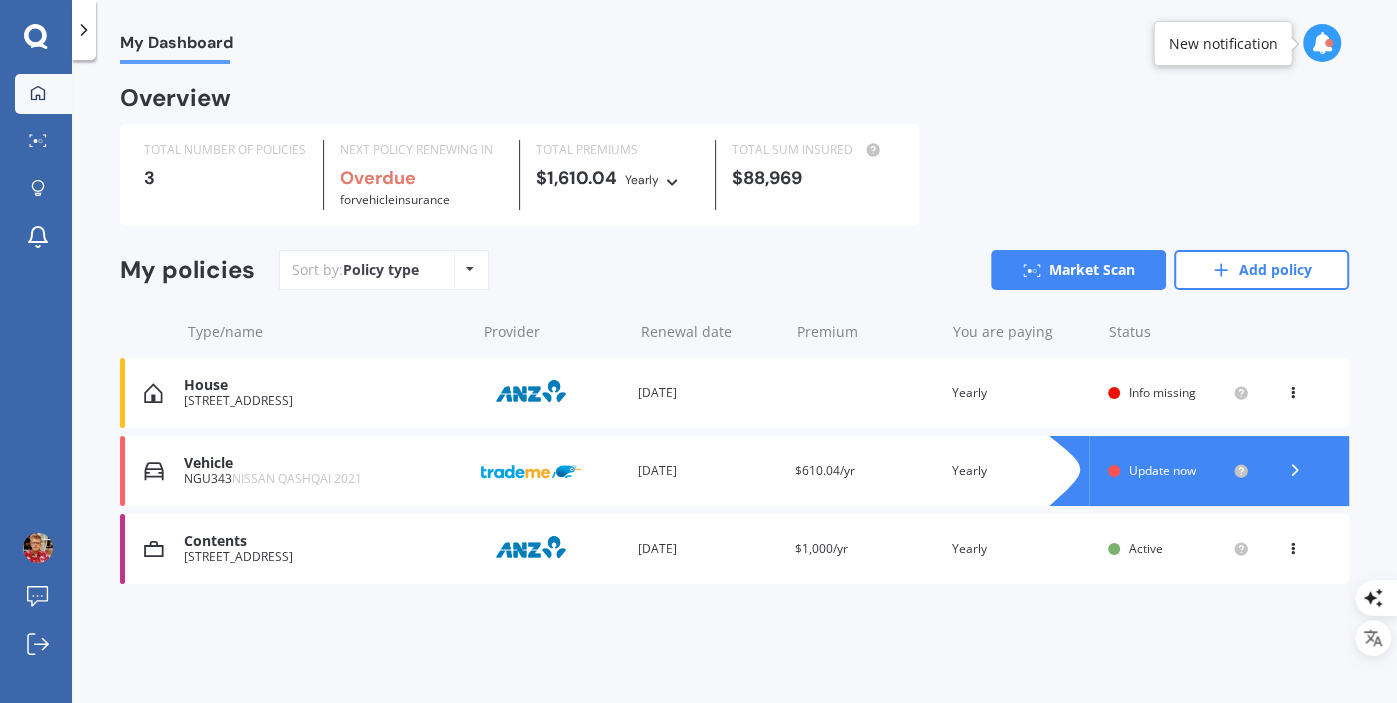 click 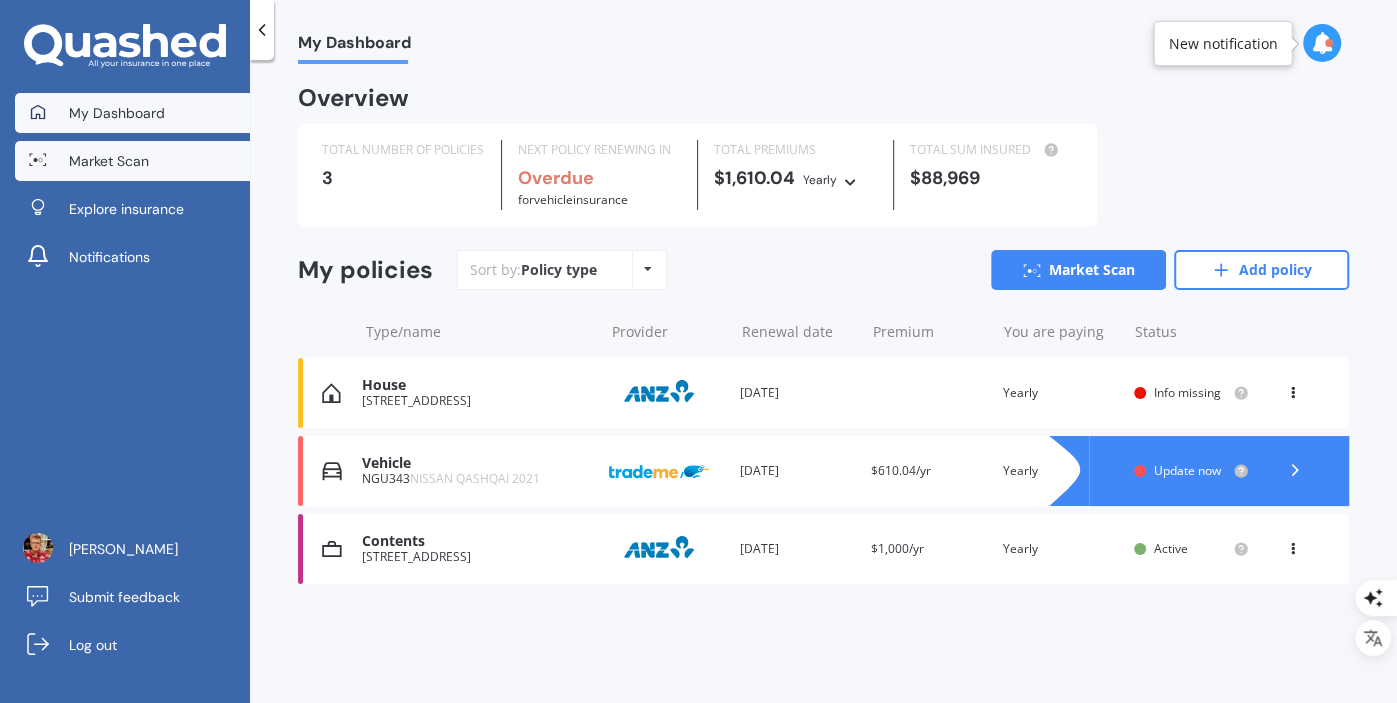 click on "Market Scan" at bounding box center (109, 161) 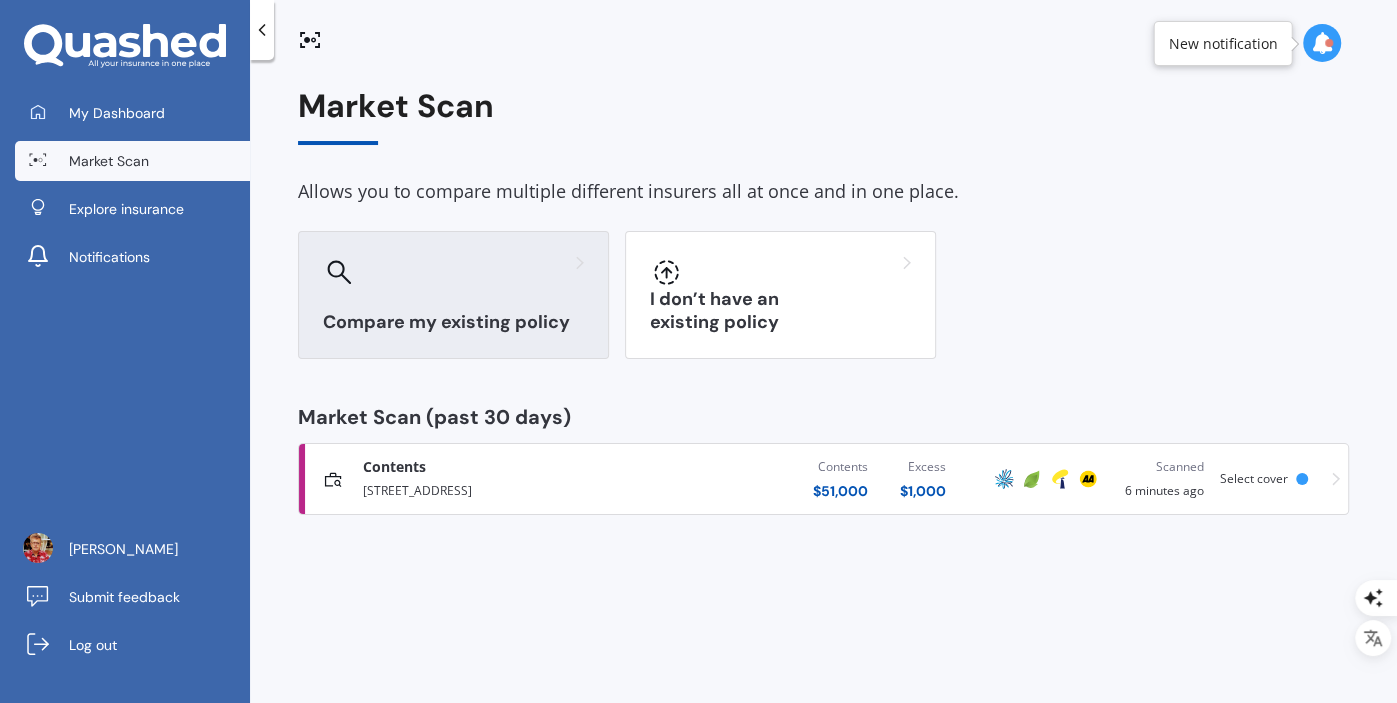 click on "Compare my existing policy" at bounding box center [453, 322] 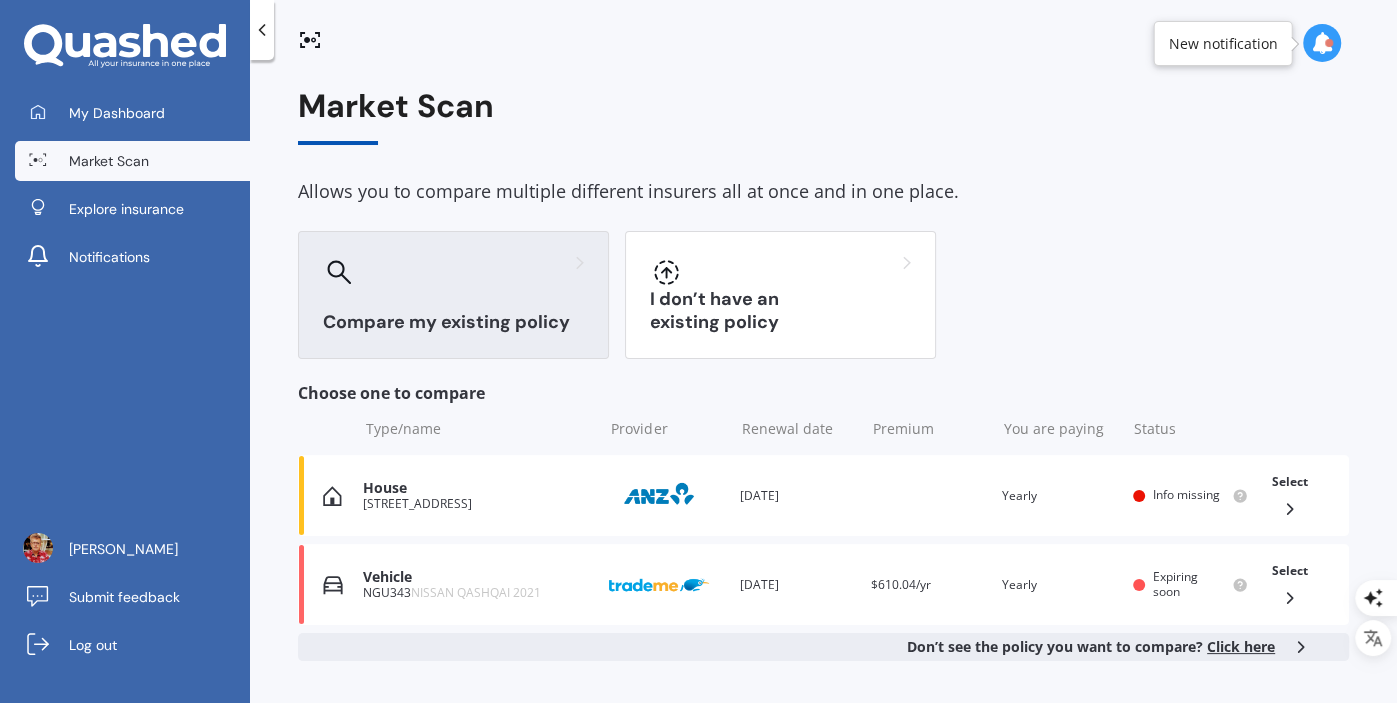 click on "Compare my existing policy" at bounding box center (453, 322) 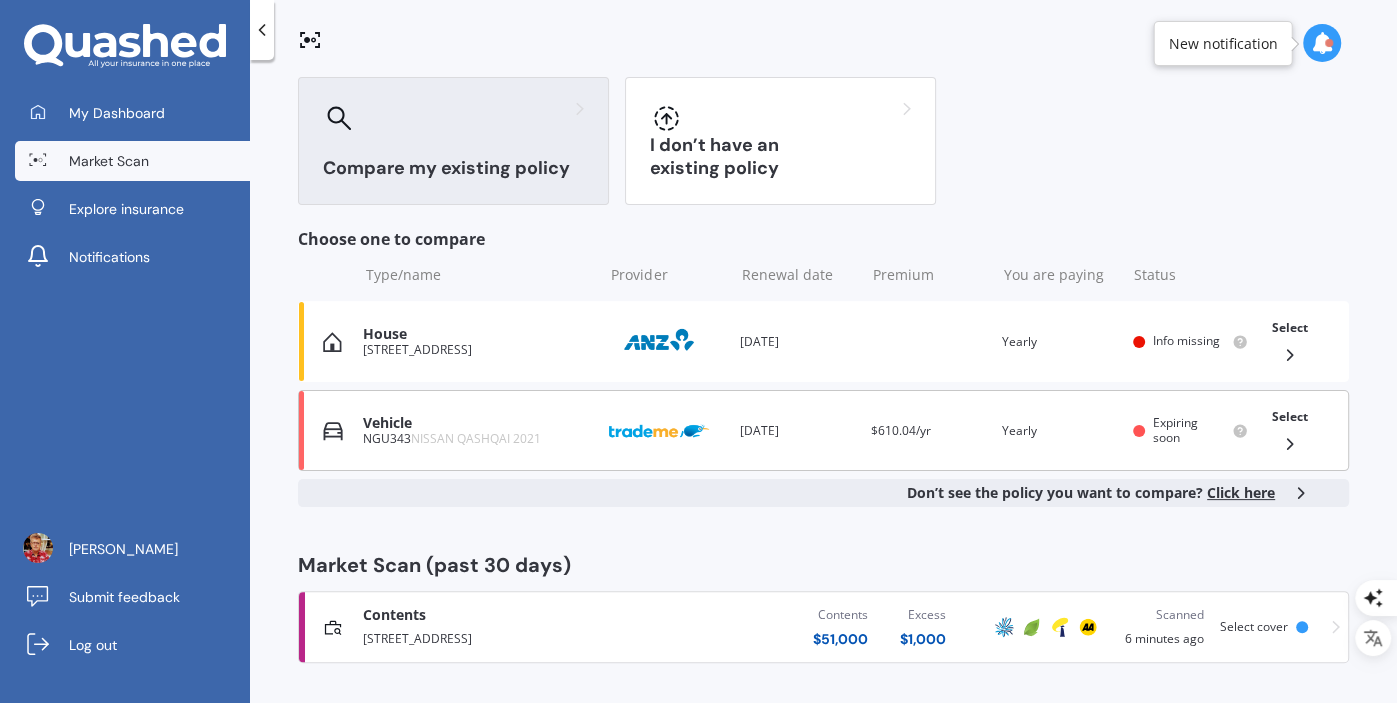 scroll, scrollTop: 157, scrollLeft: 0, axis: vertical 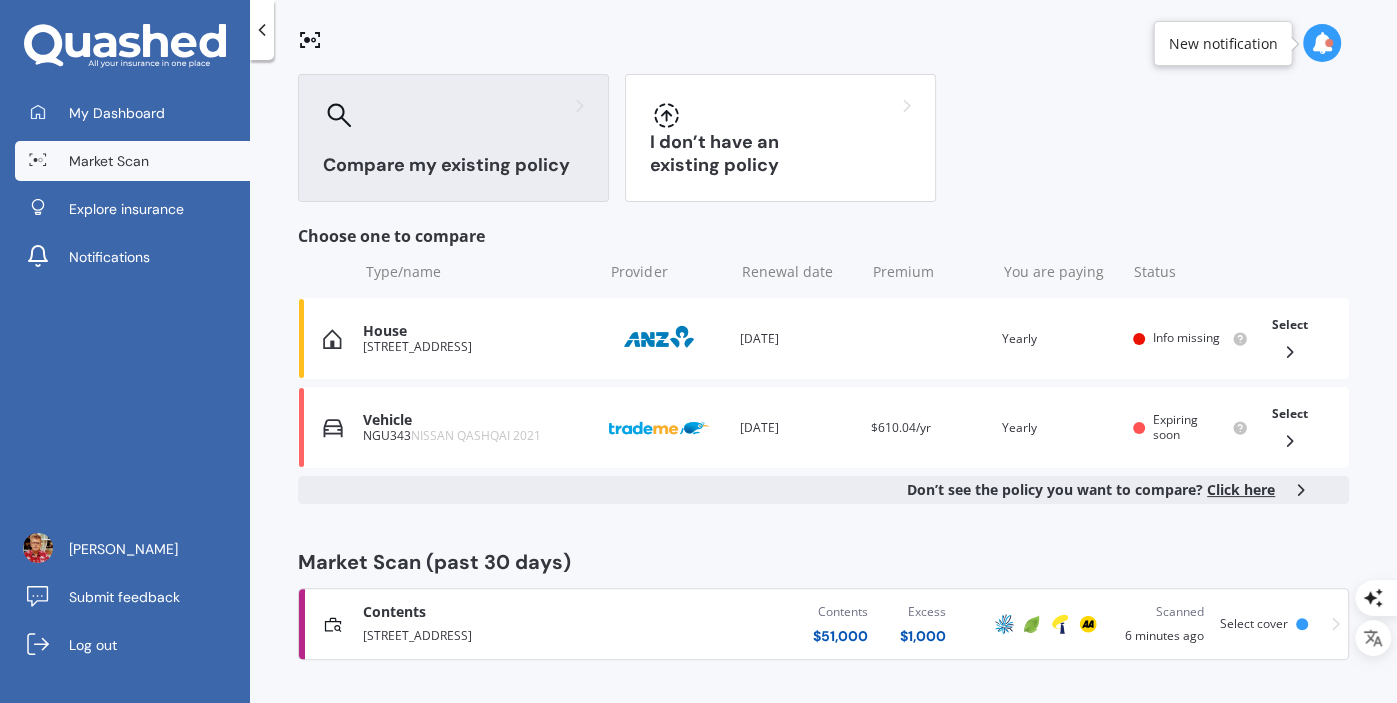 click on "[STREET_ADDRESS]" at bounding box center (503, 634) 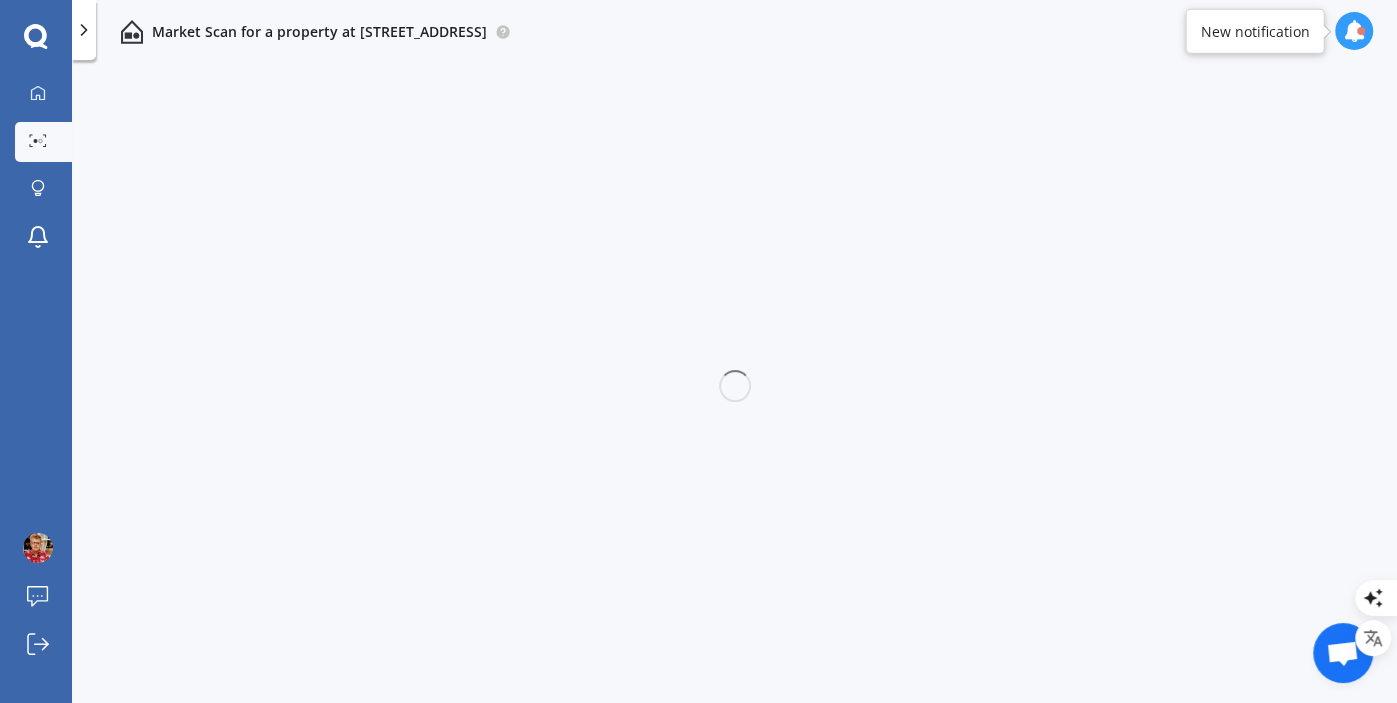 scroll, scrollTop: 0, scrollLeft: 0, axis: both 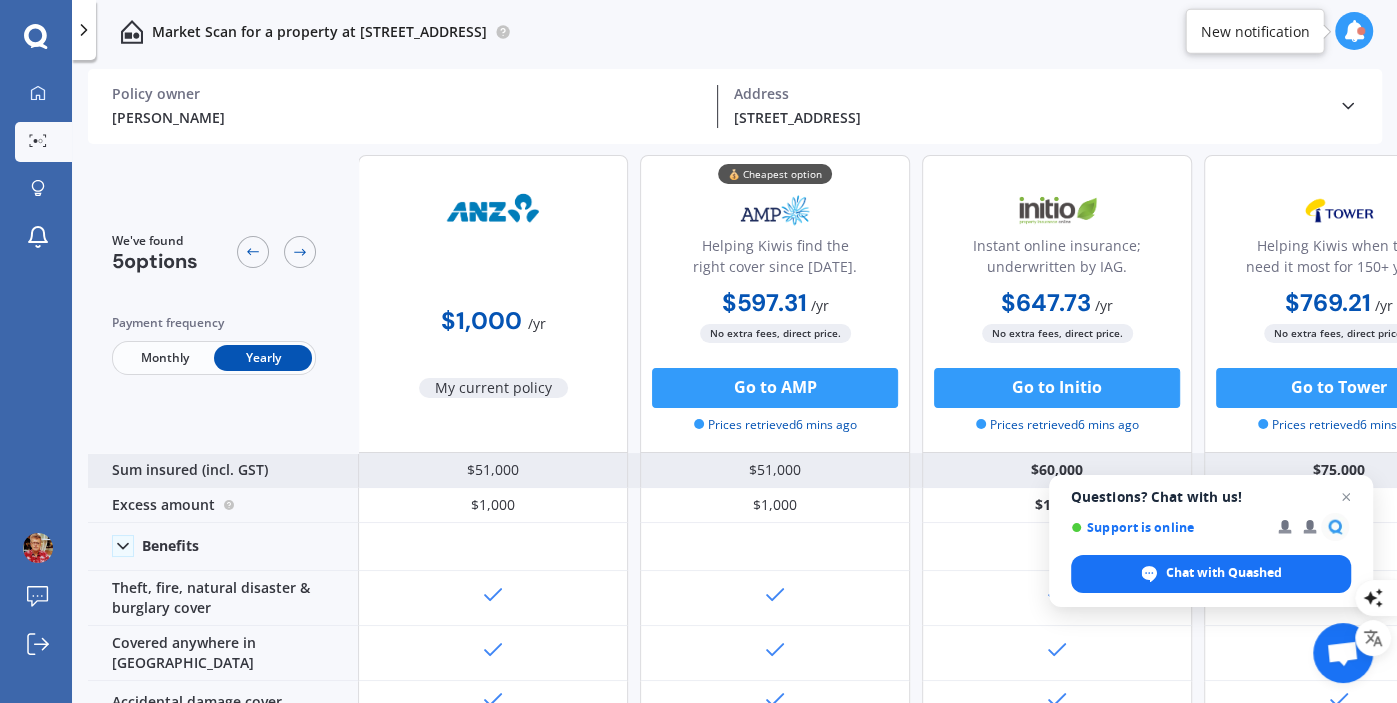 click on "$51,000" at bounding box center (493, 470) 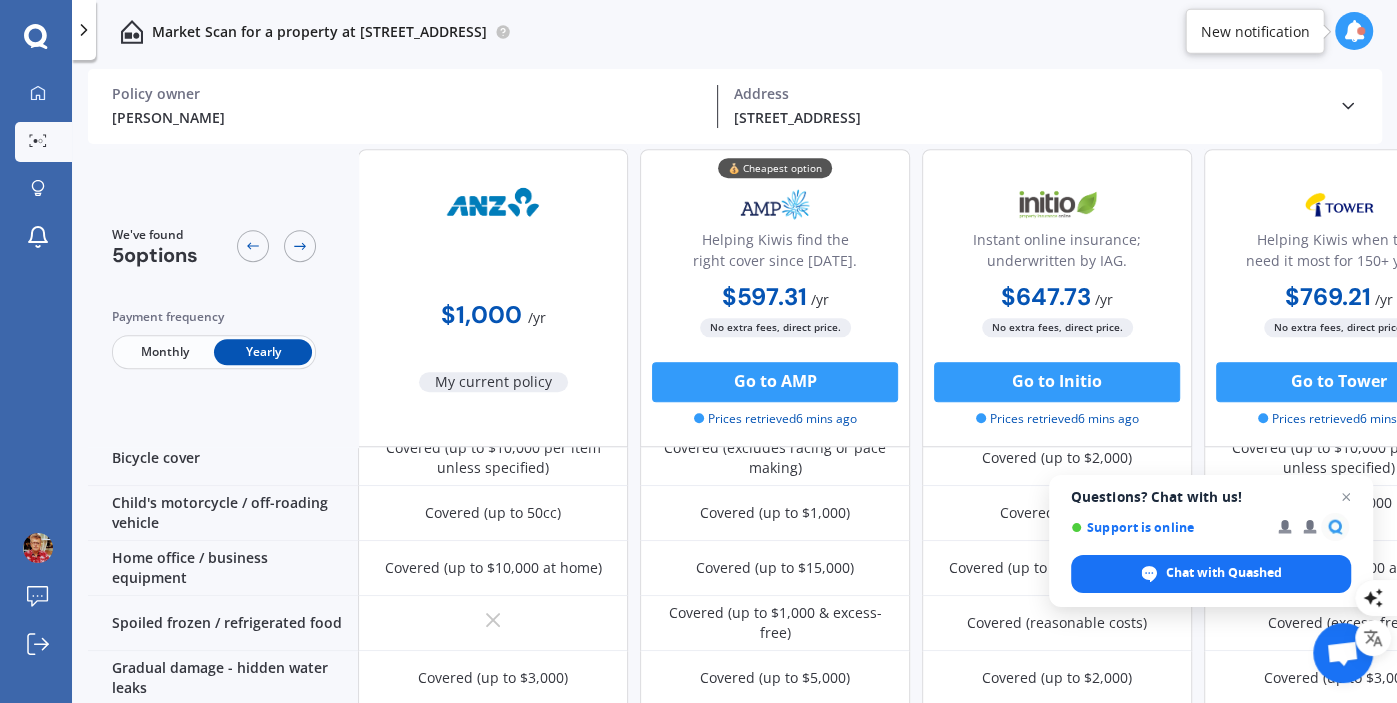 scroll, scrollTop: 0, scrollLeft: 0, axis: both 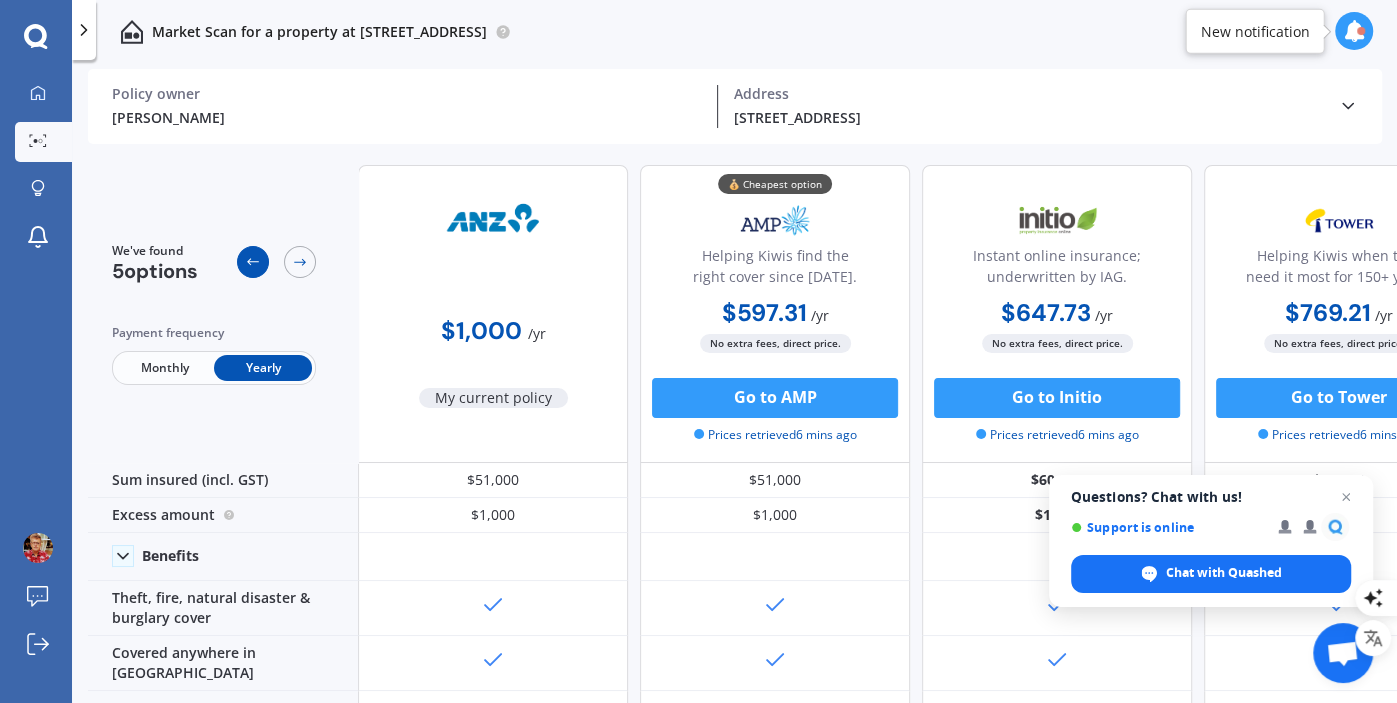 click 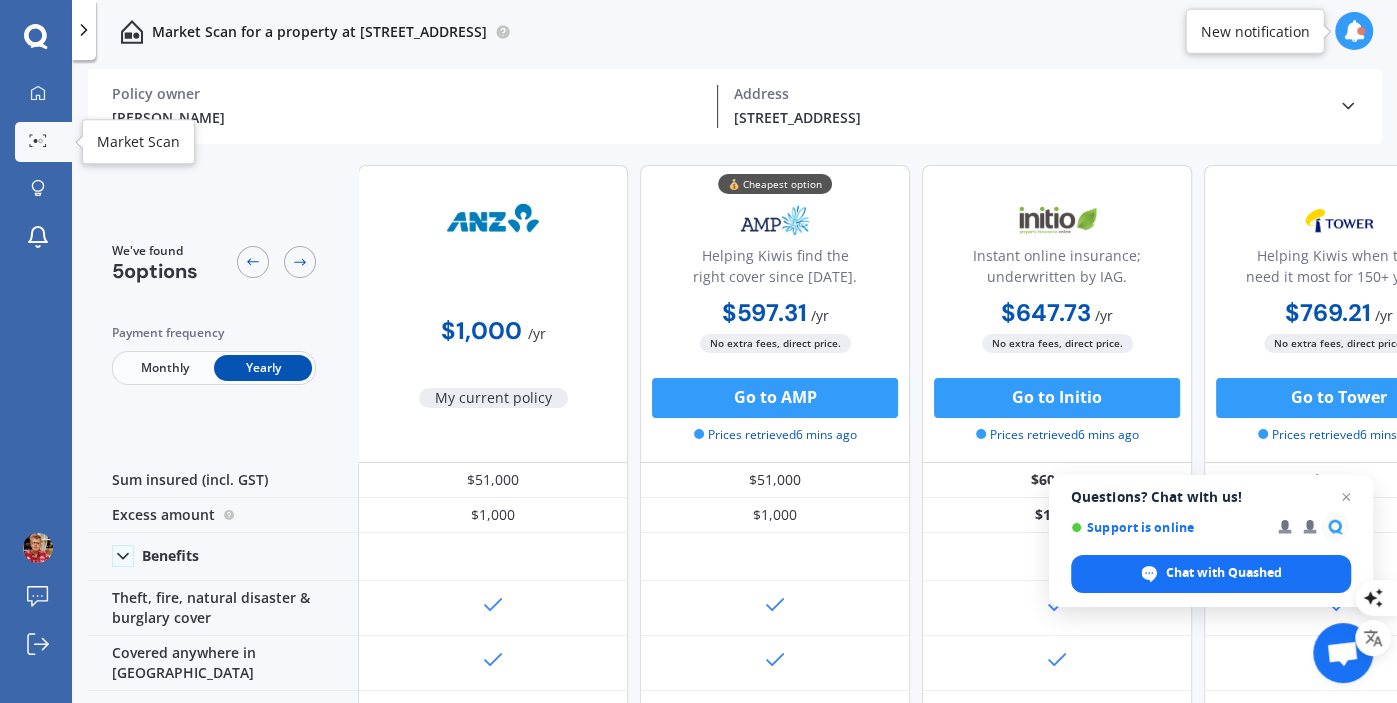click at bounding box center (38, 141) 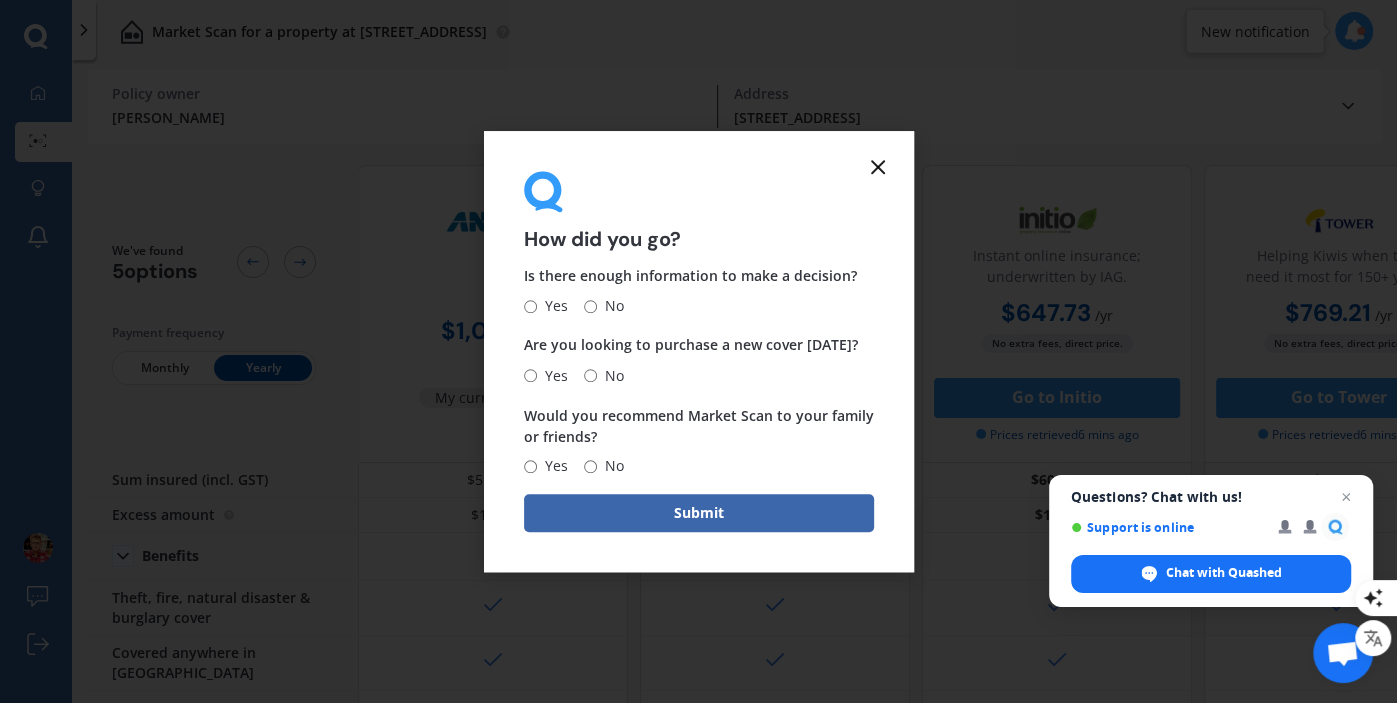 click 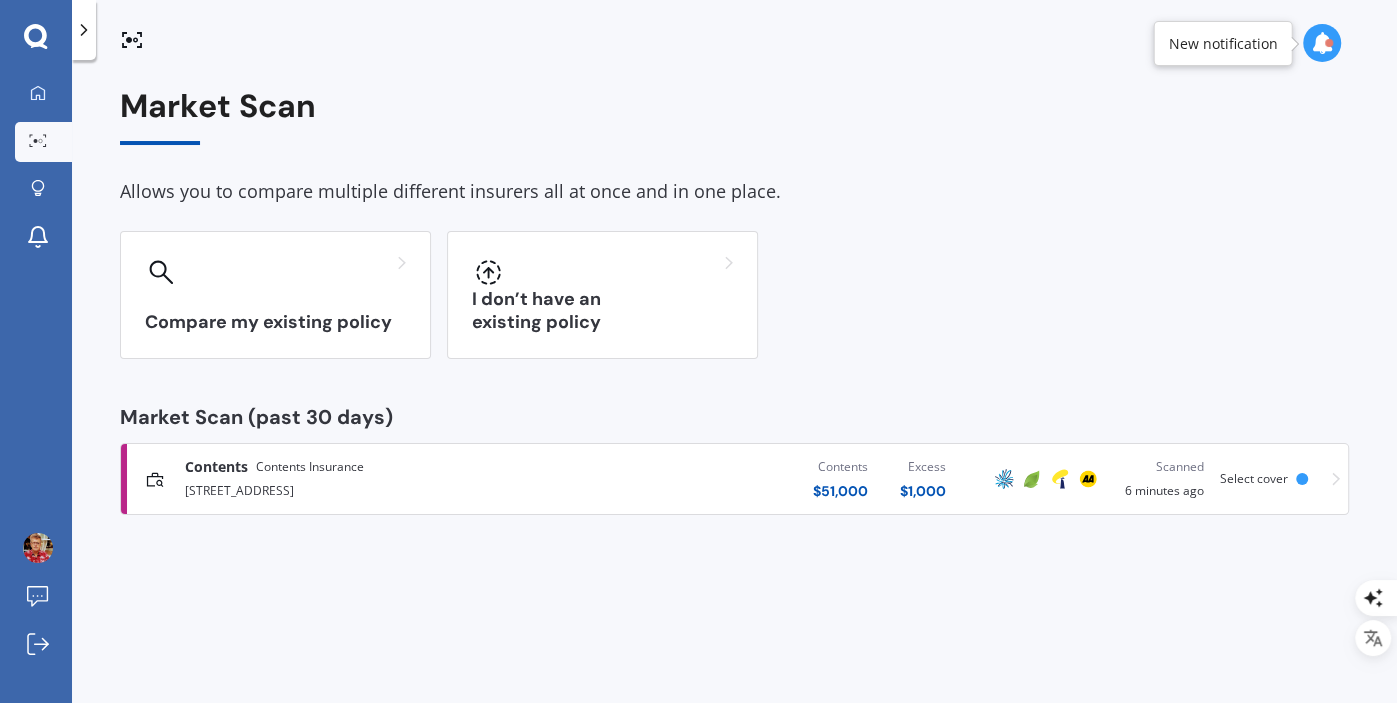 click on "[STREET_ADDRESS]" at bounding box center (369, 489) 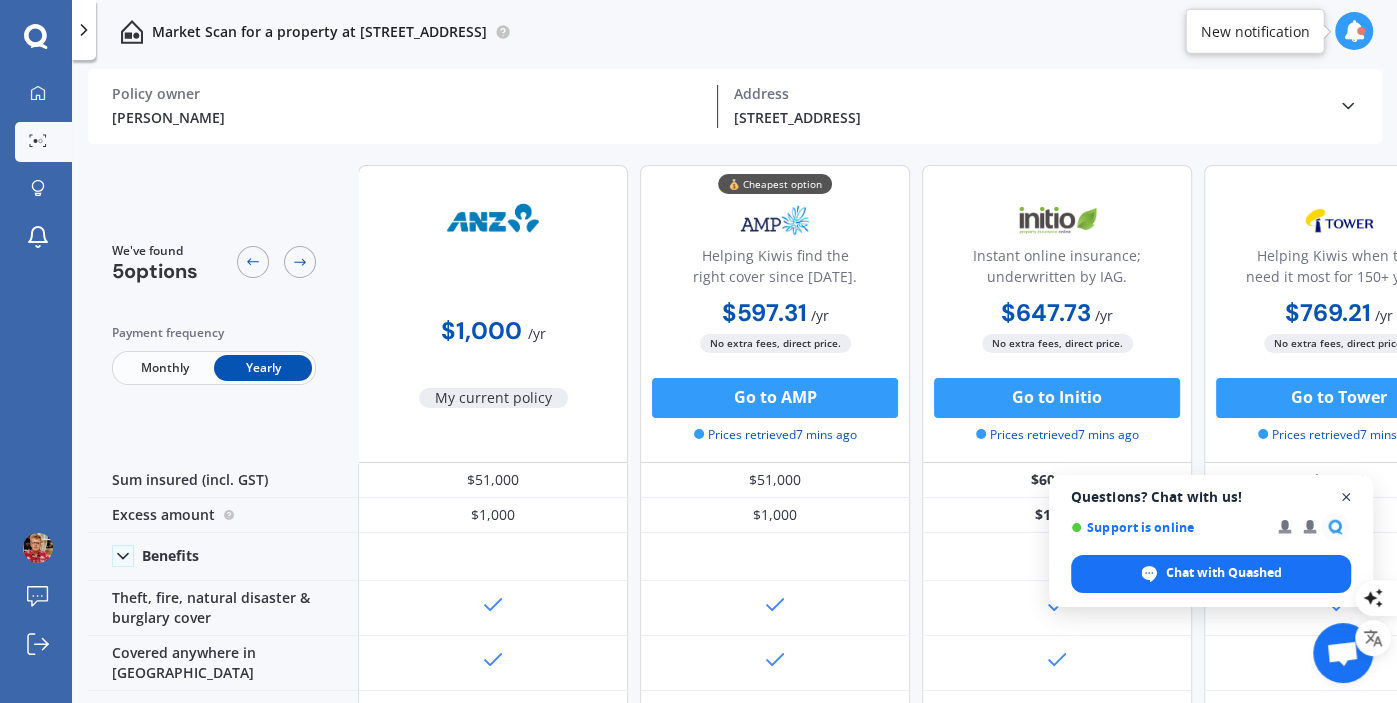 click at bounding box center (1346, 497) 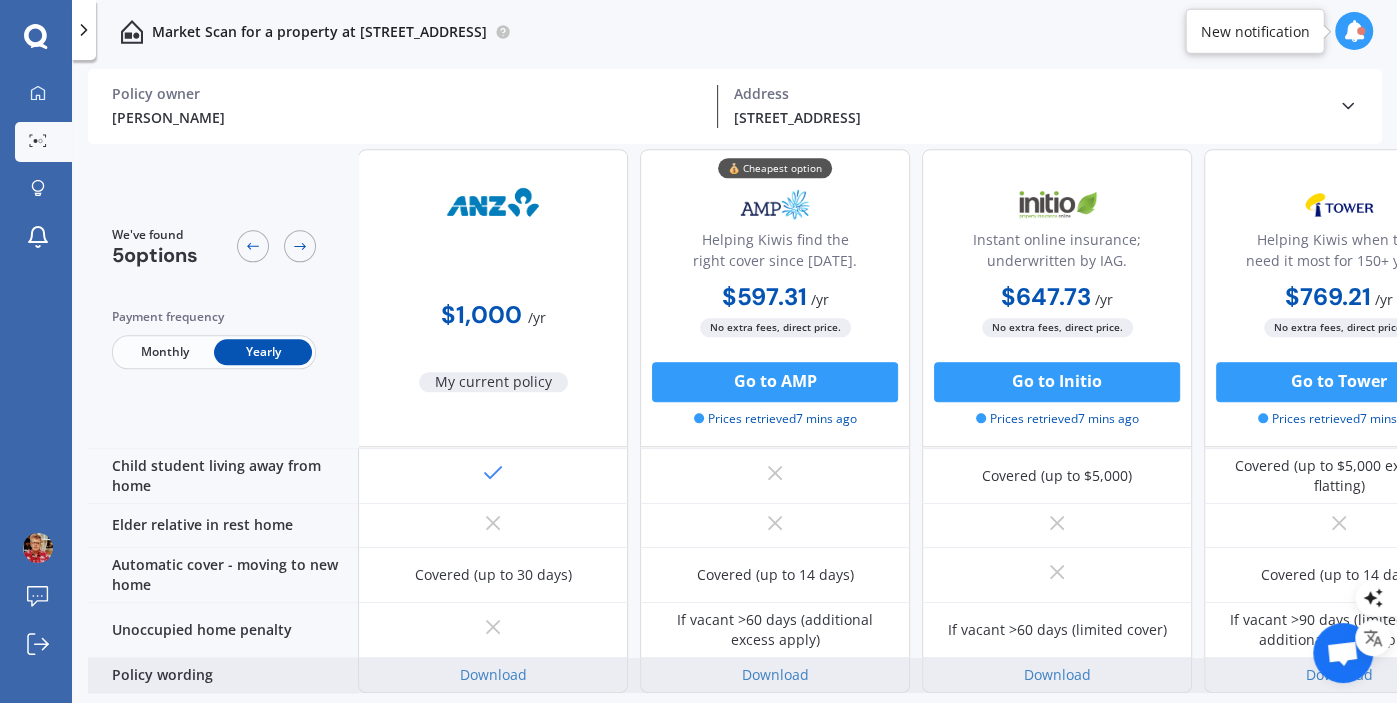 scroll, scrollTop: 1558, scrollLeft: 0, axis: vertical 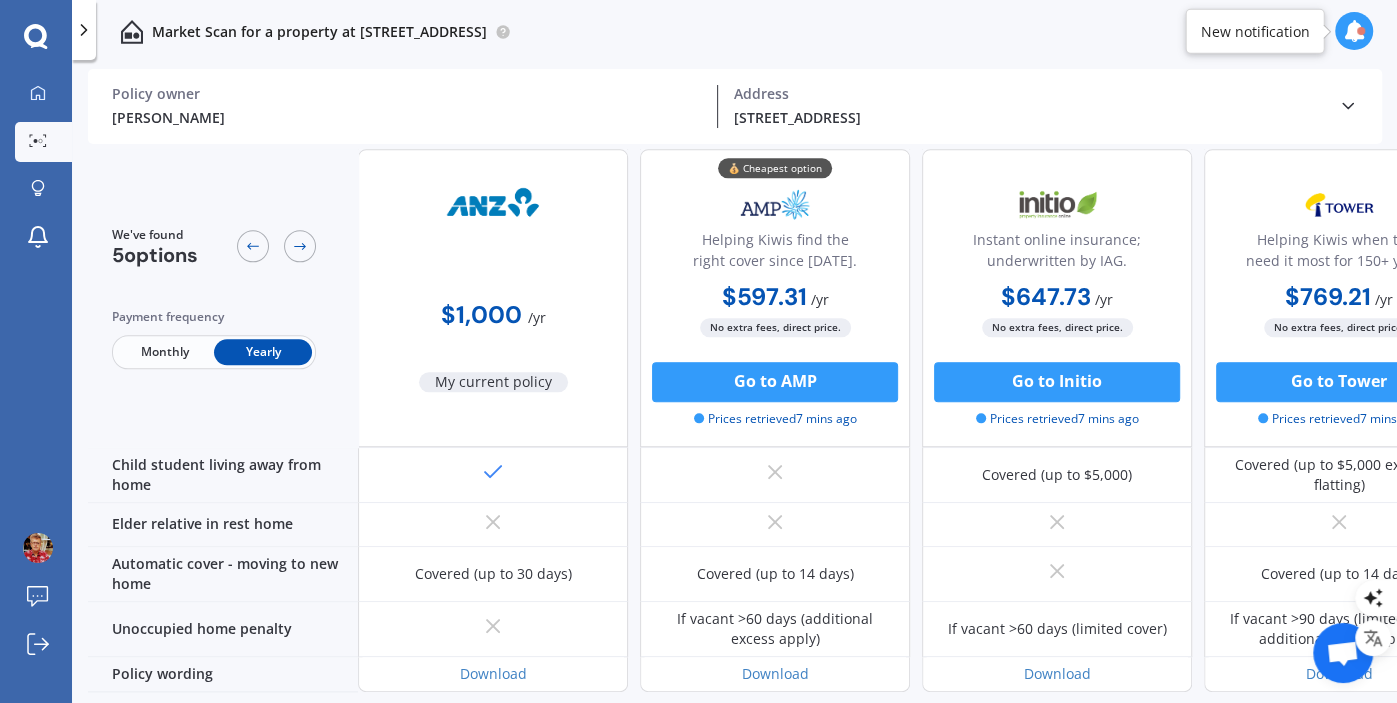 click on "Go back to the top" at bounding box center [755, 748] 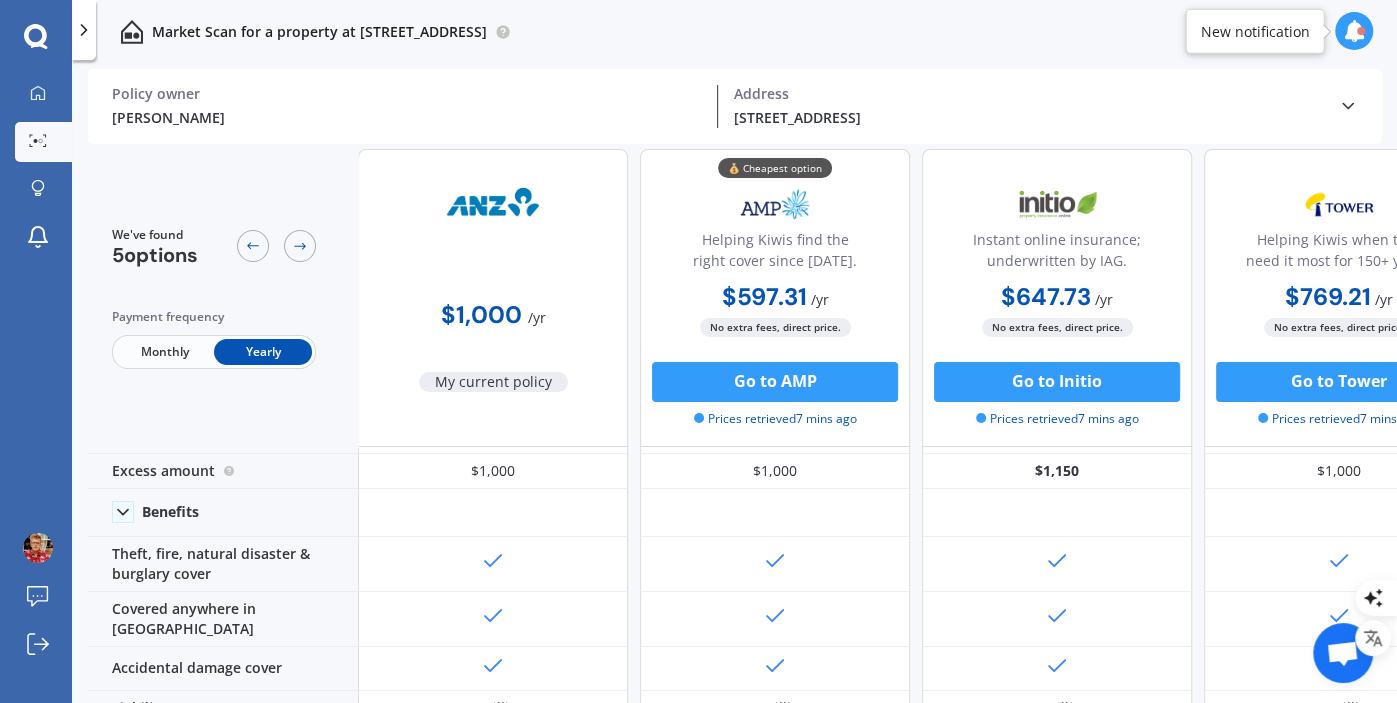 scroll, scrollTop: 0, scrollLeft: 0, axis: both 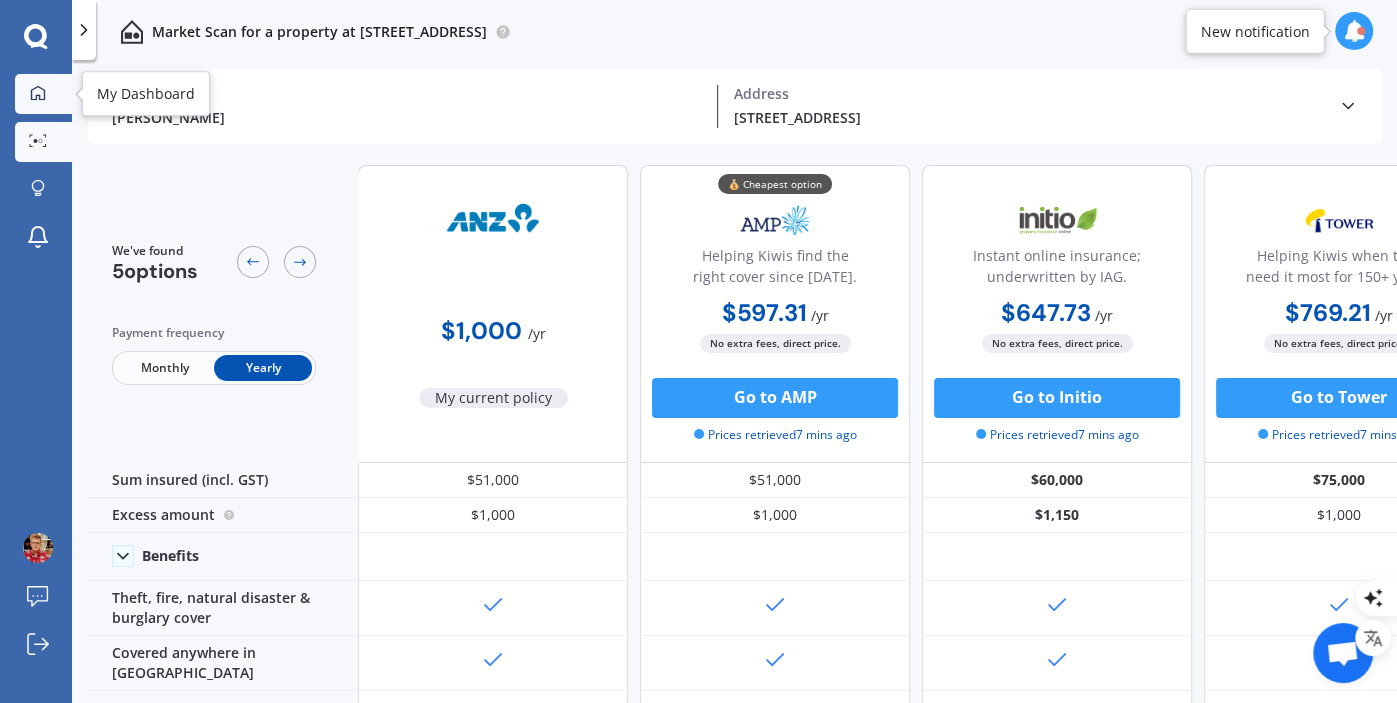 click 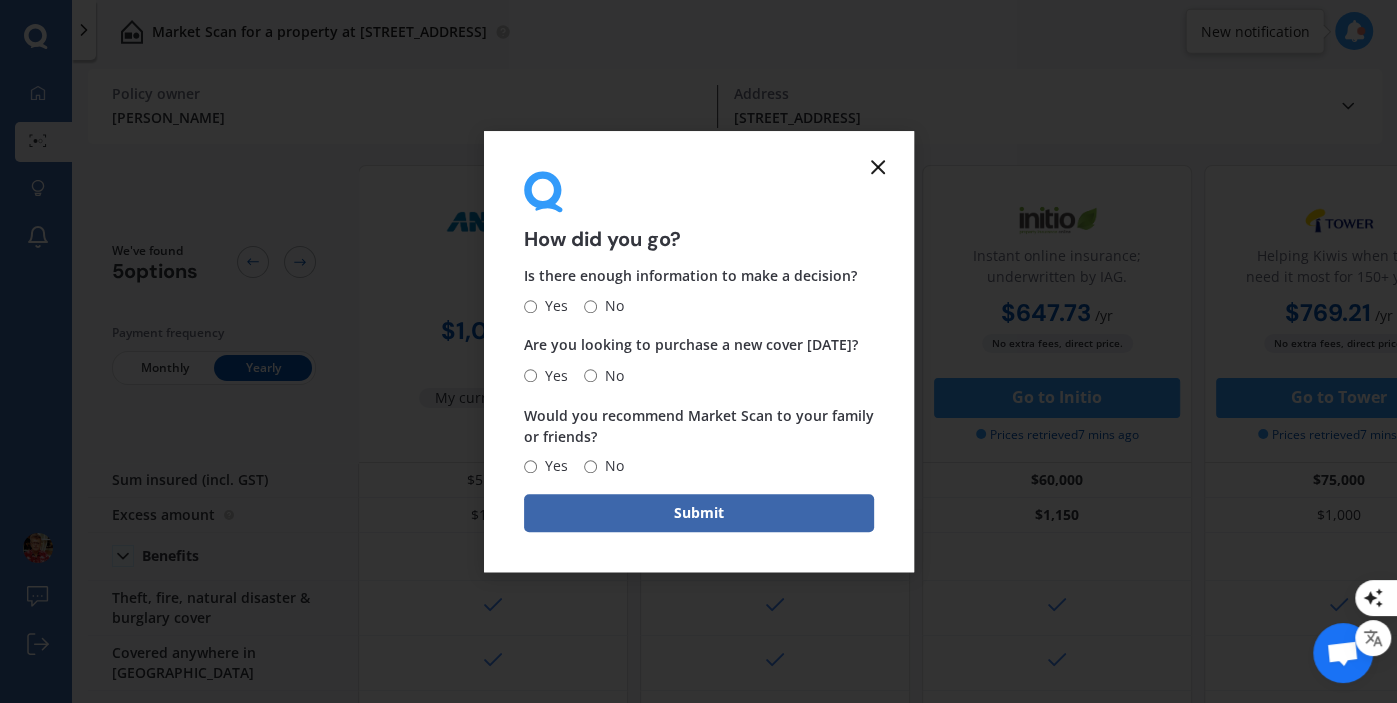 click on "How did you go? Is there enough information to make a decision? Yes No Are you looking to purchase a new cover today? Yes No Would you recommend Market Scan to your family or friends? Yes No Submit" at bounding box center [699, 352] 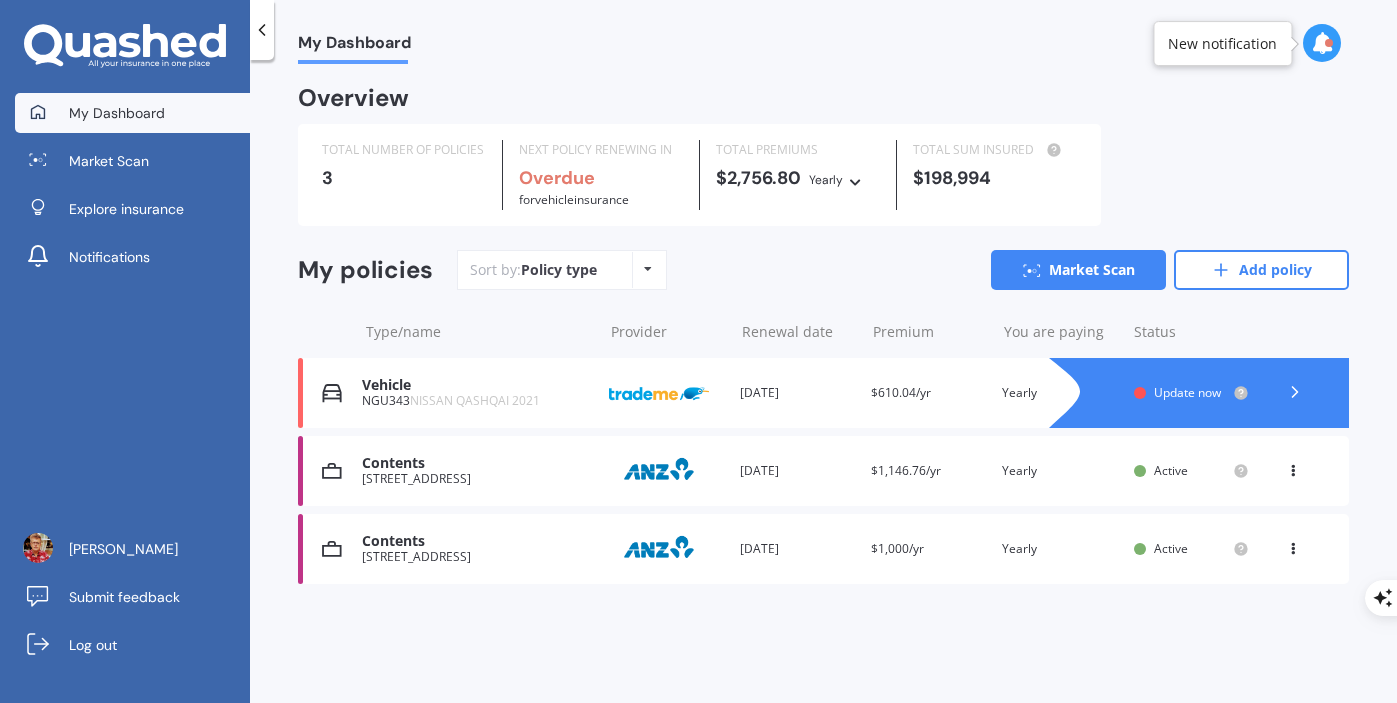 scroll, scrollTop: 0, scrollLeft: 0, axis: both 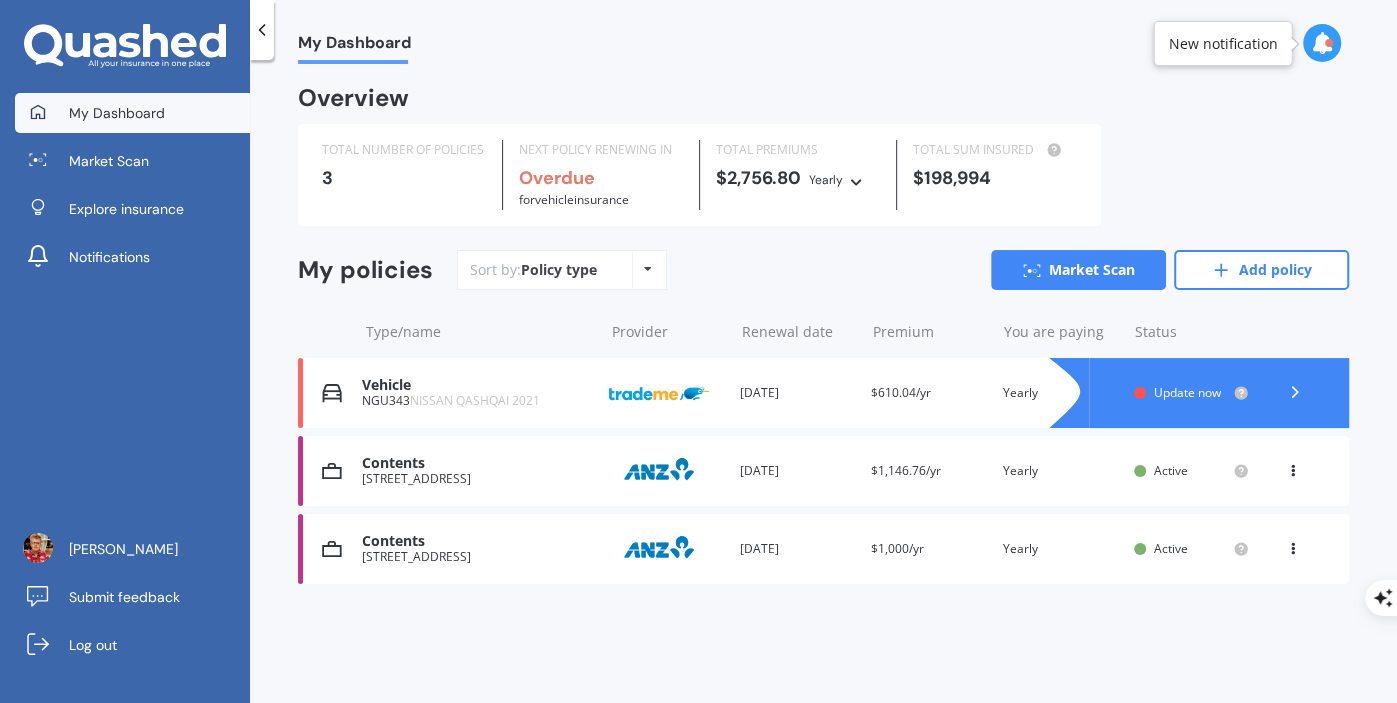 click on "Contents" at bounding box center [477, 541] 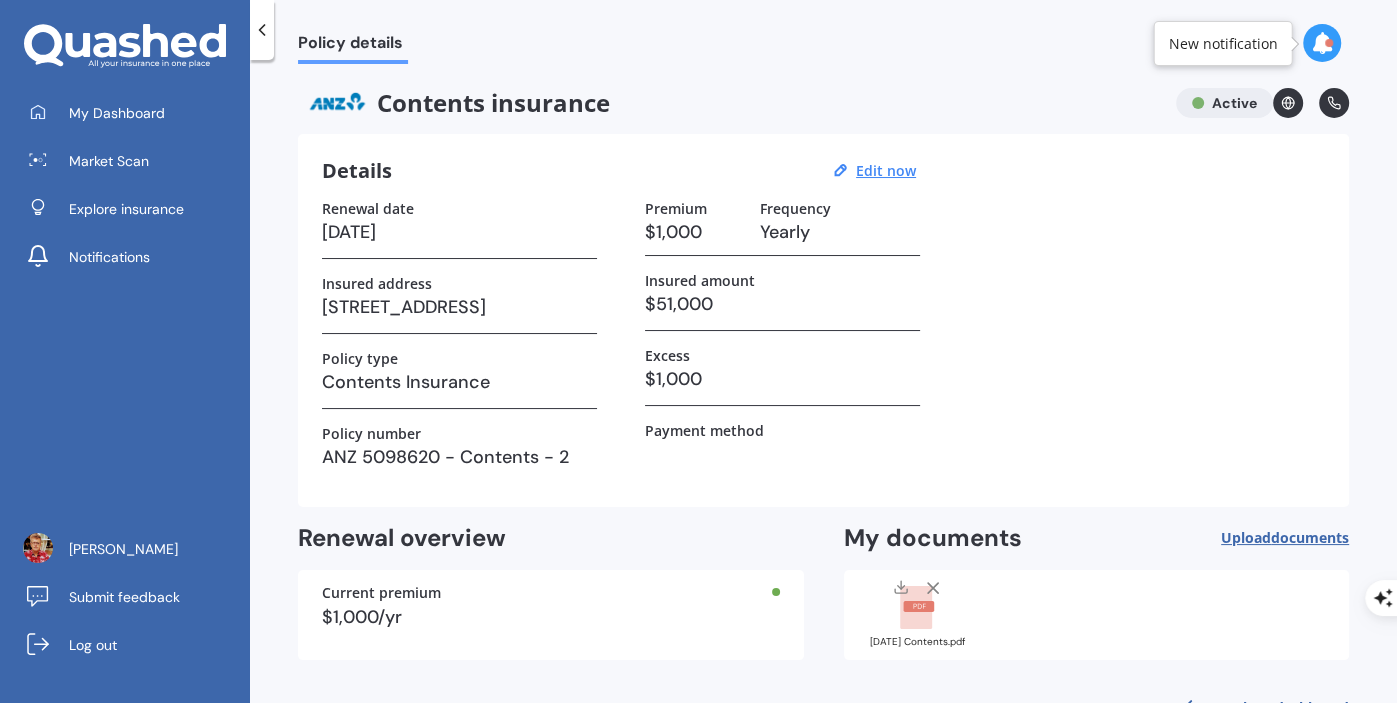 click on "$51,000" at bounding box center [782, 304] 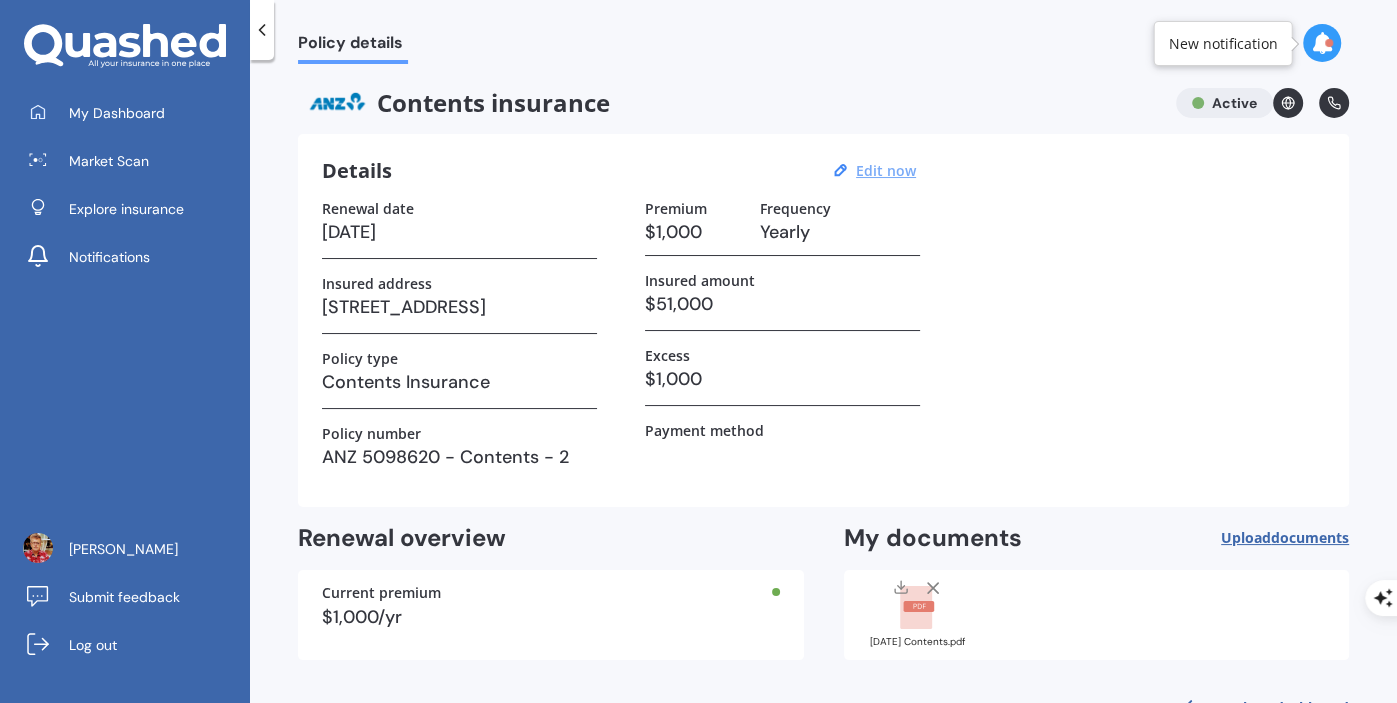 click on "Edit now" at bounding box center [886, 170] 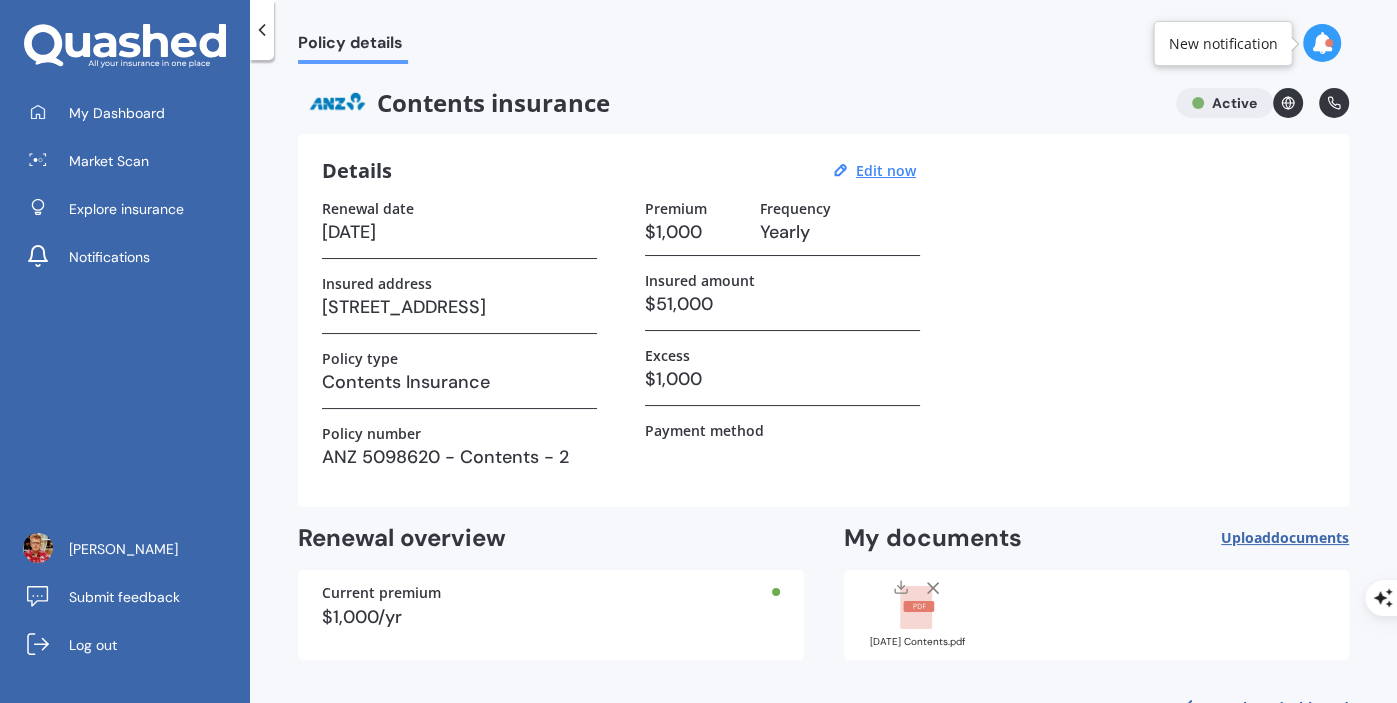 select on "17" 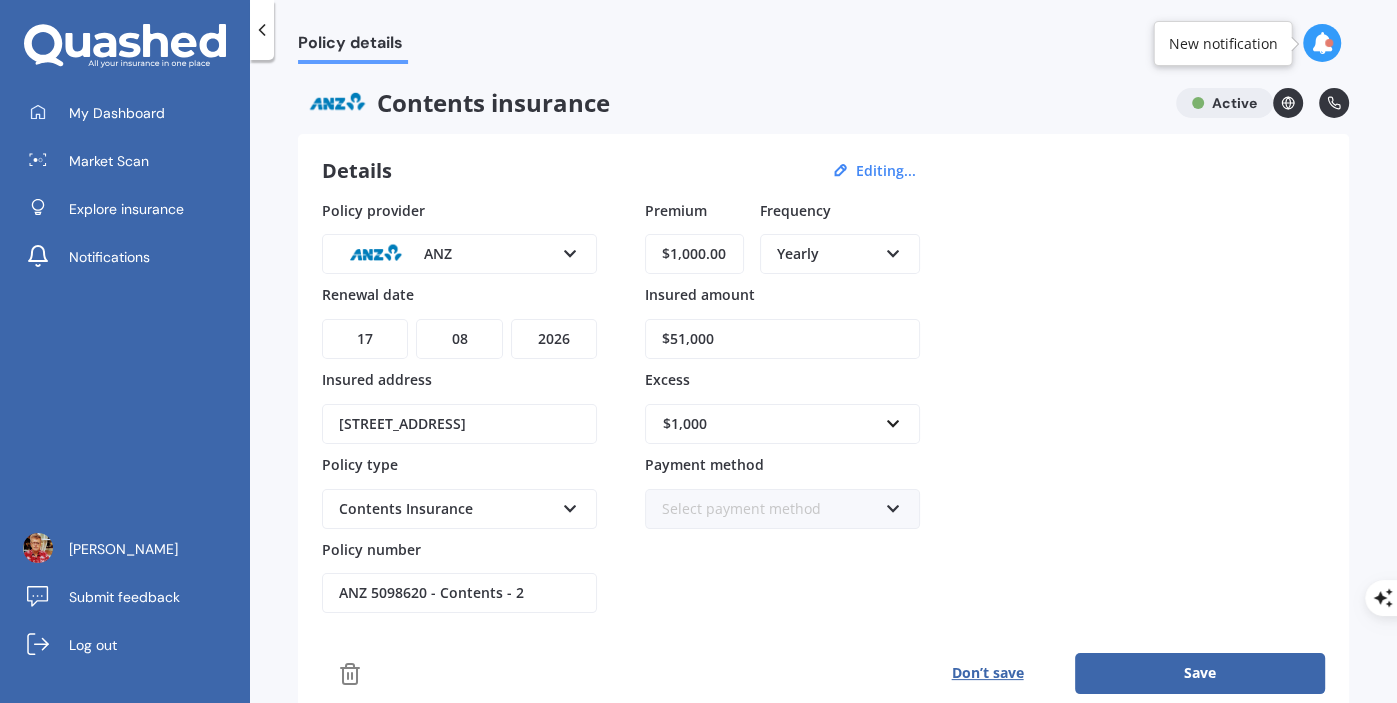 click on "$51,000" at bounding box center [782, 339] 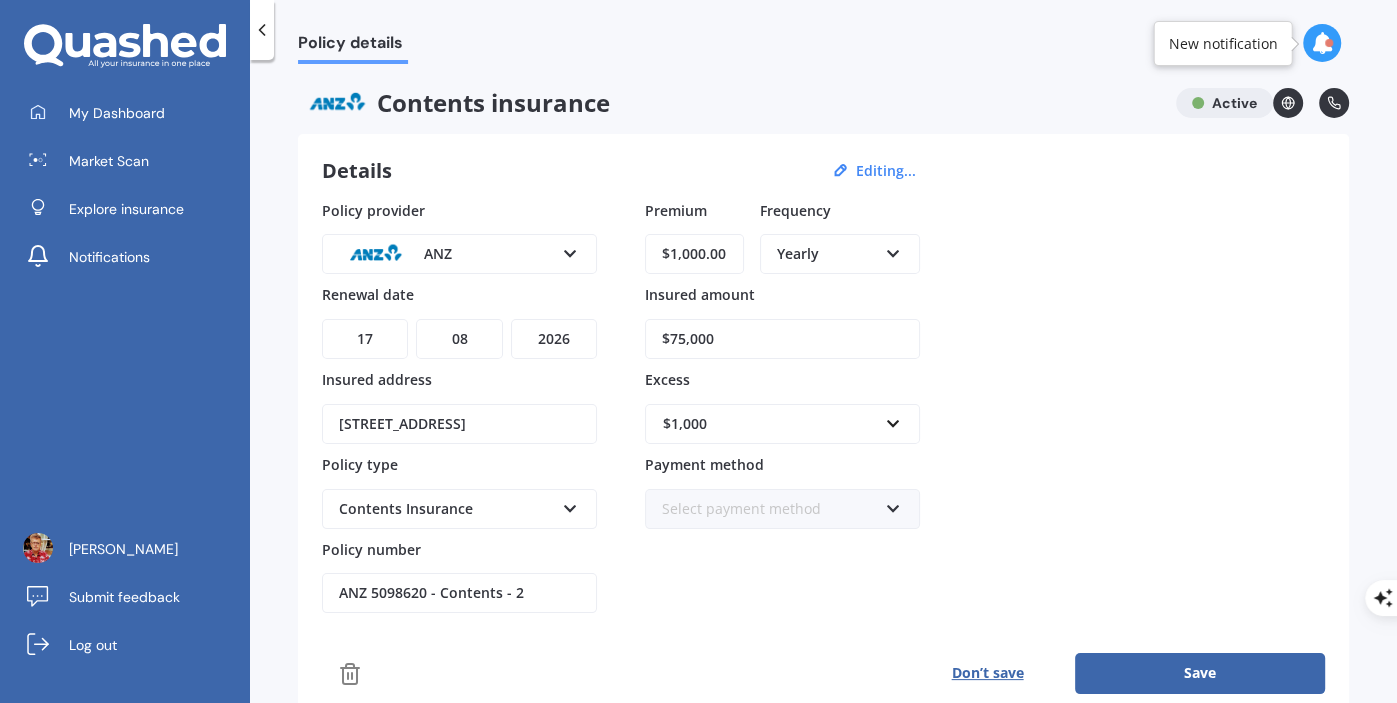 type on "$75,000" 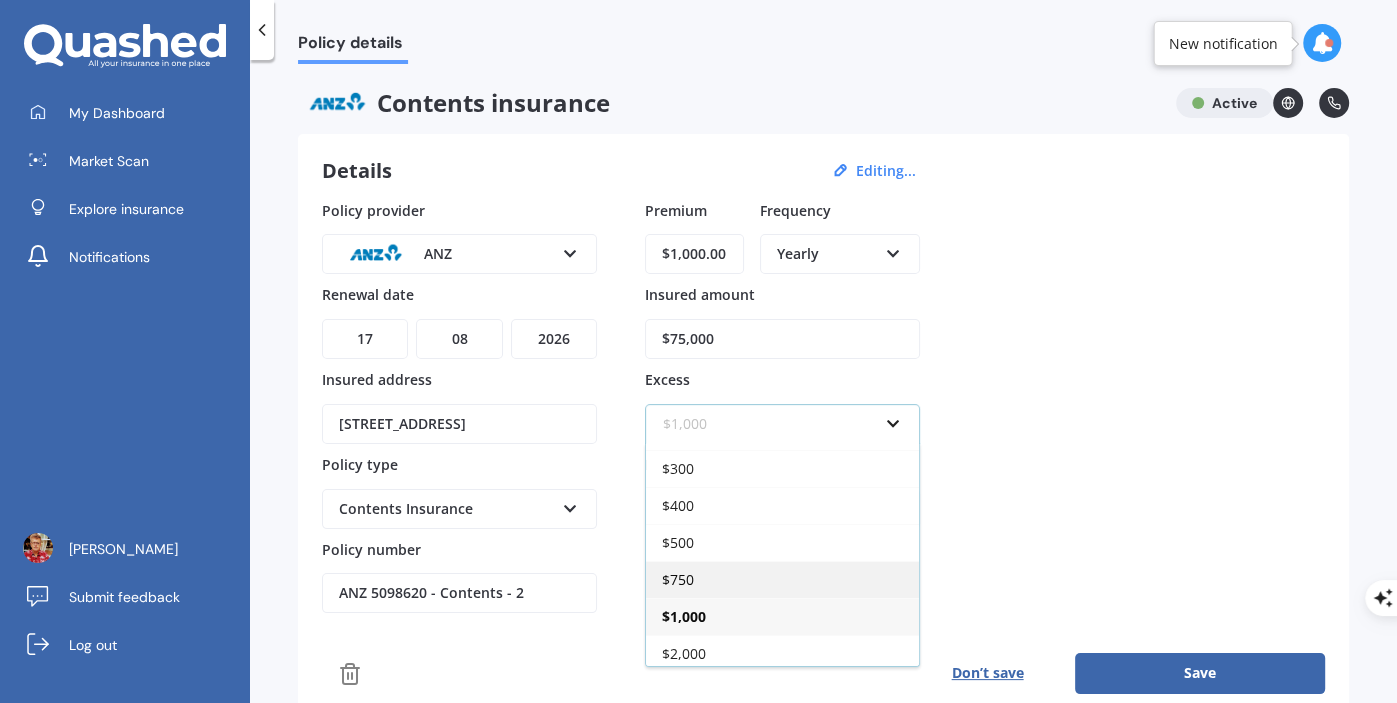 scroll, scrollTop: 33, scrollLeft: 0, axis: vertical 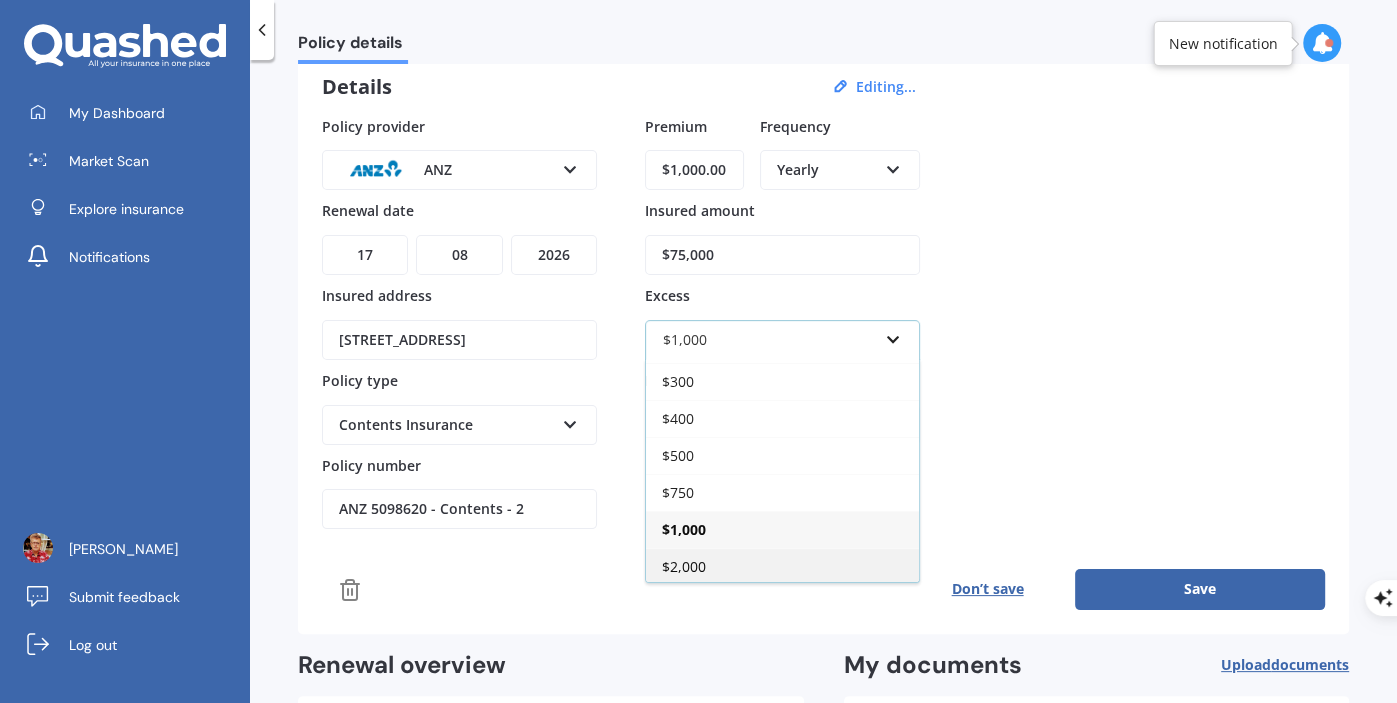 click on "$2,000" at bounding box center [782, 566] 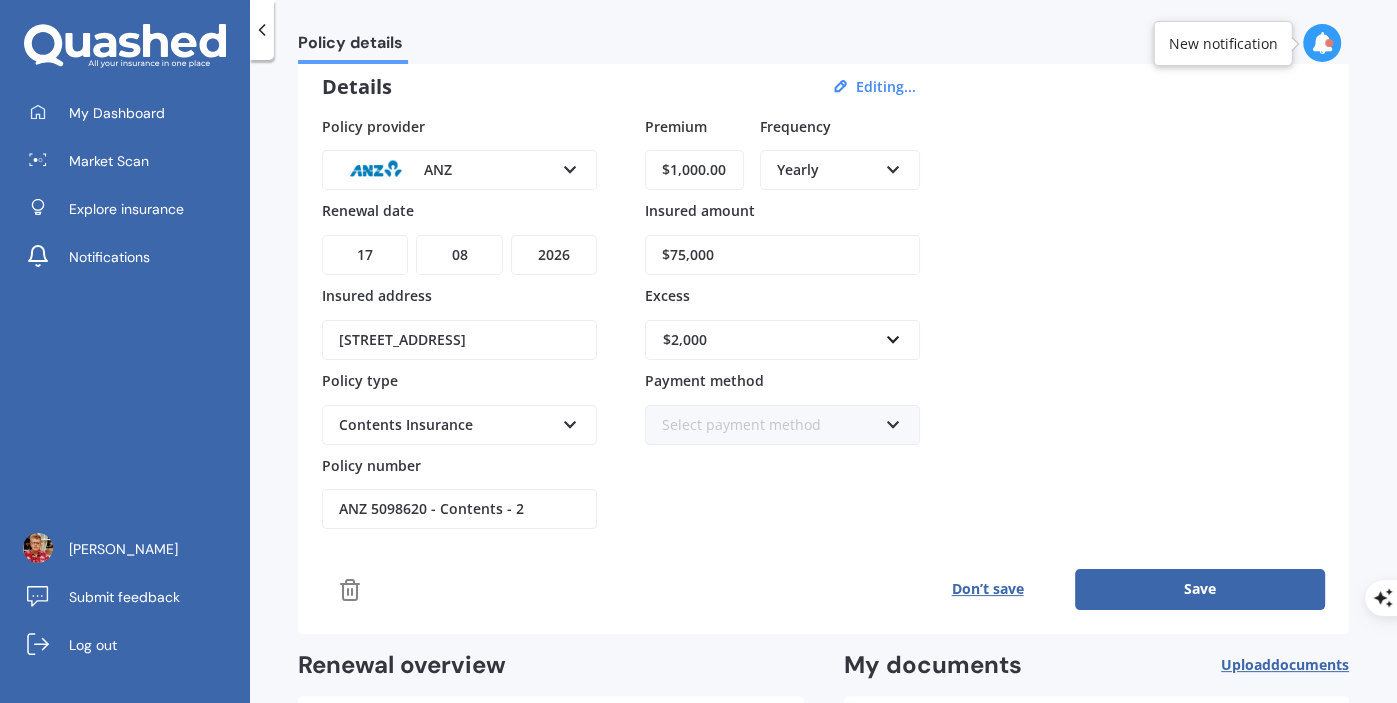 click on "YYYY 2027 2026 2025 2024 2023 2022 2021 2020 2019 2018 2017 2016 2015 2014 2013 2012 2011 2010 2009 2008 2007 2006 2005 2004 2003 2002 2001 2000 1999 1998 1997 1996 1995 1994 1993 1992 1991 1990 1989 1988 1987 1986 1985 1984 1983 1982 1981 1980 1979 1978 1977 1976 1975 1974 1973 1972 1971 1970 1969 1968 1967 1966 1965 1964 1963 1962 1961 1960 1959 1958 1957 1956 1955 1954 1953 1952 1951 1950 1949 1948 1947 1946 1945 1944 1943 1942 1941 1940 1939 1938 1937 1936 1935 1934 1933 1932 1931 1930 1929 1928" at bounding box center (554, 255) 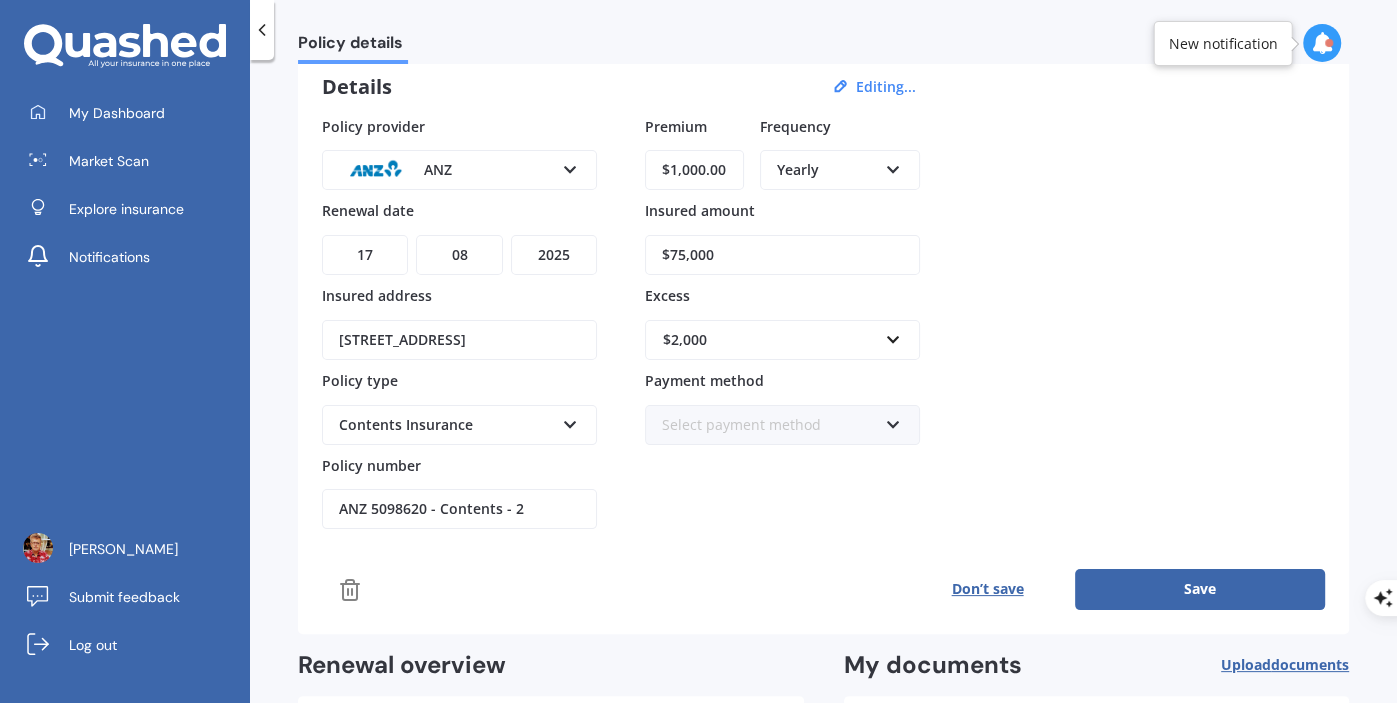 click on "YYYY 2027 2026 2025 2024 2023 2022 2021 2020 2019 2018 2017 2016 2015 2014 2013 2012 2011 2010 2009 2008 2007 2006 2005 2004 2003 2002 2001 2000 1999 1998 1997 1996 1995 1994 1993 1992 1991 1990 1989 1988 1987 1986 1985 1984 1983 1982 1981 1980 1979 1978 1977 1976 1975 1974 1973 1972 1971 1970 1969 1968 1967 1966 1965 1964 1963 1962 1961 1960 1959 1958 1957 1956 1955 1954 1953 1952 1951 1950 1949 1948 1947 1946 1945 1944 1943 1942 1941 1940 1939 1938 1937 1936 1935 1934 1933 1932 1931 1930 1929 1928" at bounding box center [554, 255] 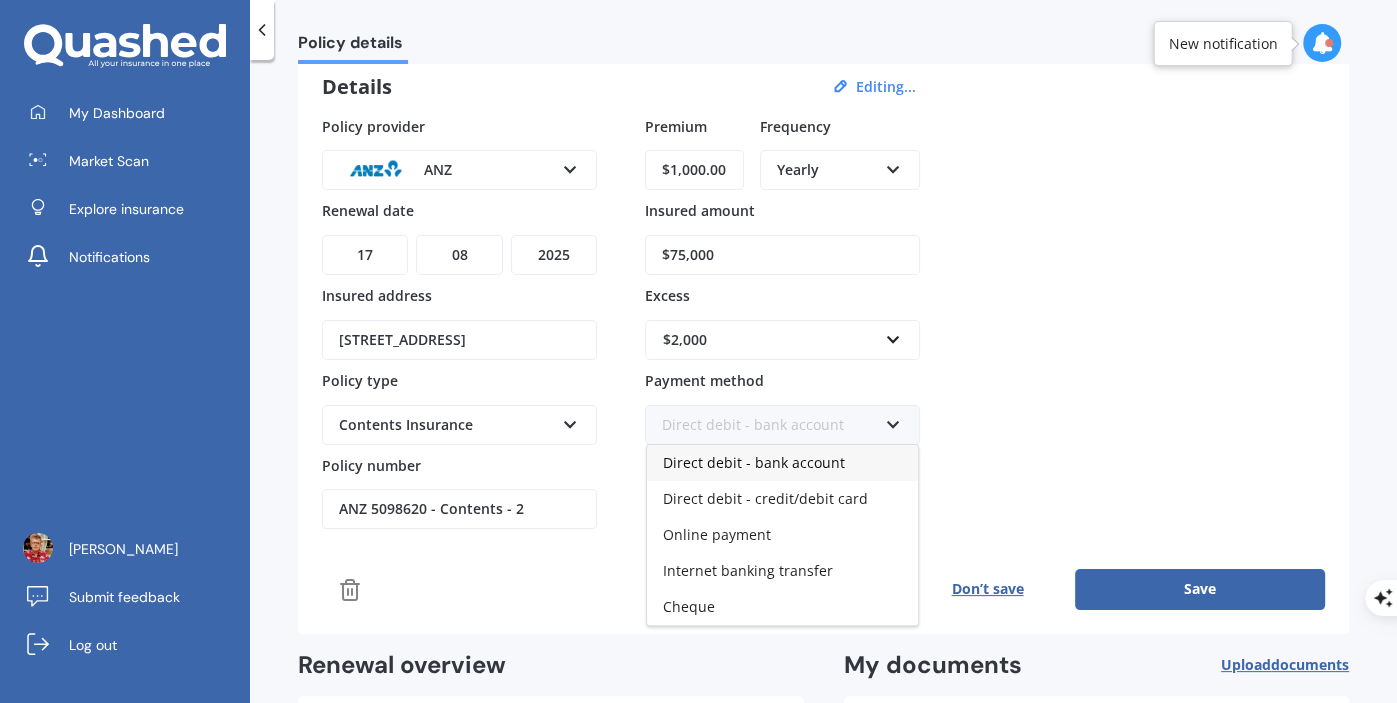 click on "Direct debit - bank account" at bounding box center (754, 462) 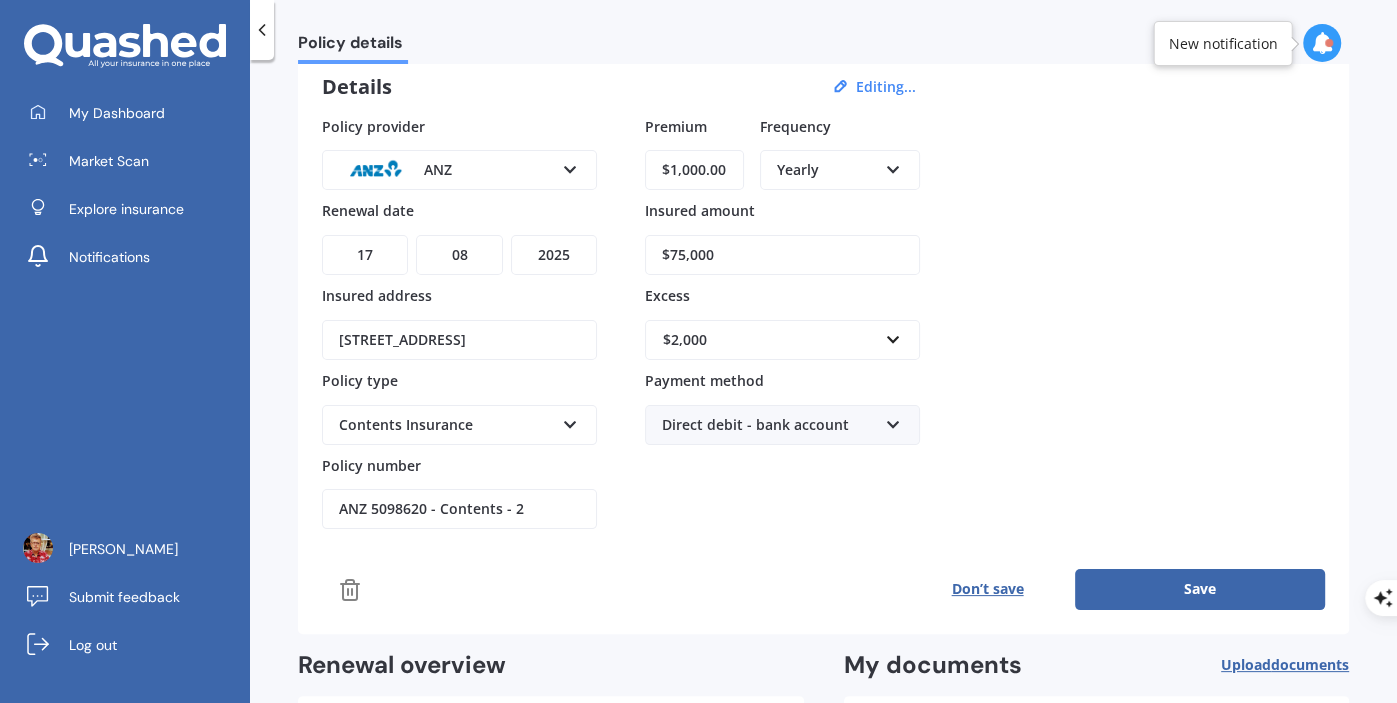 click on "$1,000.00" at bounding box center (694, 170) 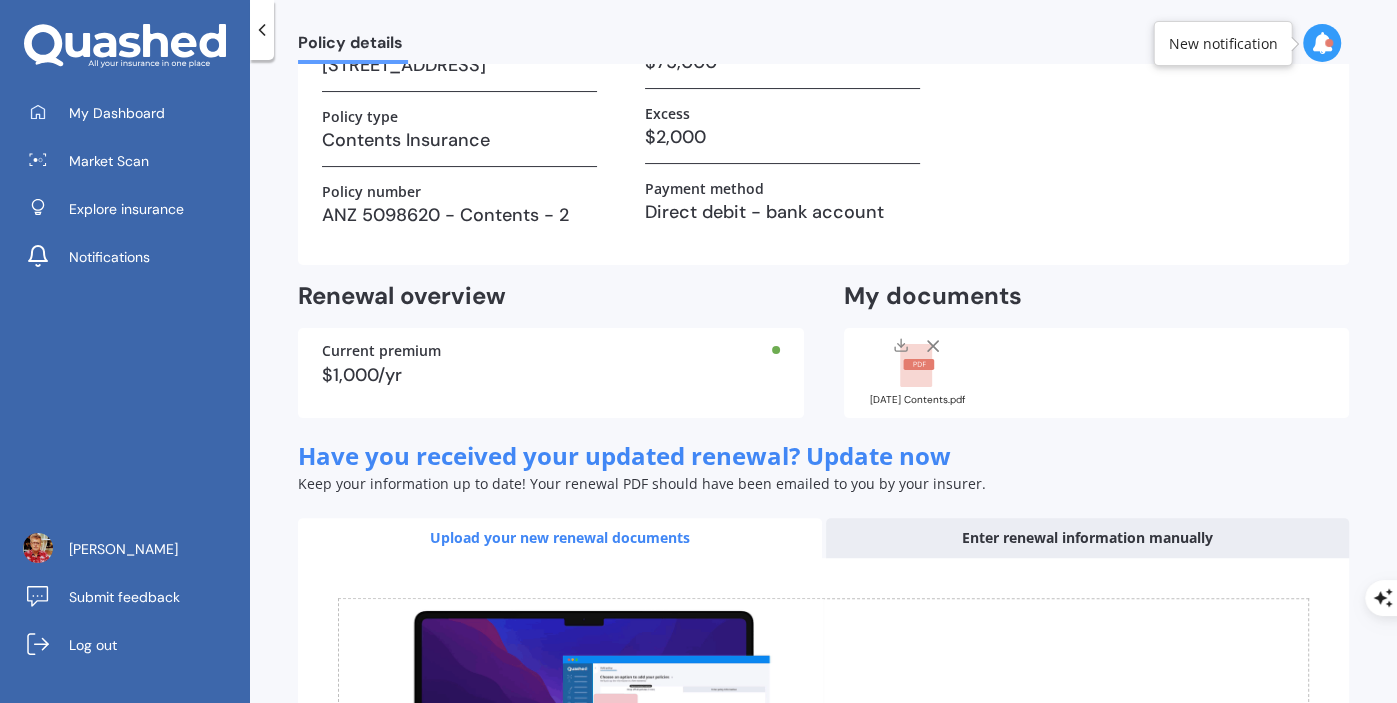 scroll, scrollTop: 261, scrollLeft: 0, axis: vertical 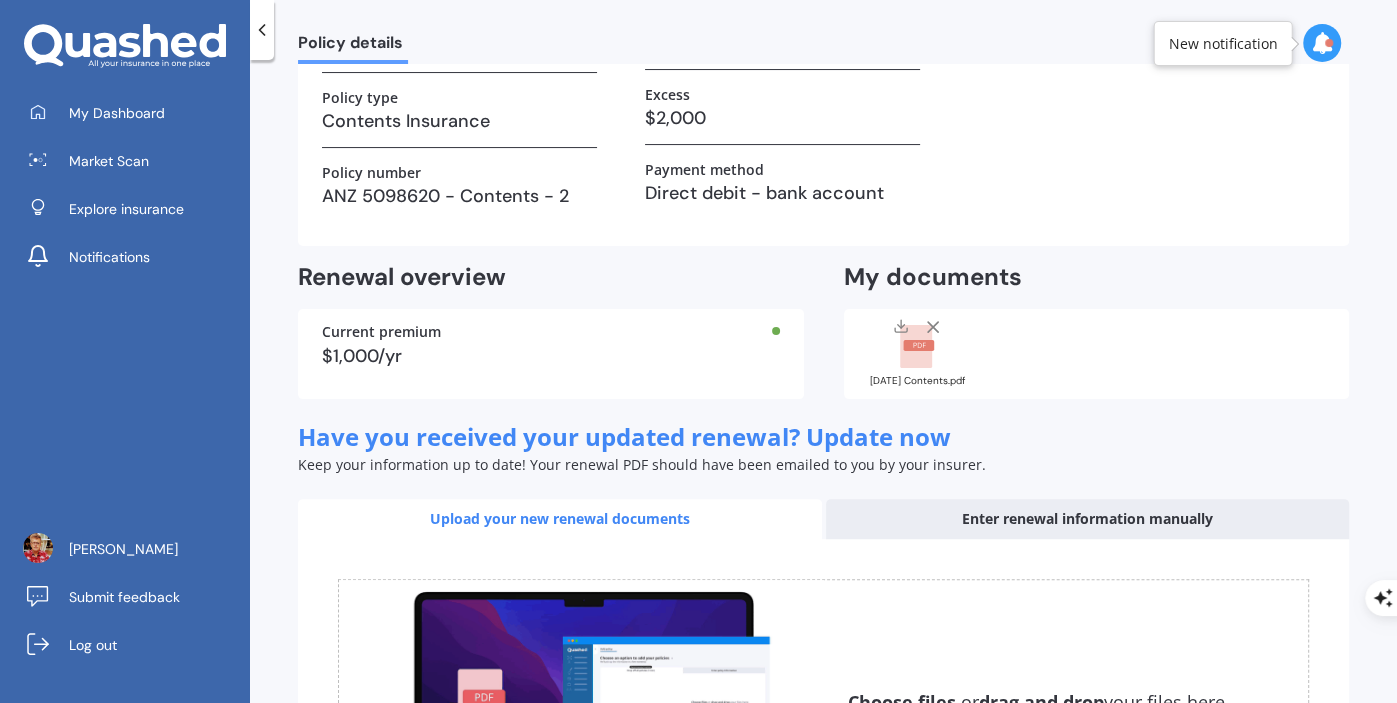 click on "Enter renewal information manually" at bounding box center [1088, 519] 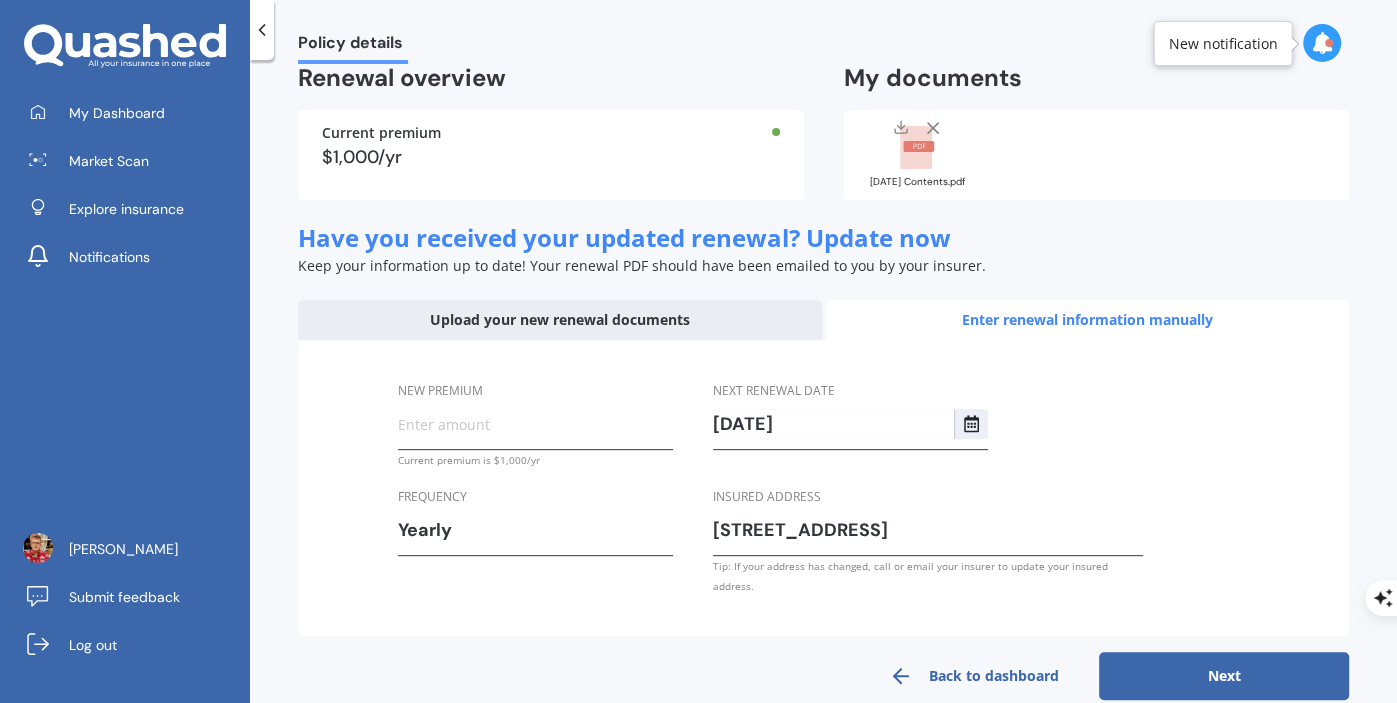 scroll, scrollTop: 472, scrollLeft: 0, axis: vertical 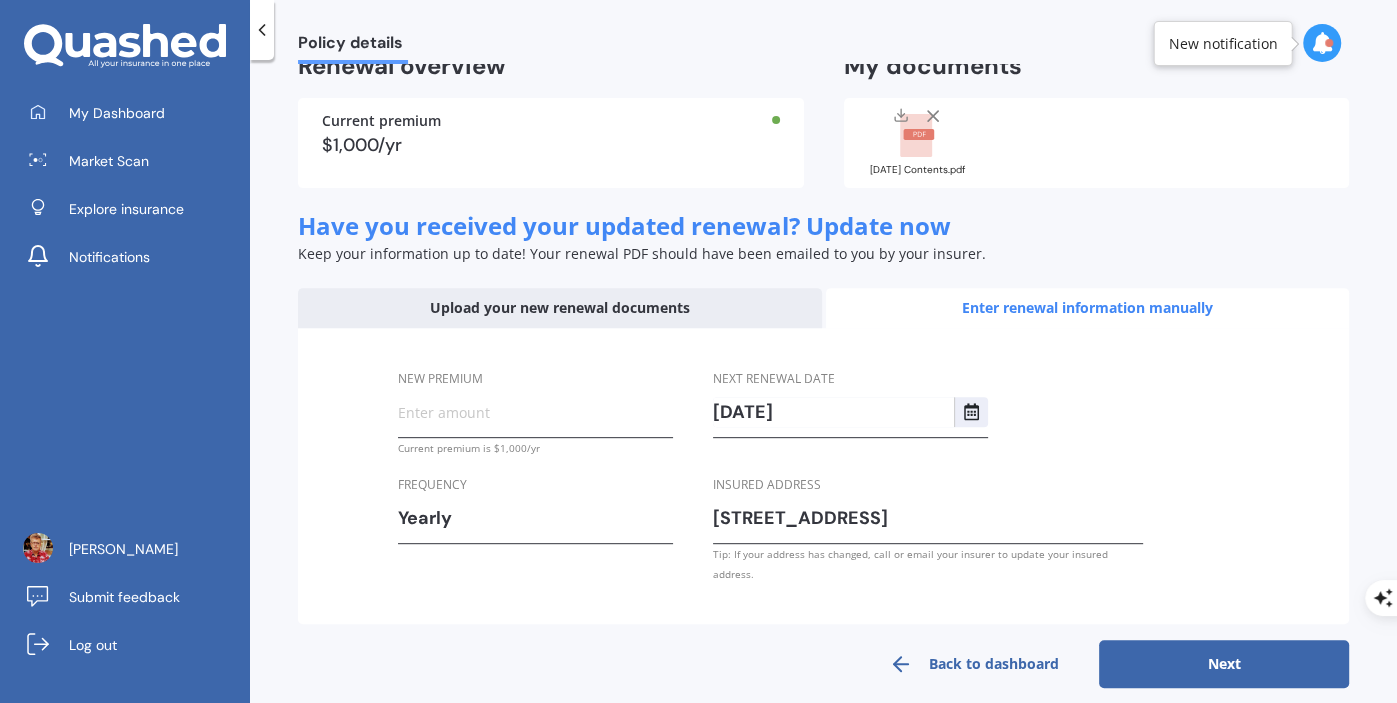 click on "New premium" at bounding box center (535, 412) 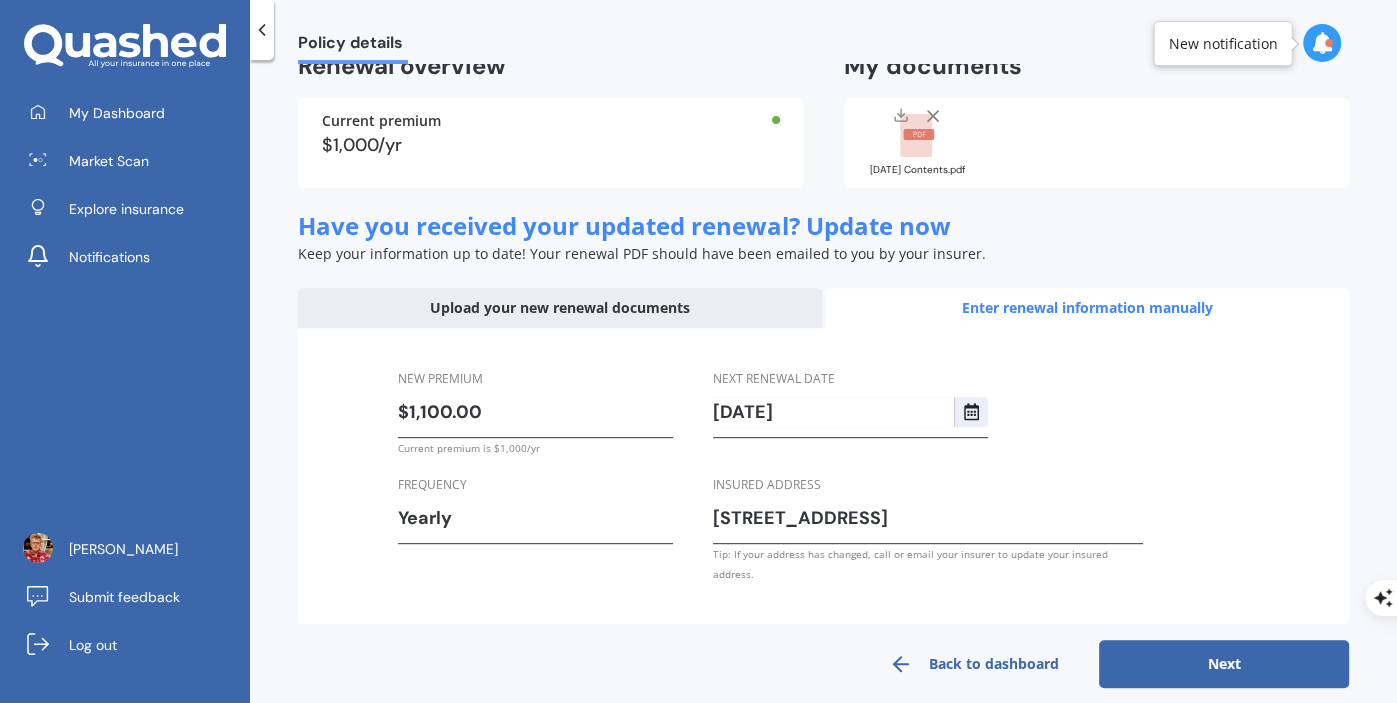 type on "$1,100.00" 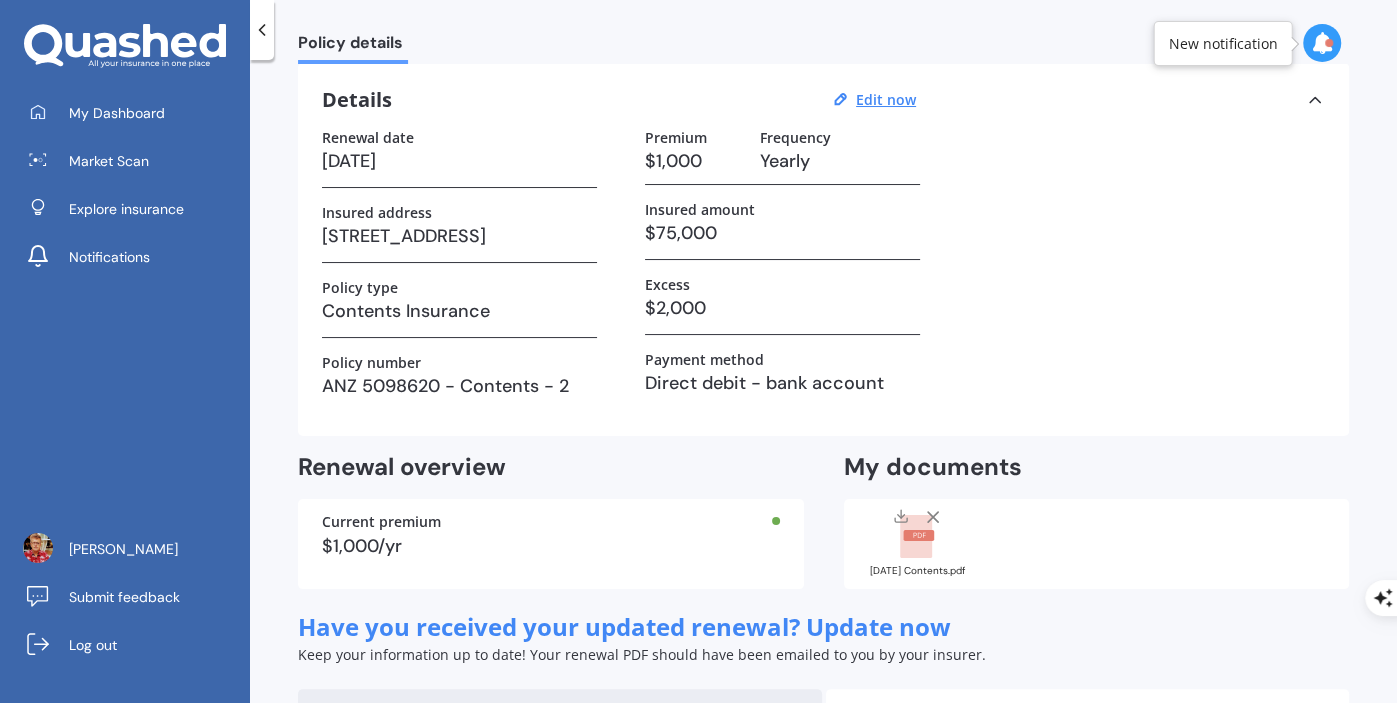 select on "17" 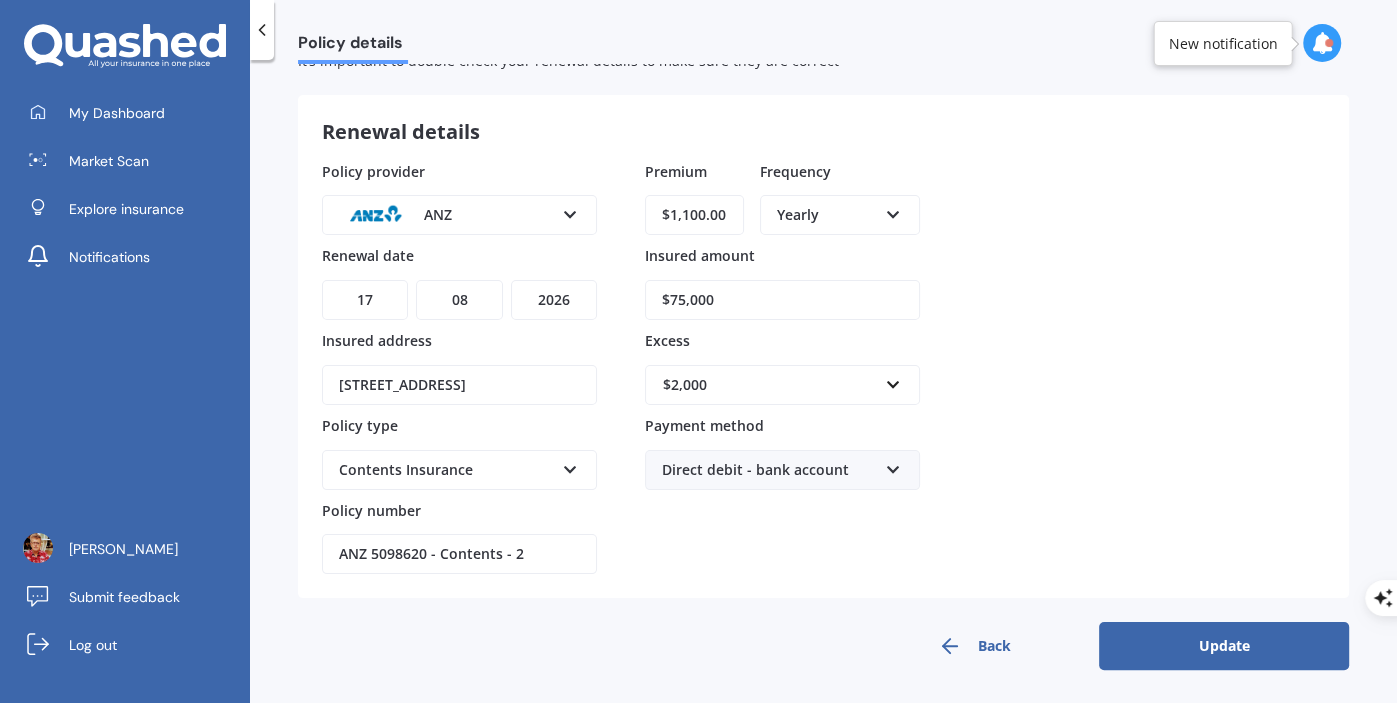 click on "Update" at bounding box center [1224, 646] 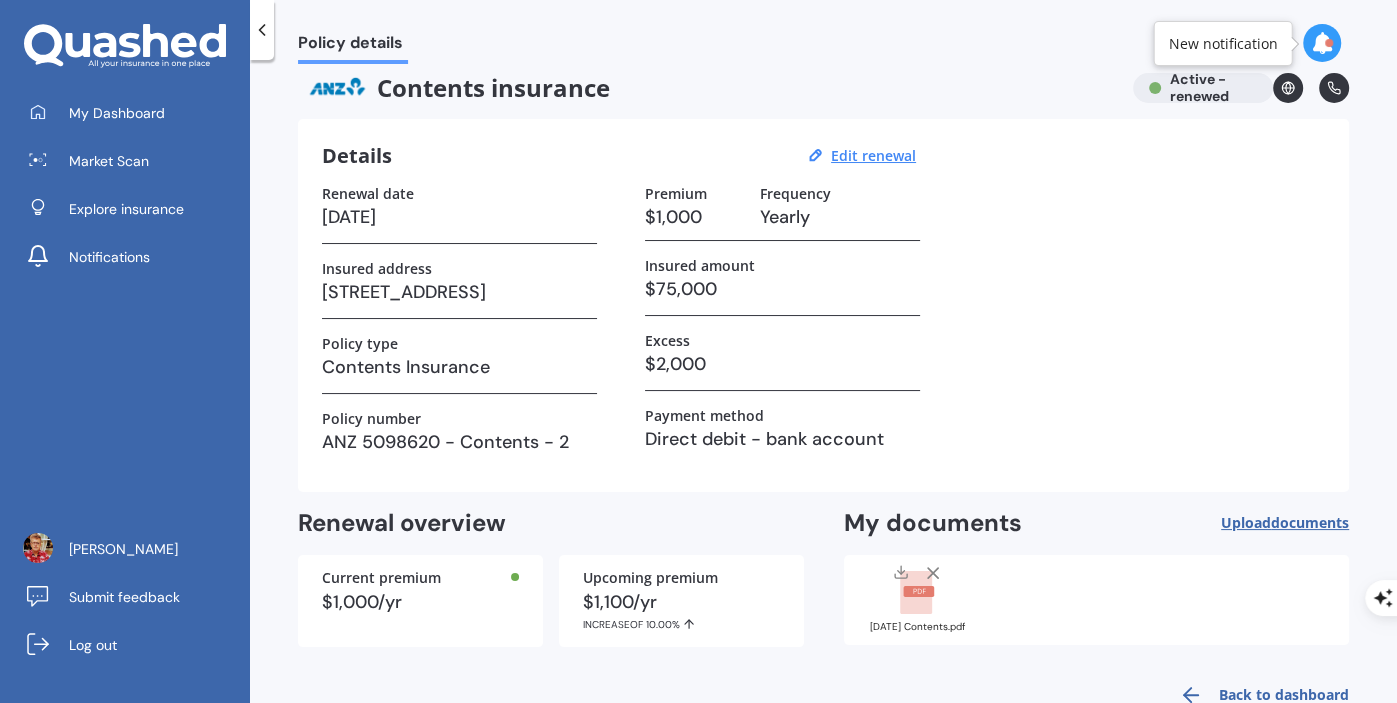 scroll, scrollTop: 0, scrollLeft: 0, axis: both 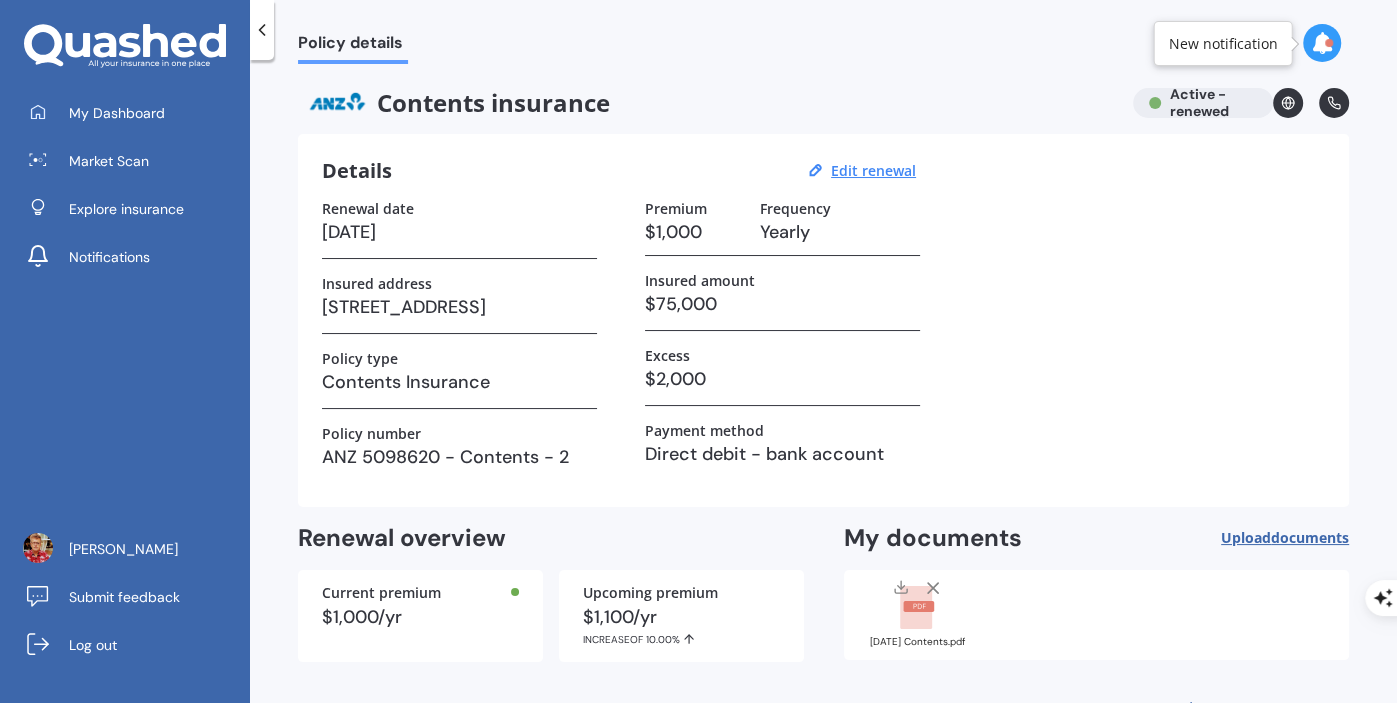 click on "Contents insurance Active - renewed" at bounding box center [823, 103] 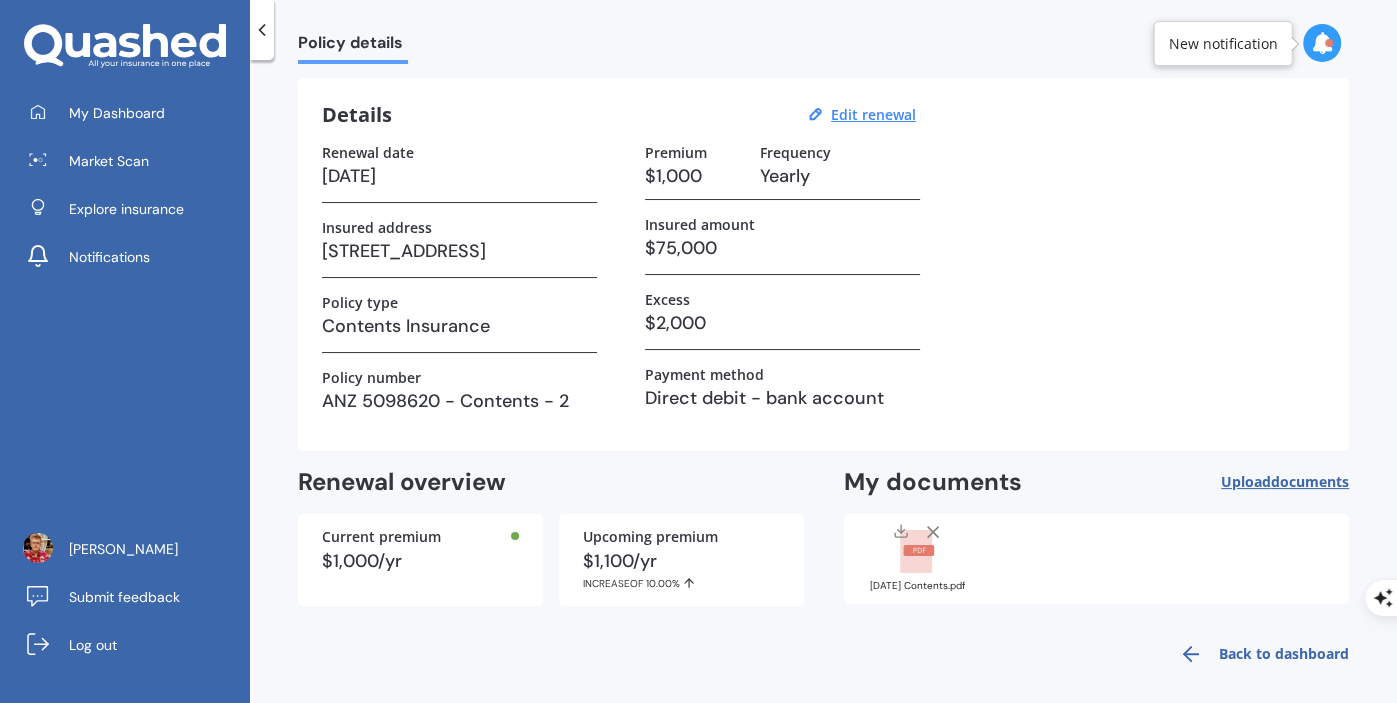 scroll, scrollTop: 66, scrollLeft: 0, axis: vertical 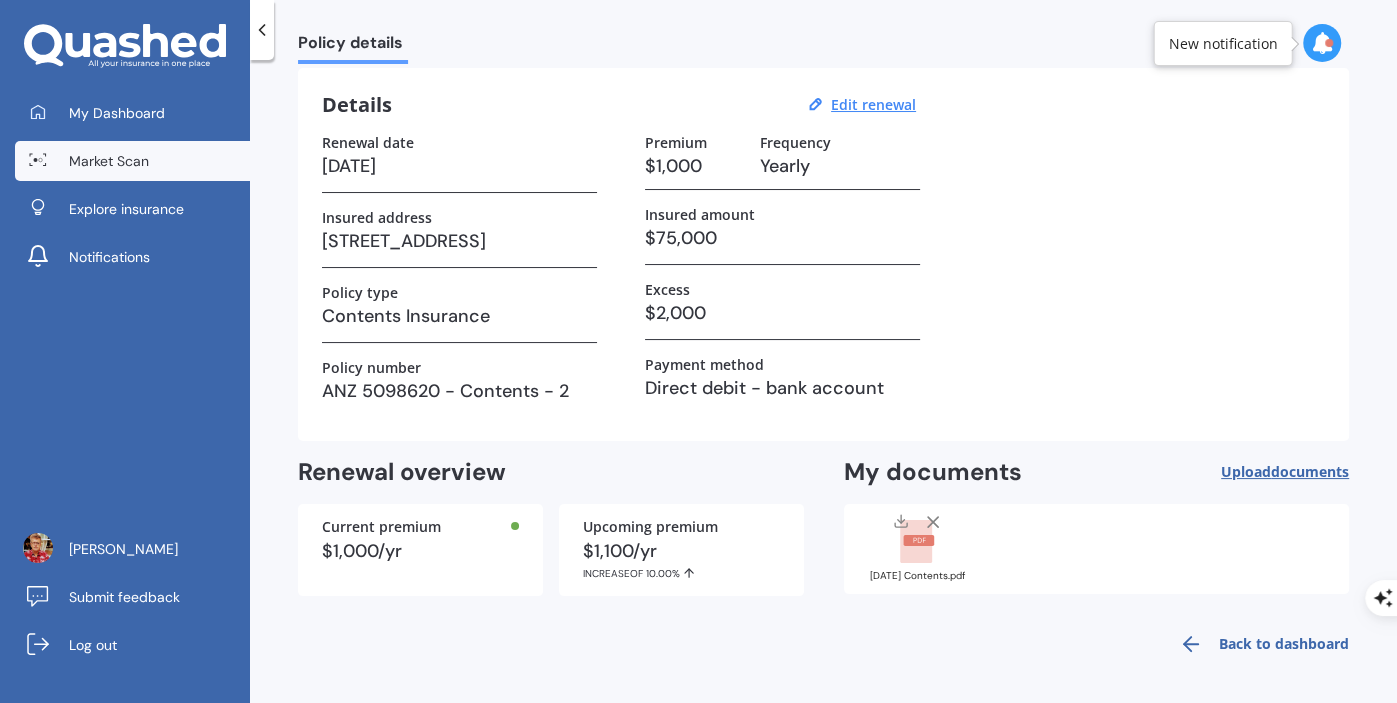 click on "Market Scan" at bounding box center (109, 161) 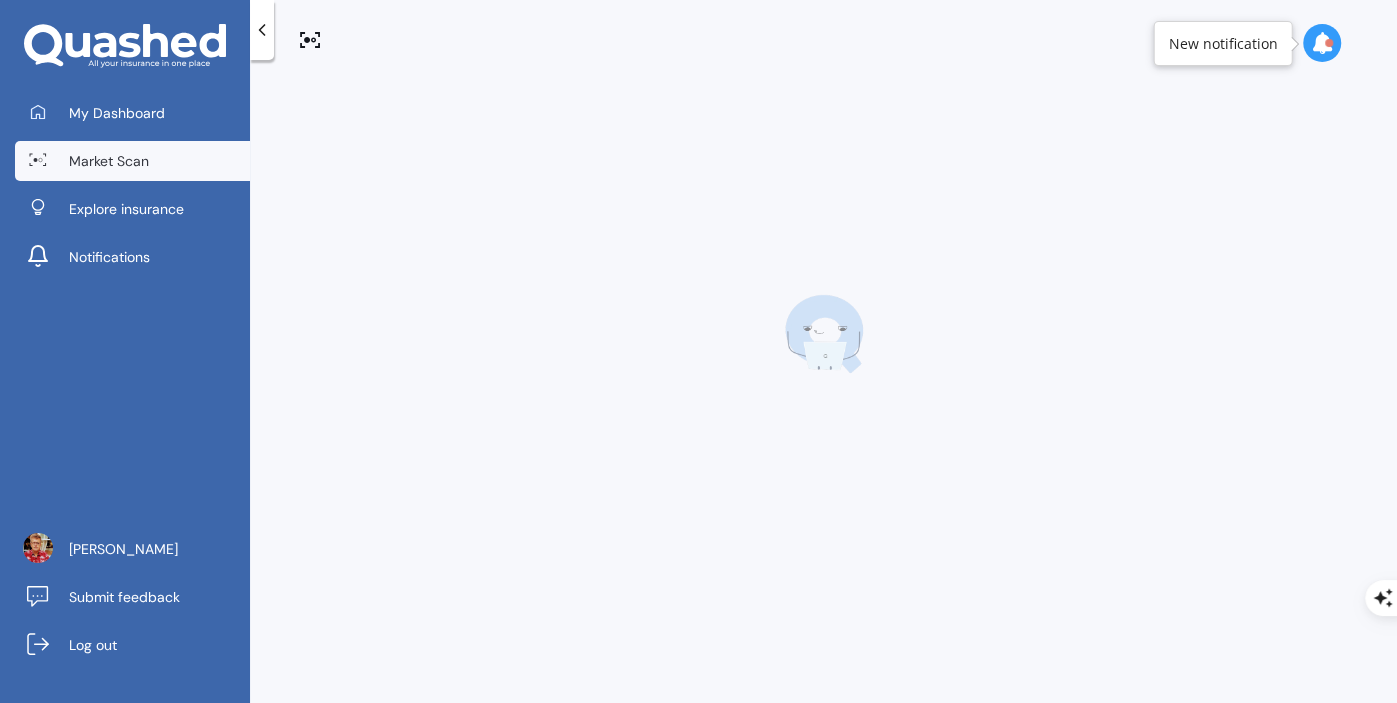 scroll, scrollTop: 0, scrollLeft: 0, axis: both 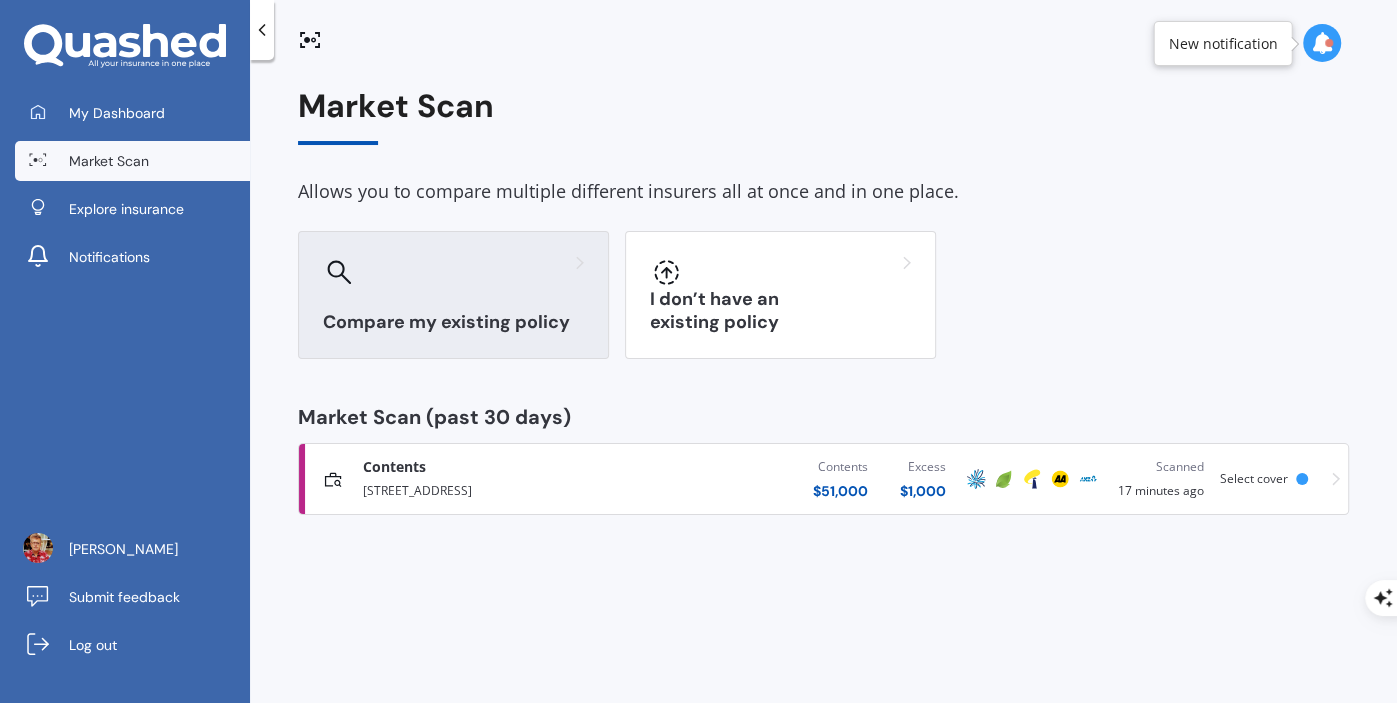 click on "Compare my existing policy" at bounding box center [453, 295] 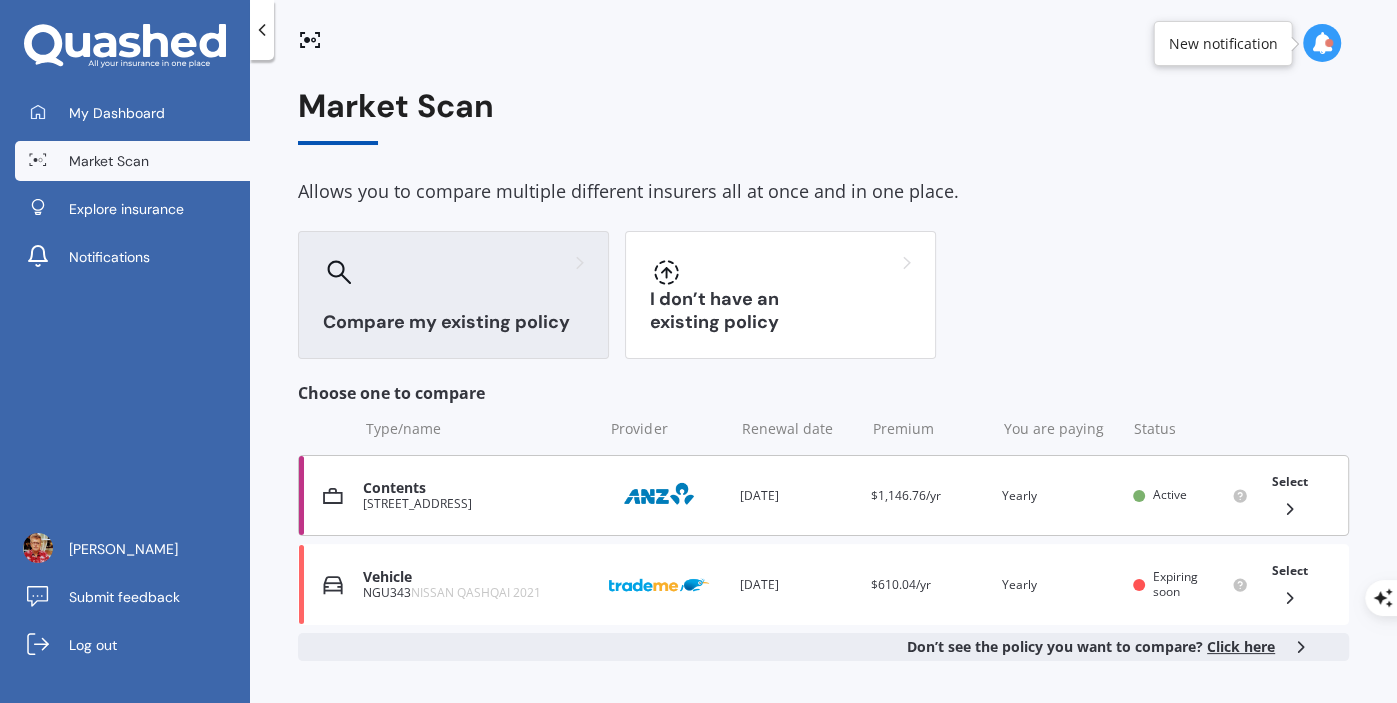 click on "[STREET_ADDRESS]" at bounding box center [478, 504] 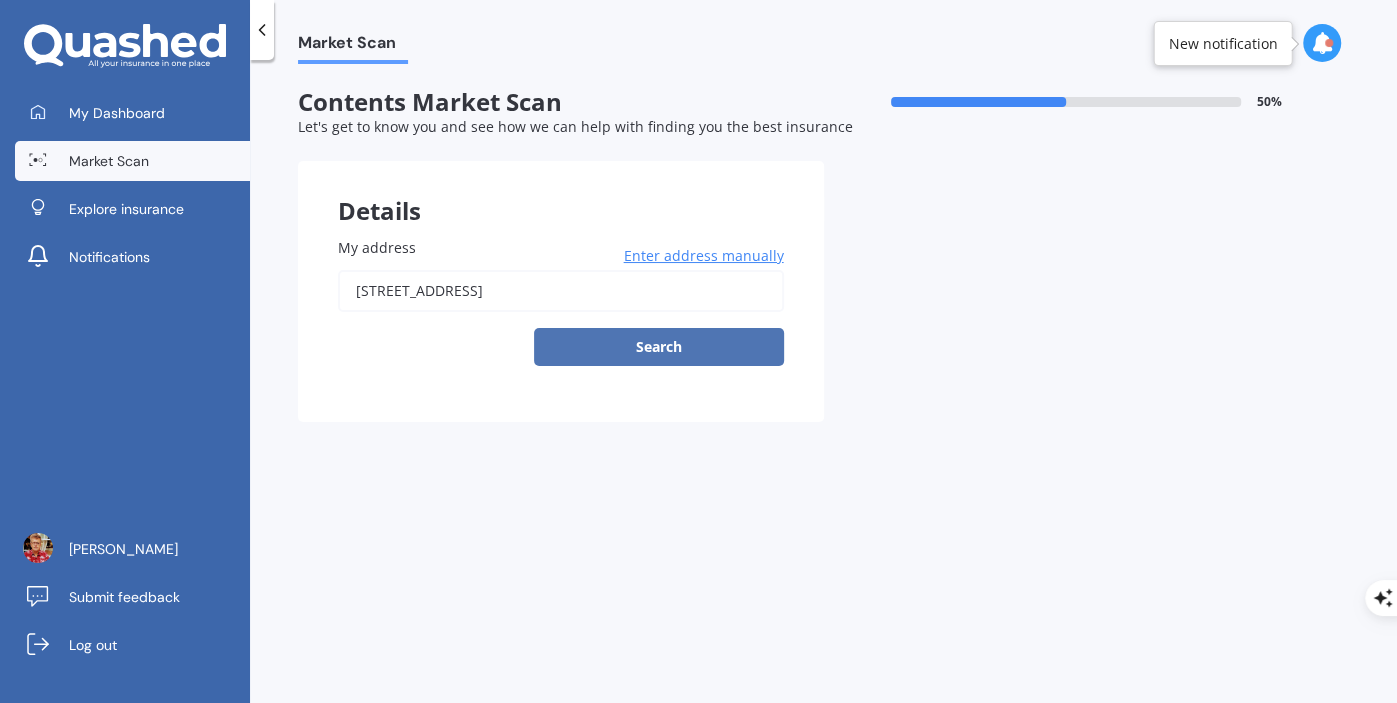 click on "Search" at bounding box center (659, 347) 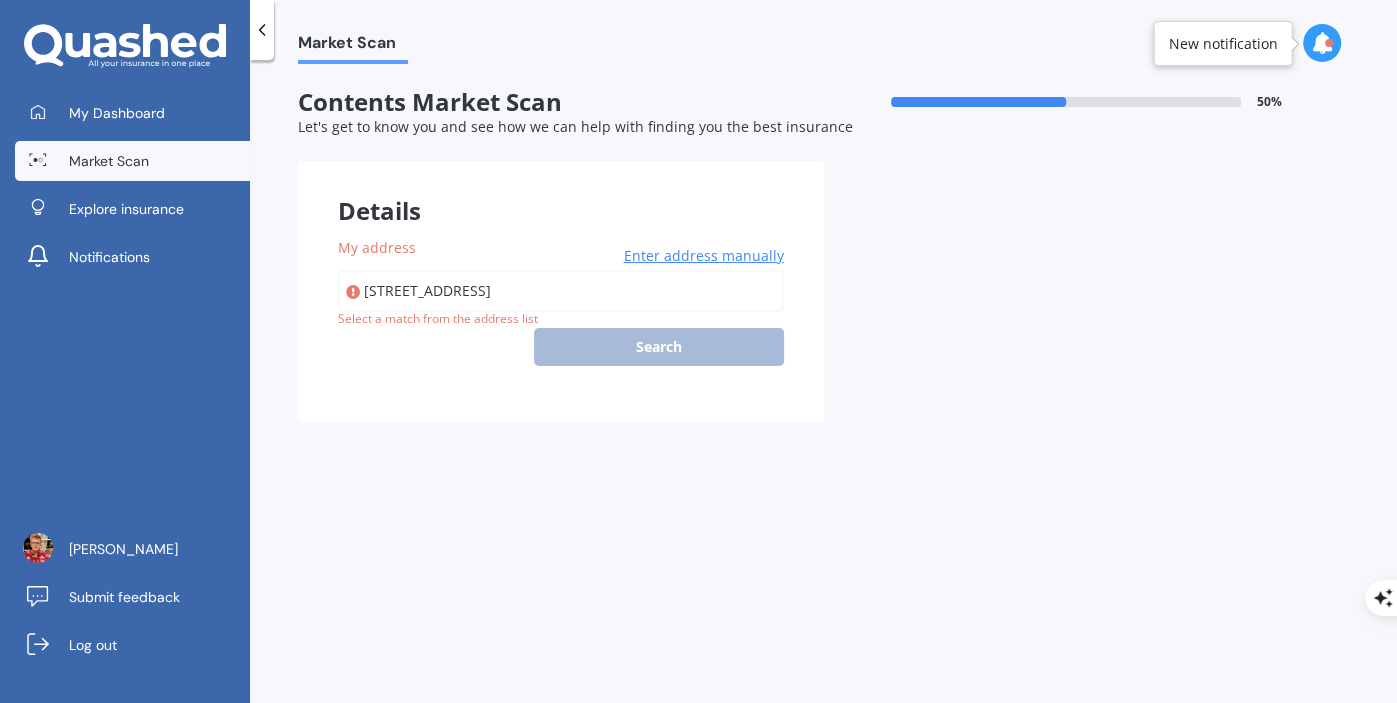 type on "[STREET_ADDRESS]" 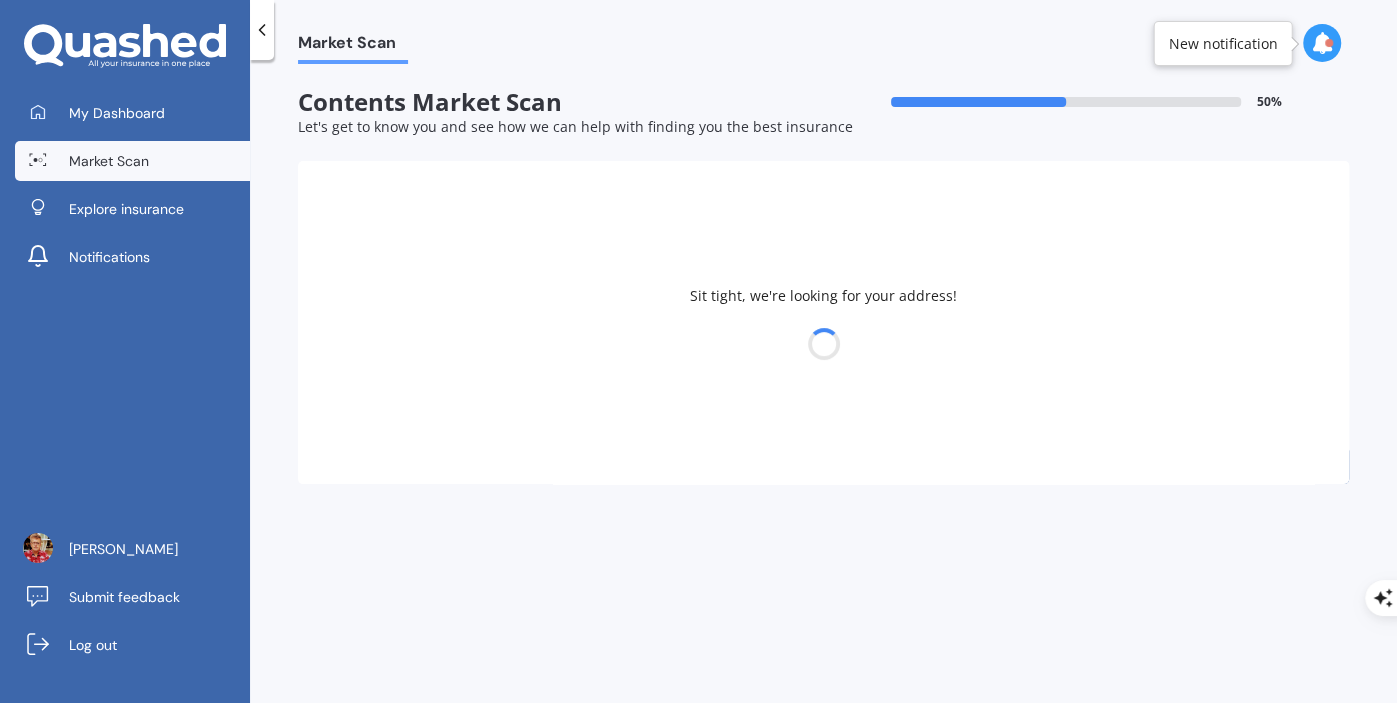 select on "20" 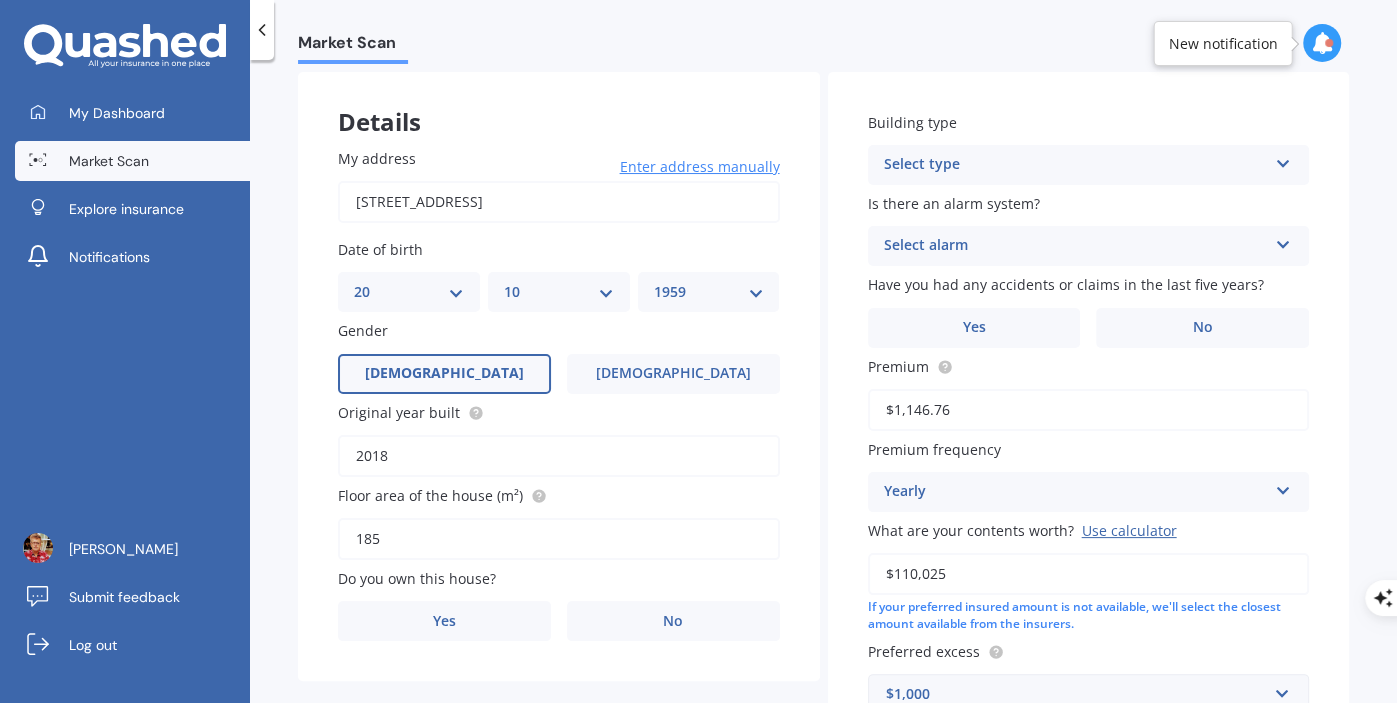 scroll, scrollTop: 226, scrollLeft: 0, axis: vertical 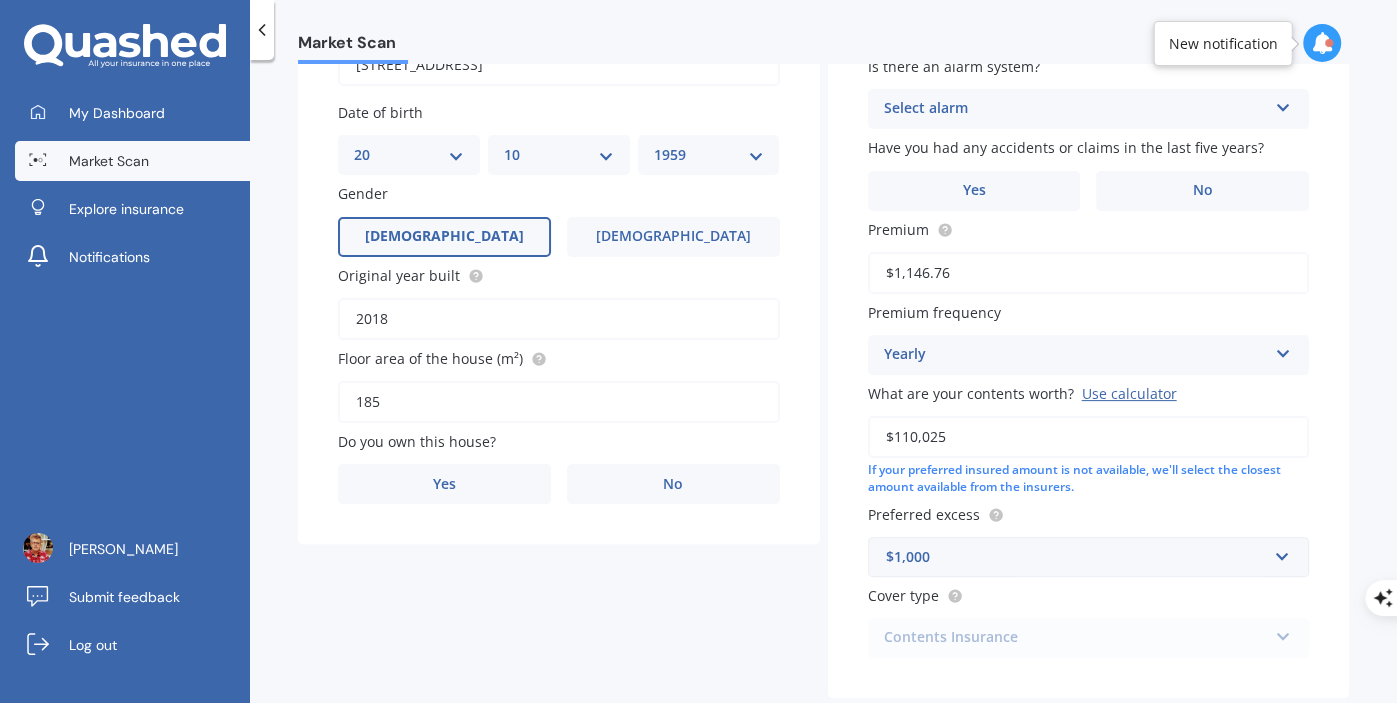 click on "$1,146.76" at bounding box center (1089, 273) 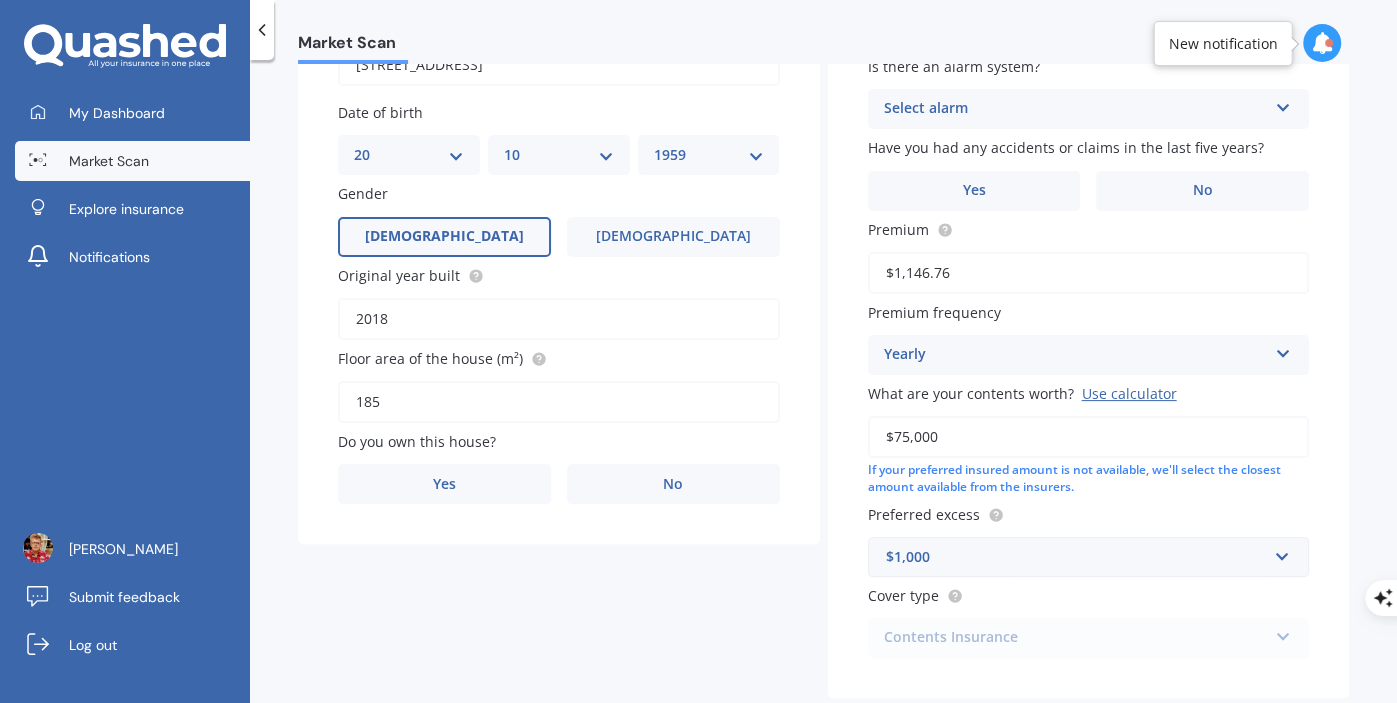 type on "$75,000" 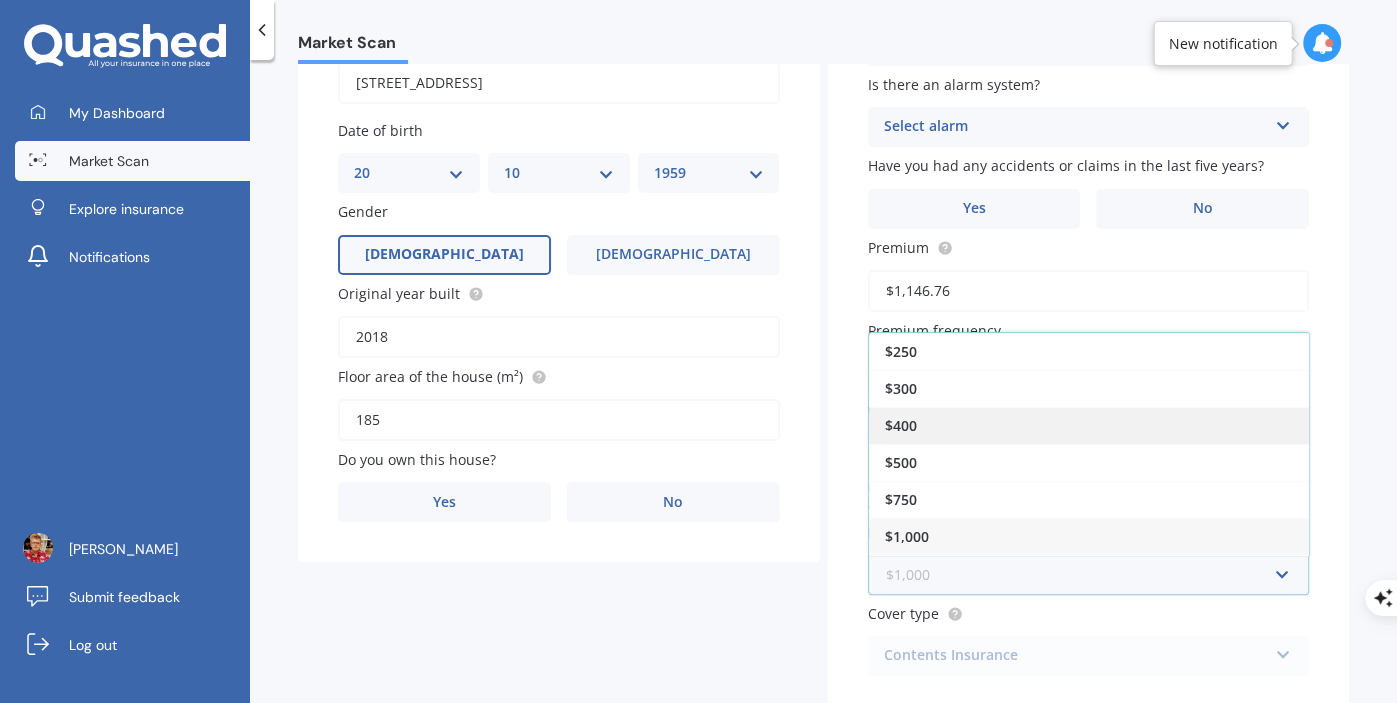 scroll, scrollTop: 199, scrollLeft: 0, axis: vertical 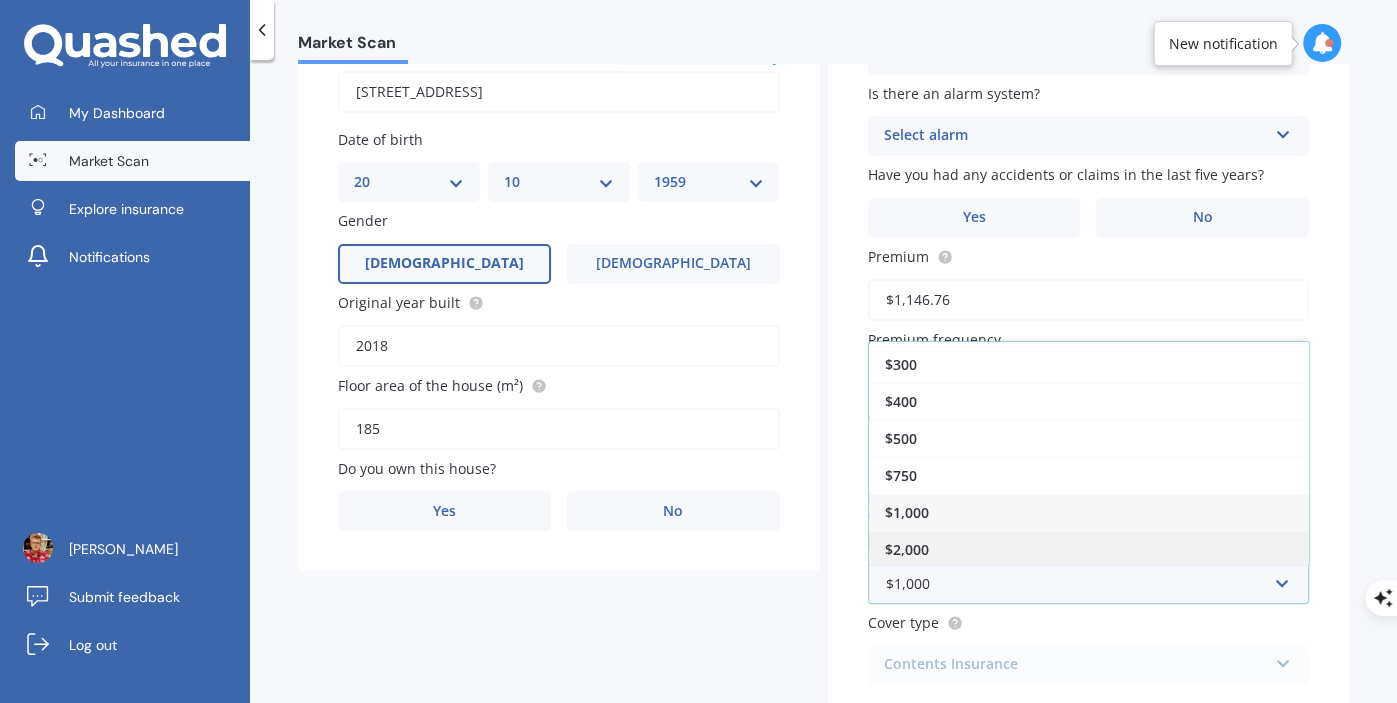 click on "$2,000" at bounding box center (1089, 549) 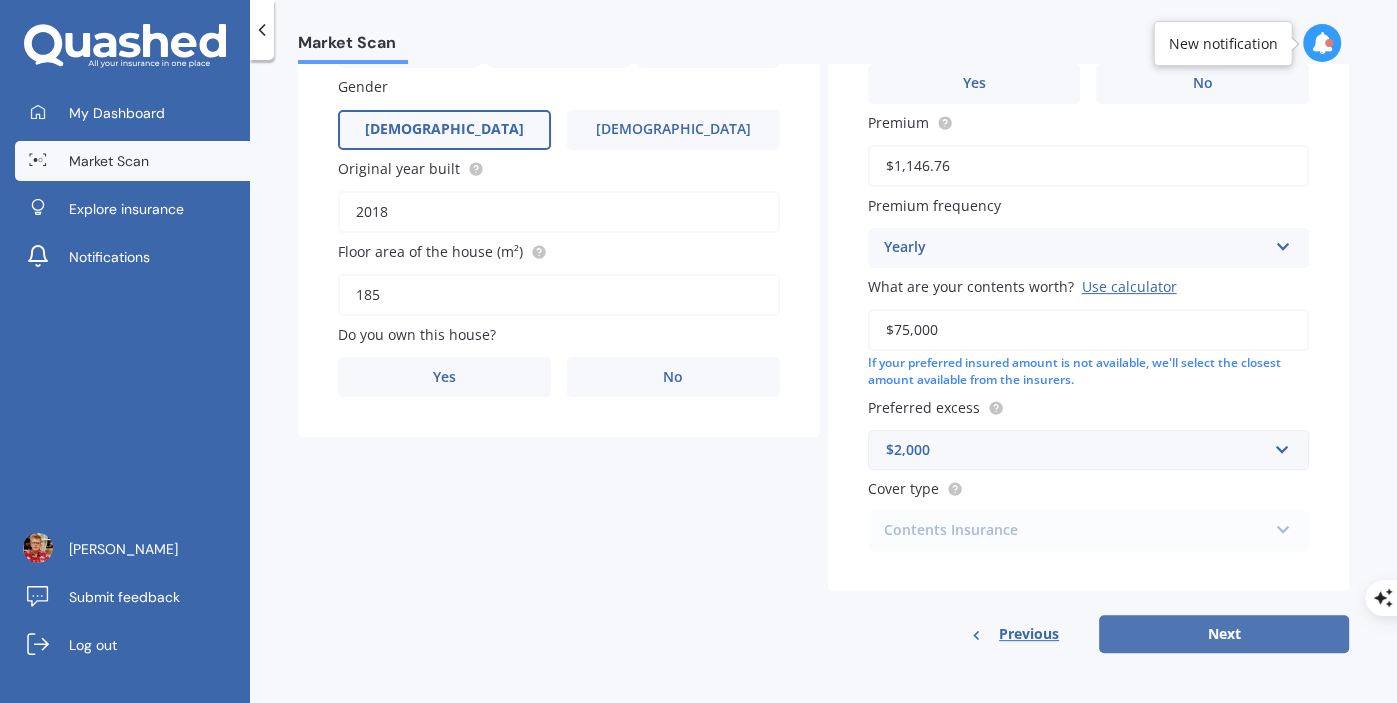 scroll, scrollTop: 335, scrollLeft: 0, axis: vertical 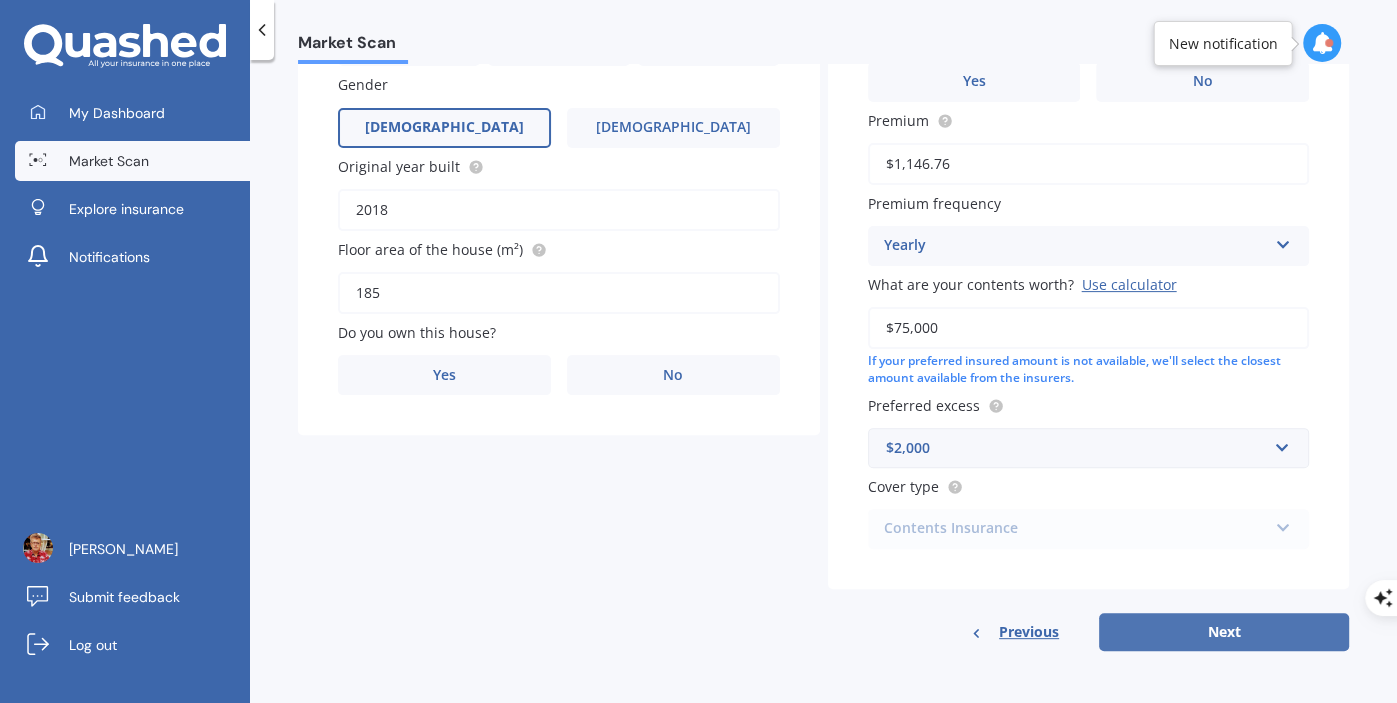 click on "Next" at bounding box center [1224, 632] 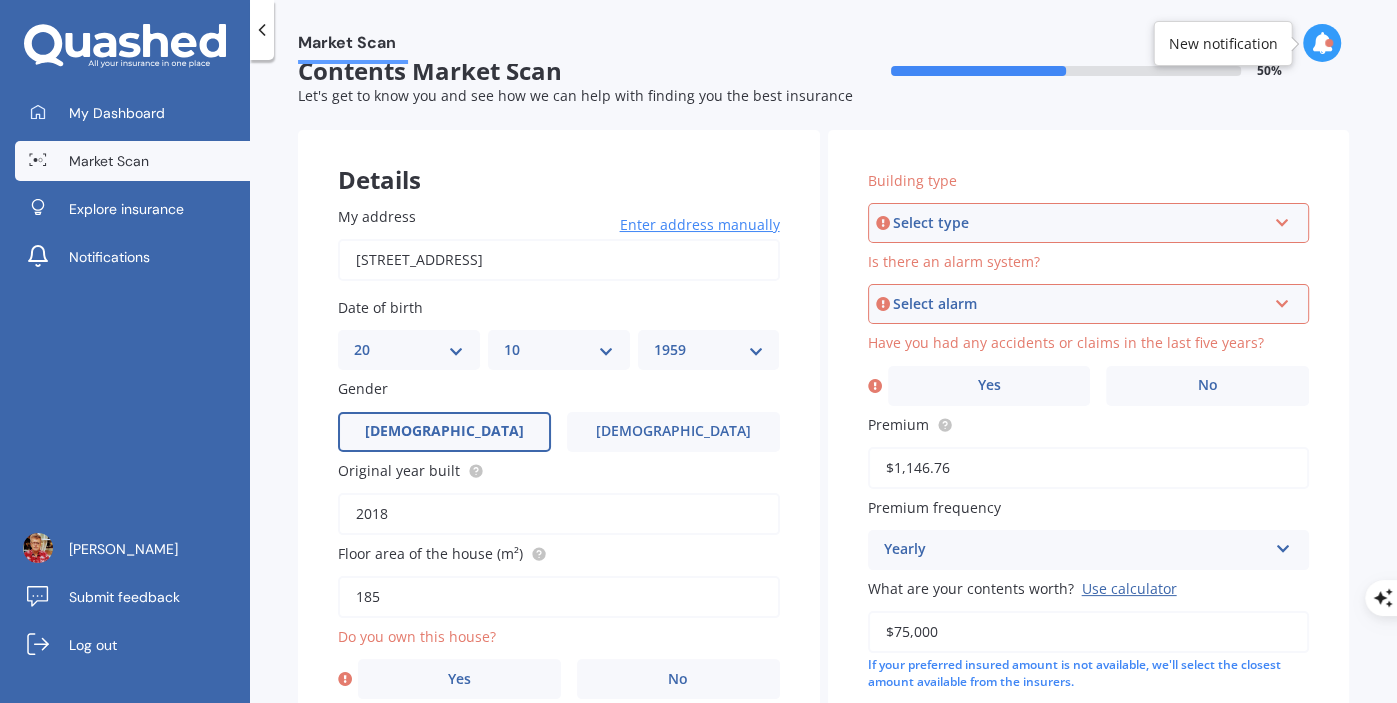 scroll, scrollTop: 0, scrollLeft: 0, axis: both 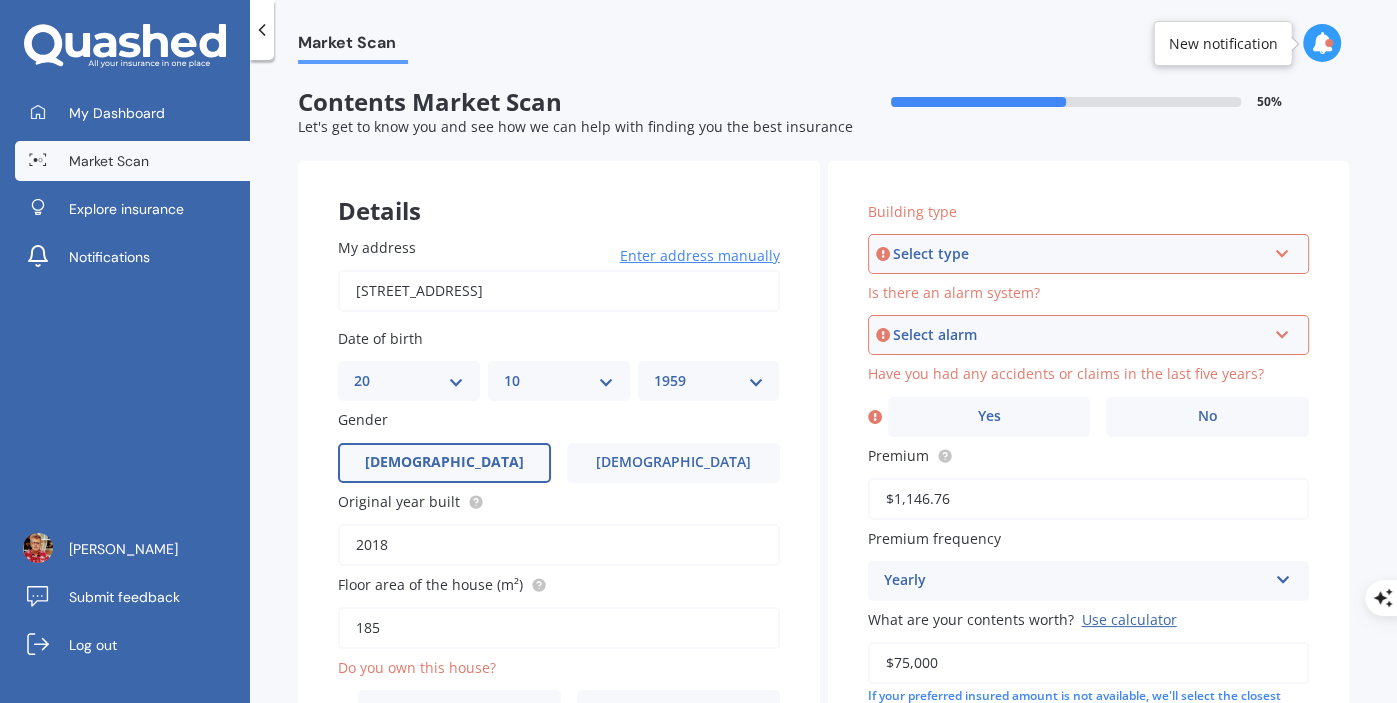 click on "Select type" at bounding box center (1080, 254) 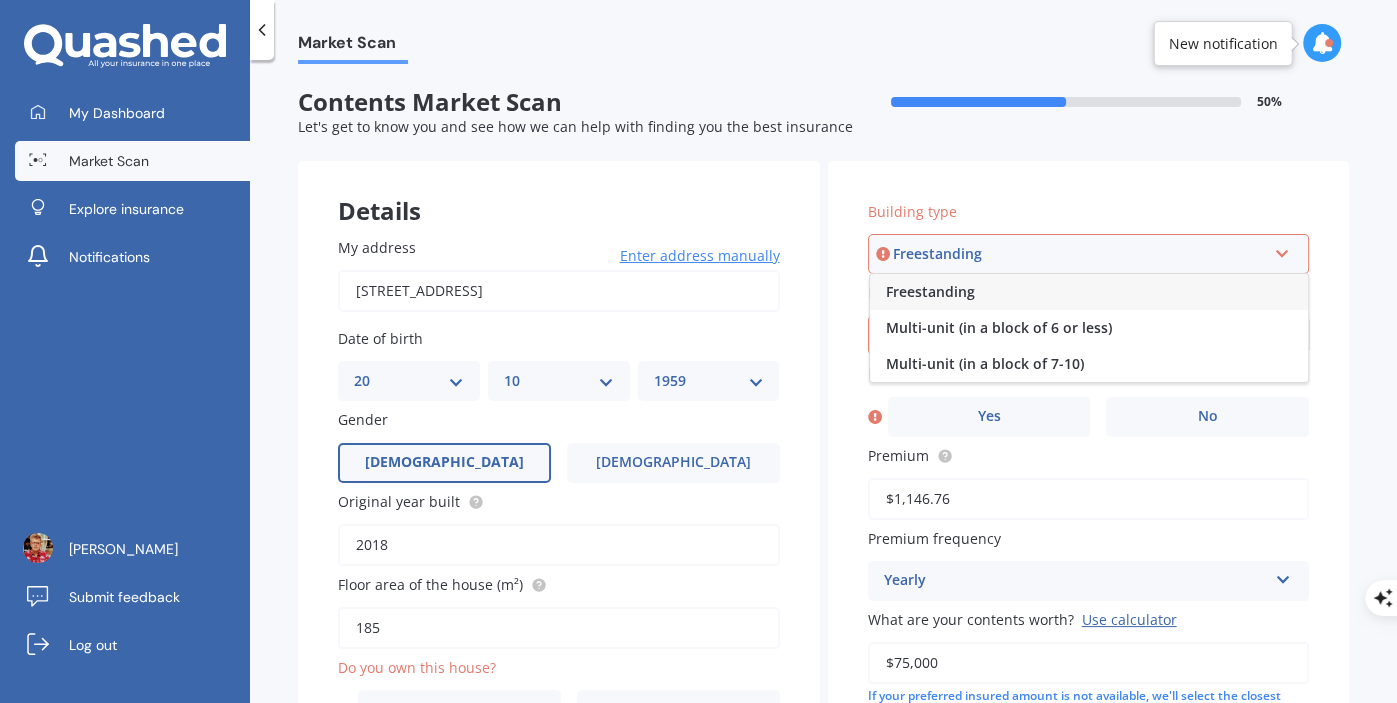 click on "Freestanding" at bounding box center (930, 291) 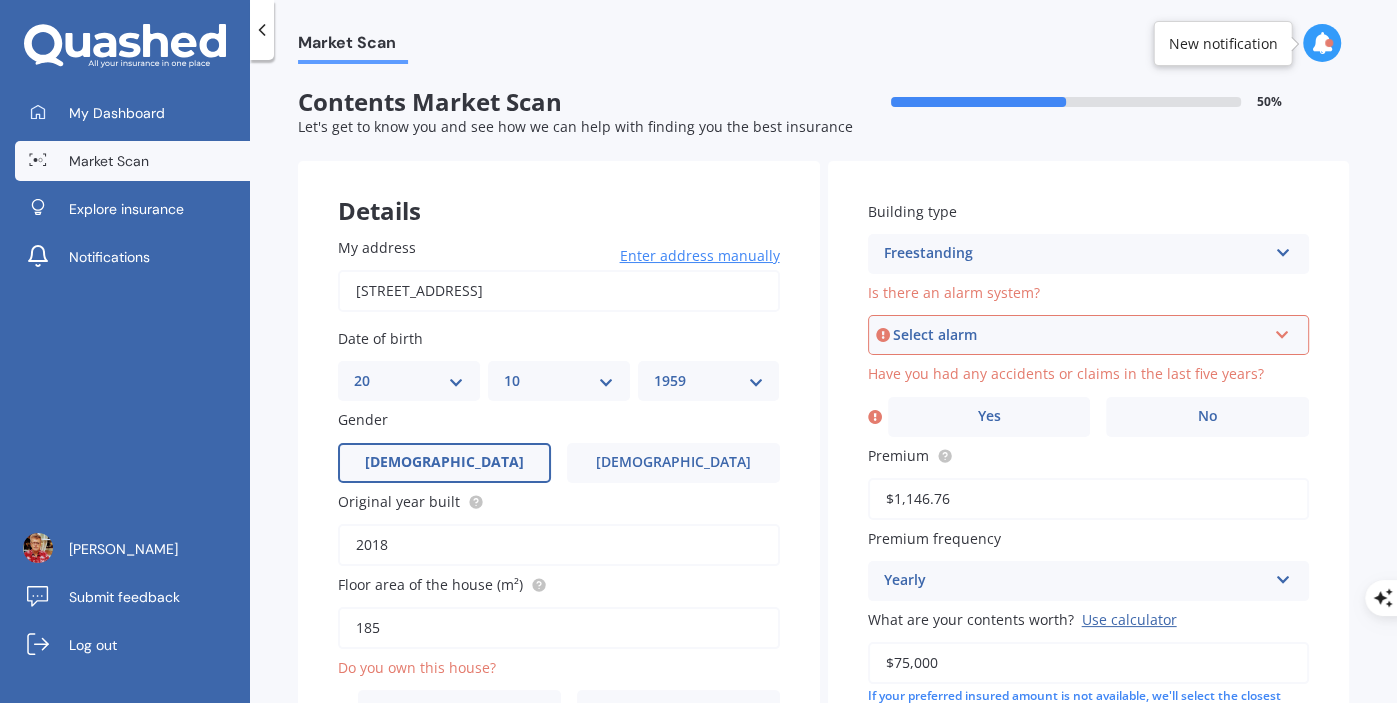 click on "Select alarm" at bounding box center (1080, 335) 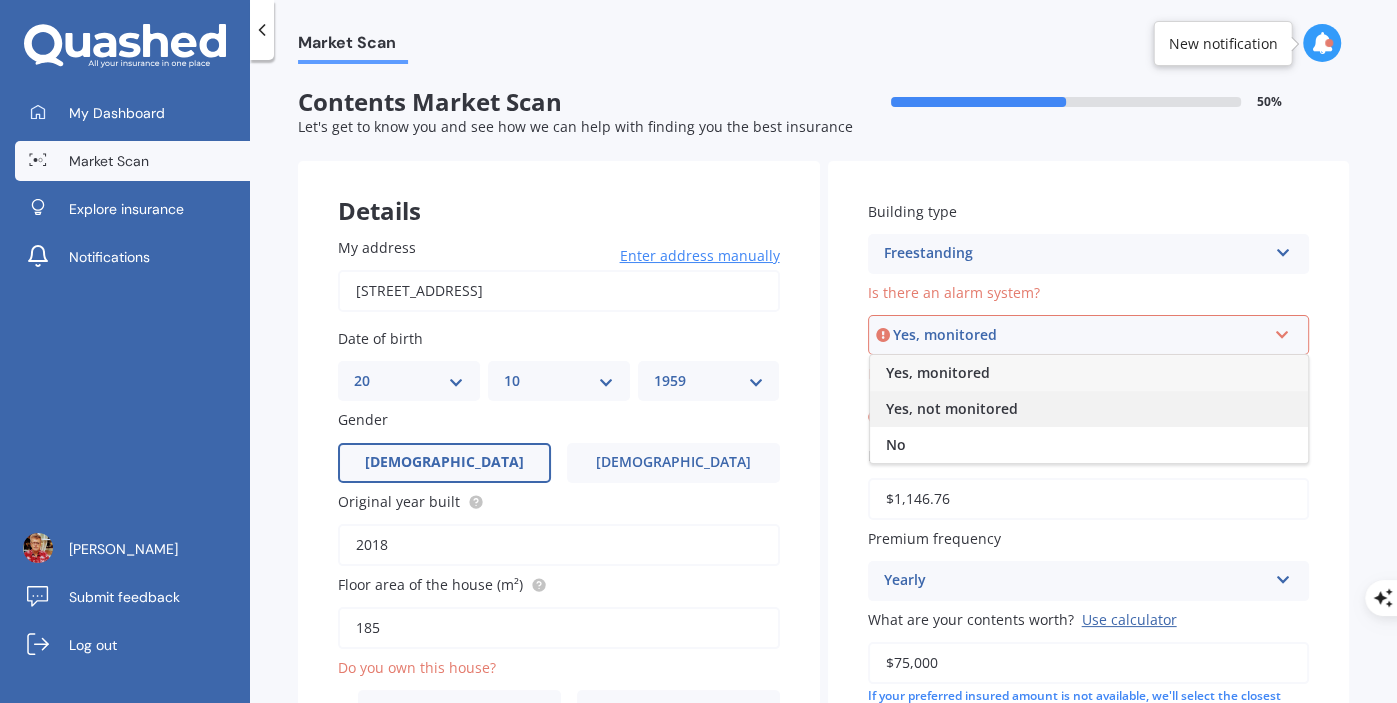 click on "Yes, not monitored" at bounding box center (952, 408) 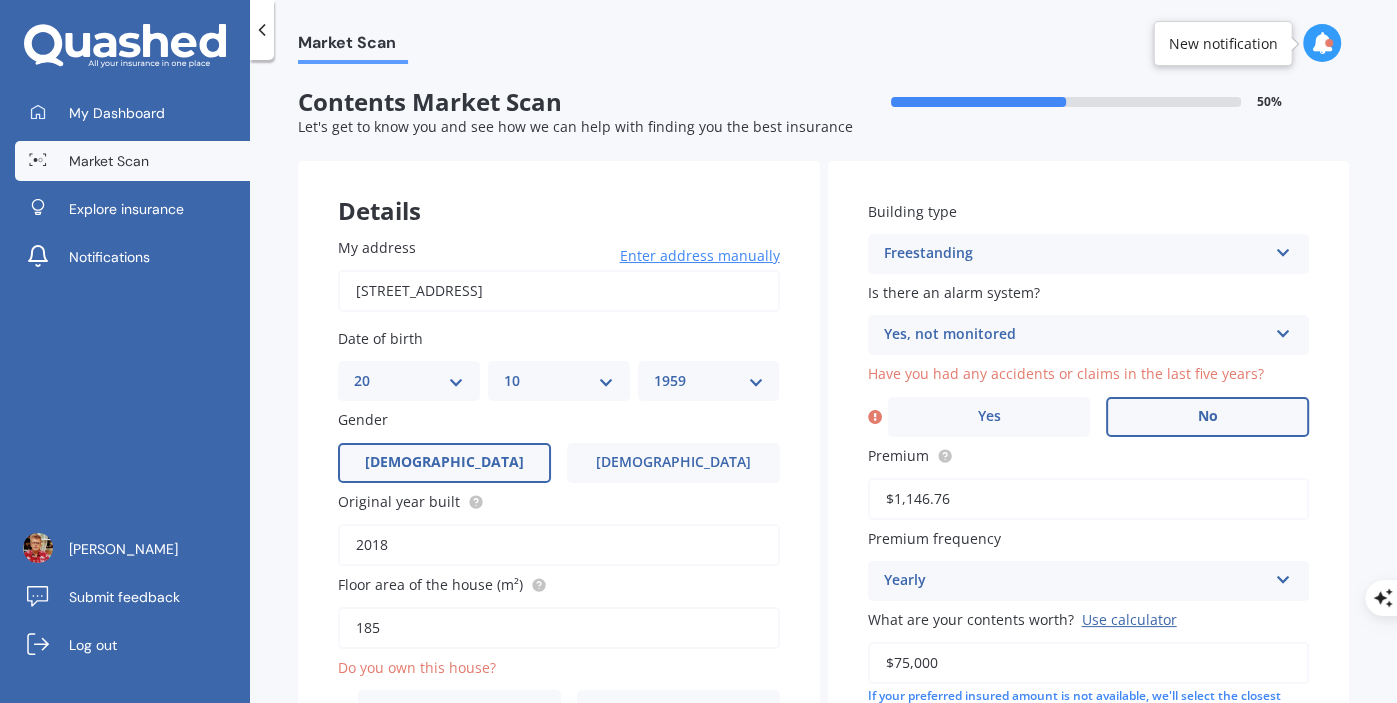 click on "No" at bounding box center (1208, 416) 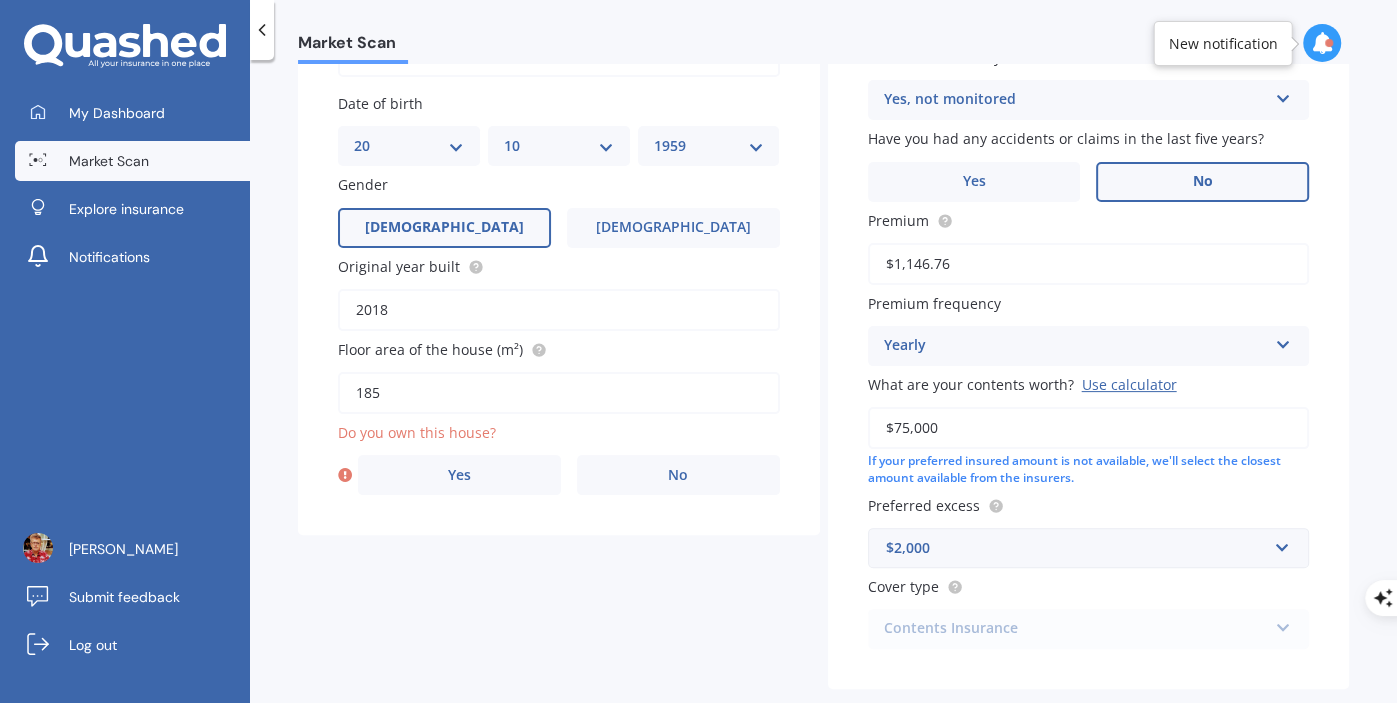 scroll, scrollTop: 255, scrollLeft: 0, axis: vertical 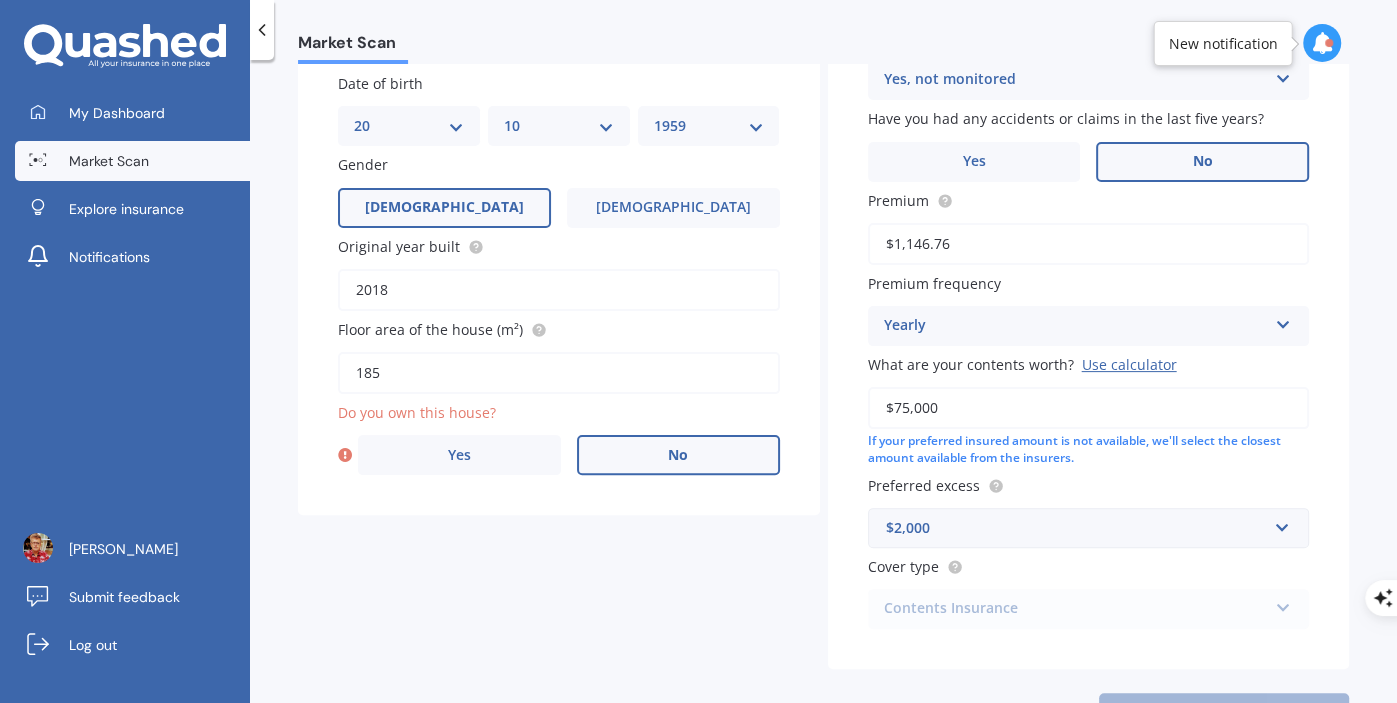 drag, startPoint x: 465, startPoint y: 452, endPoint x: 626, endPoint y: 454, distance: 161.01242 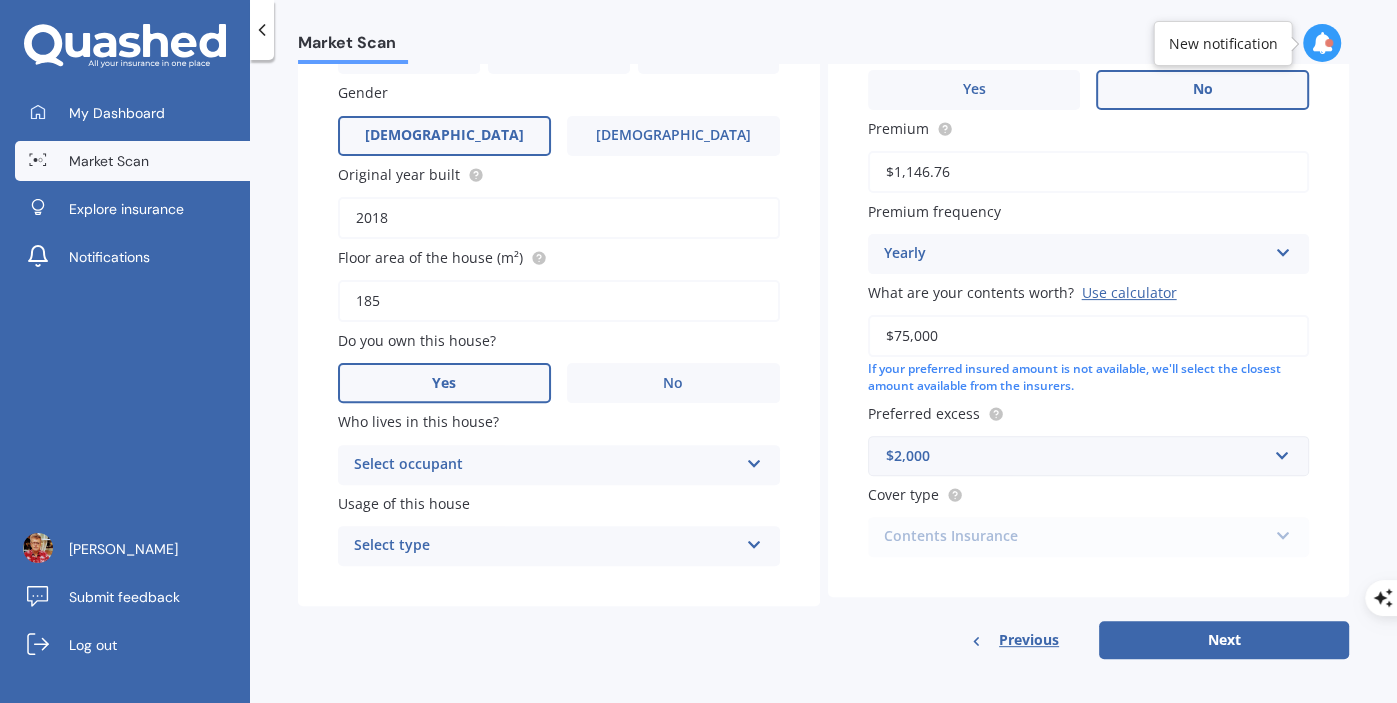 scroll, scrollTop: 335, scrollLeft: 0, axis: vertical 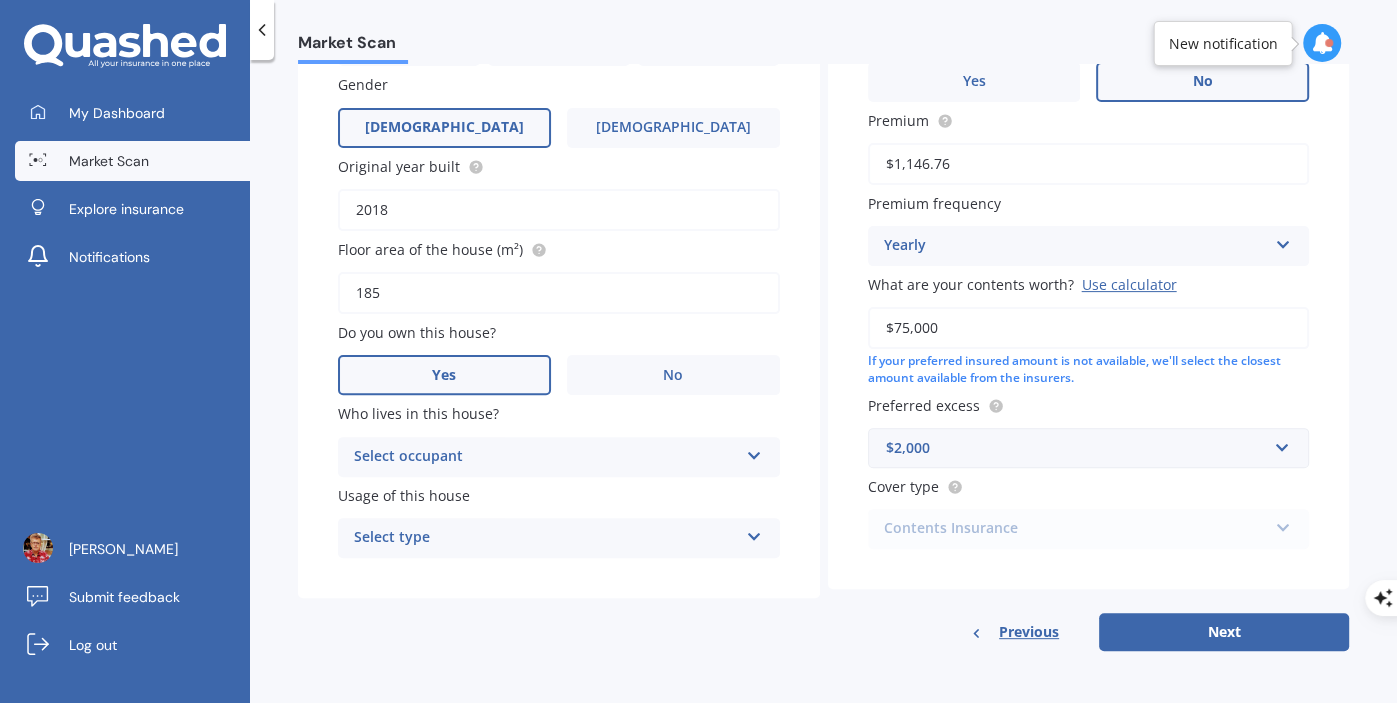 click on "Select occupant" at bounding box center (546, 457) 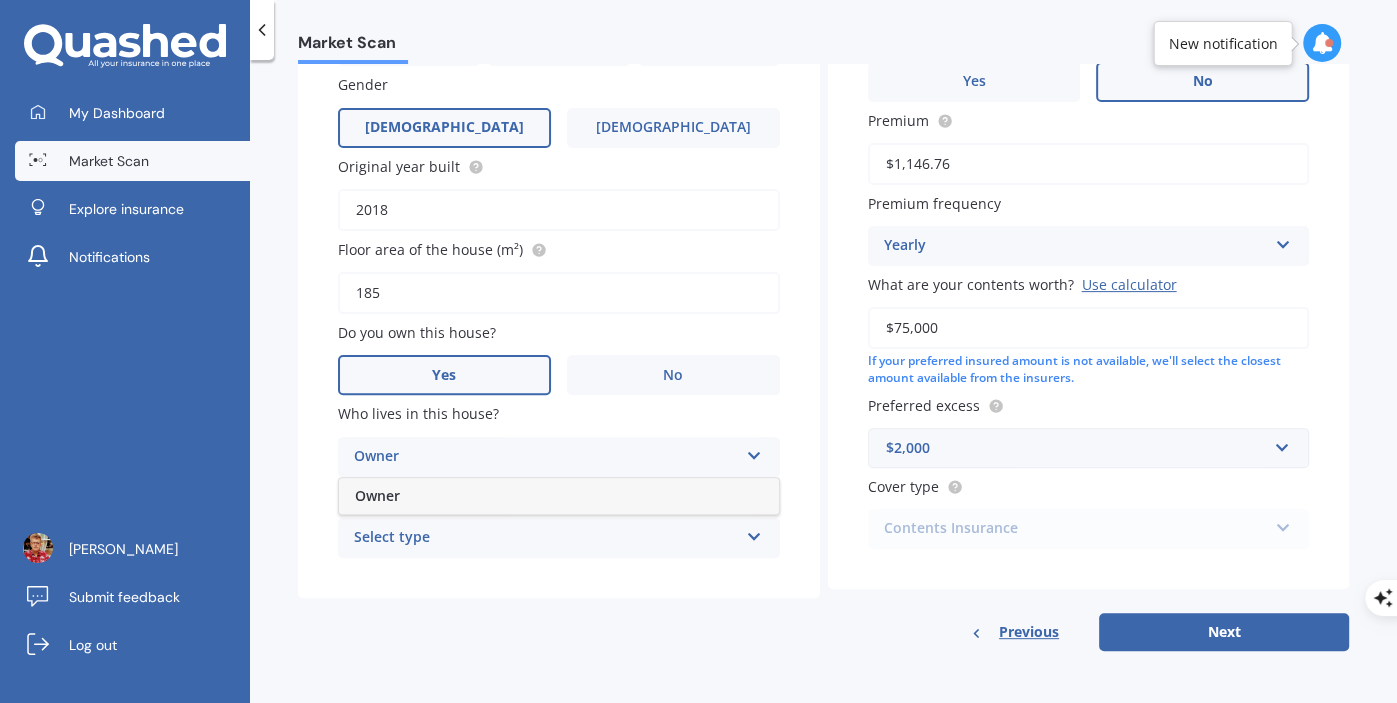 click on "Owner" at bounding box center (559, 496) 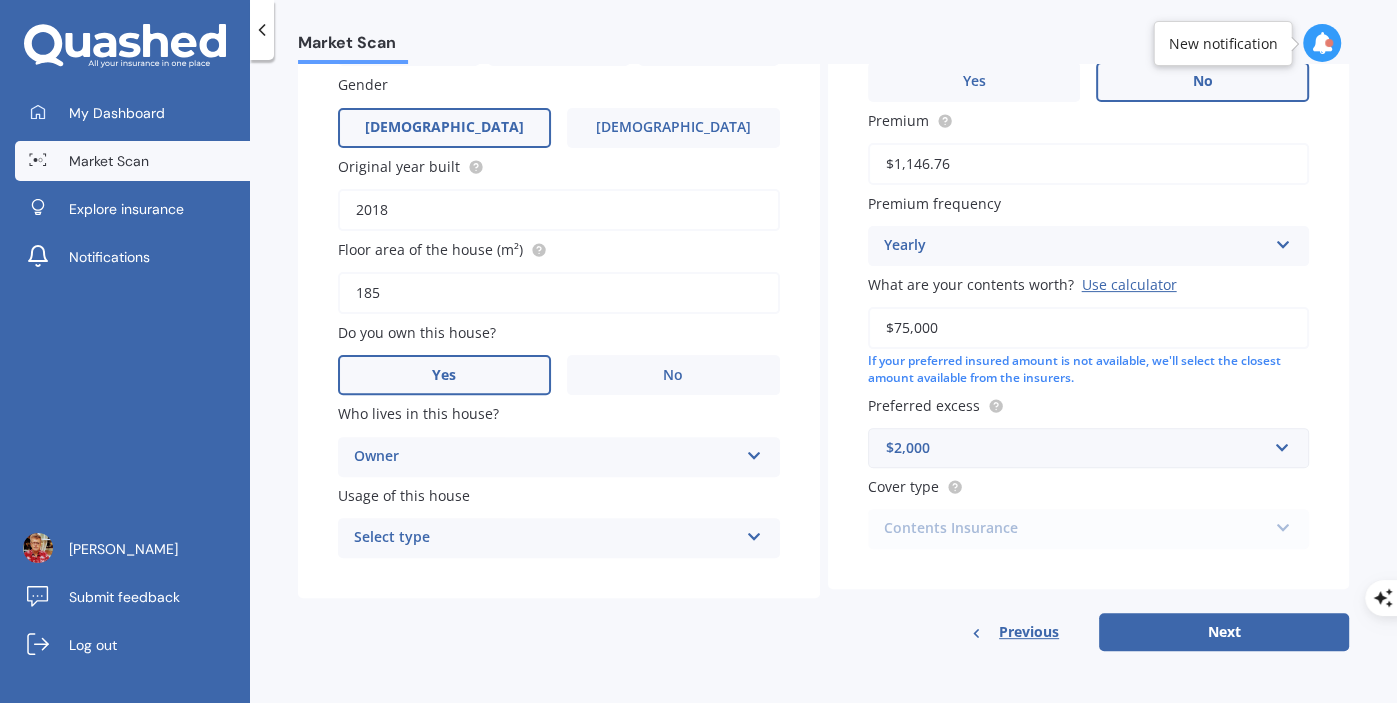 click on "Select type" at bounding box center [546, 538] 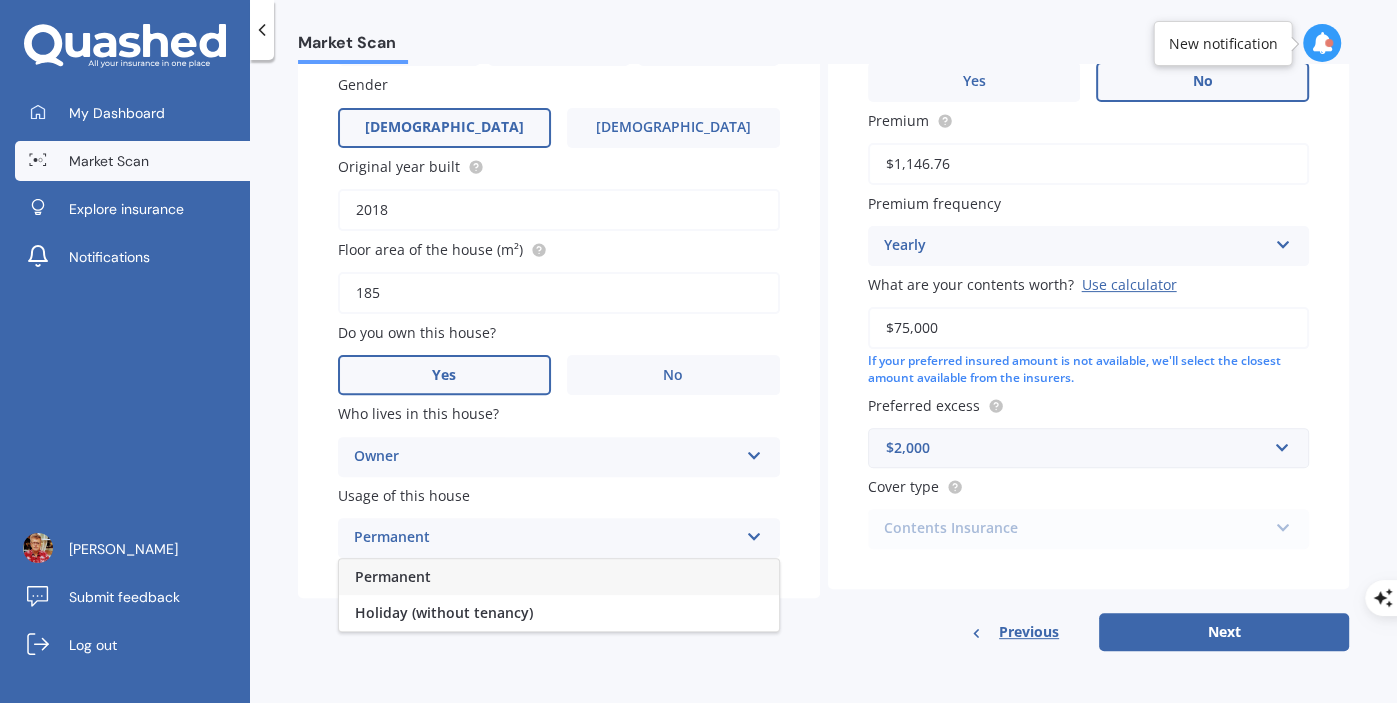 click on "Permanent" at bounding box center [393, 576] 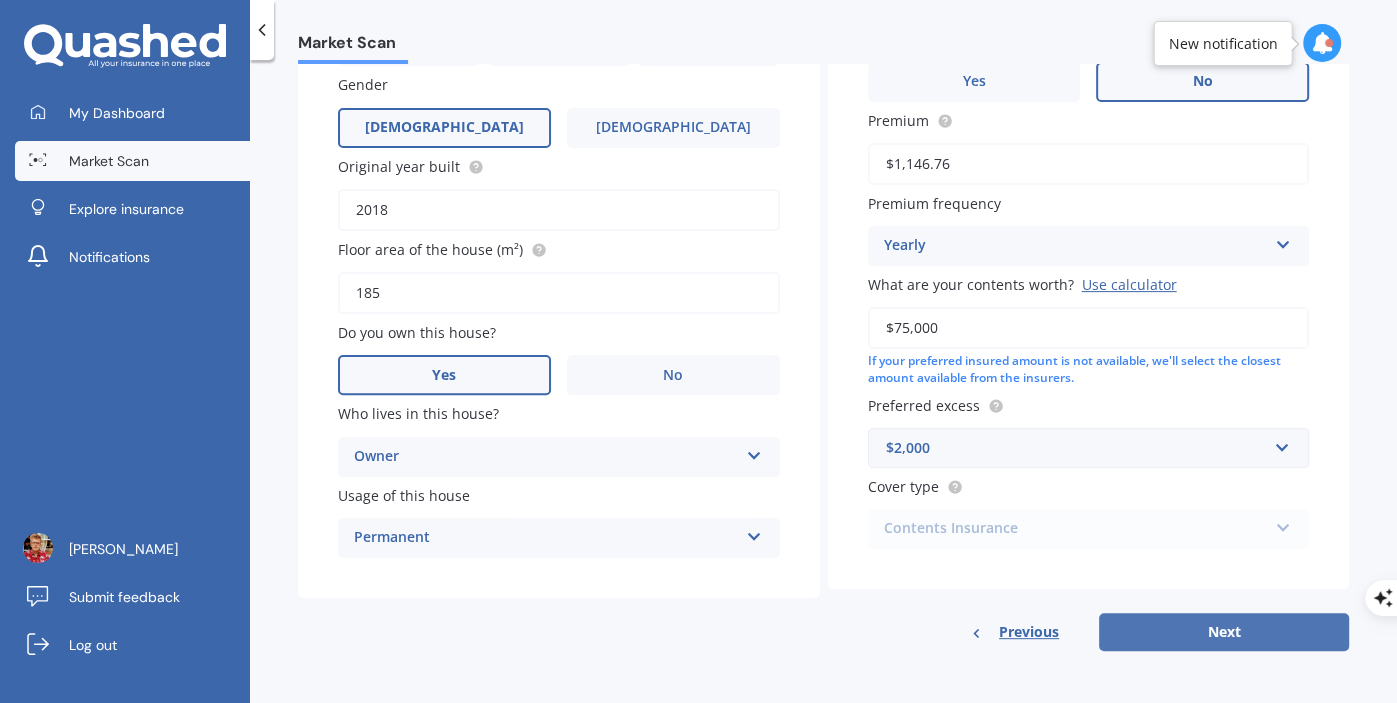 click on "Next" at bounding box center [1224, 632] 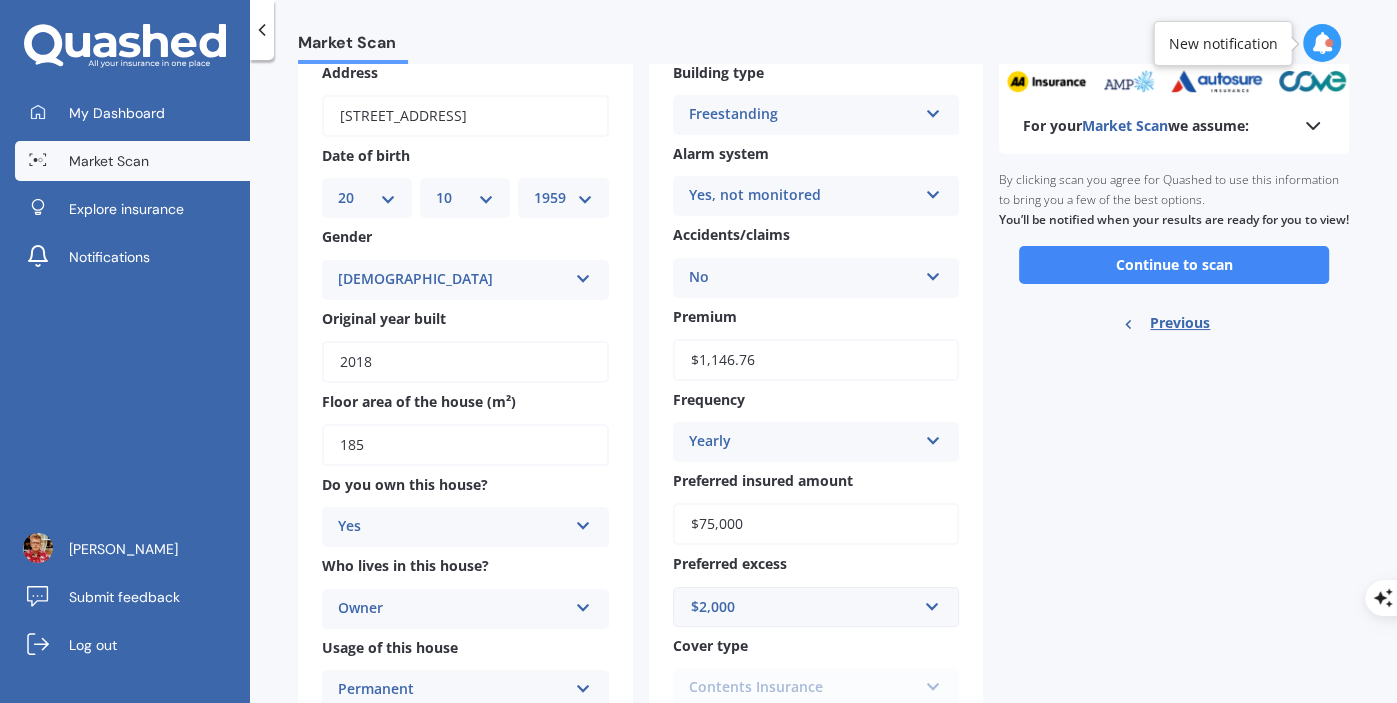 scroll, scrollTop: 0, scrollLeft: 0, axis: both 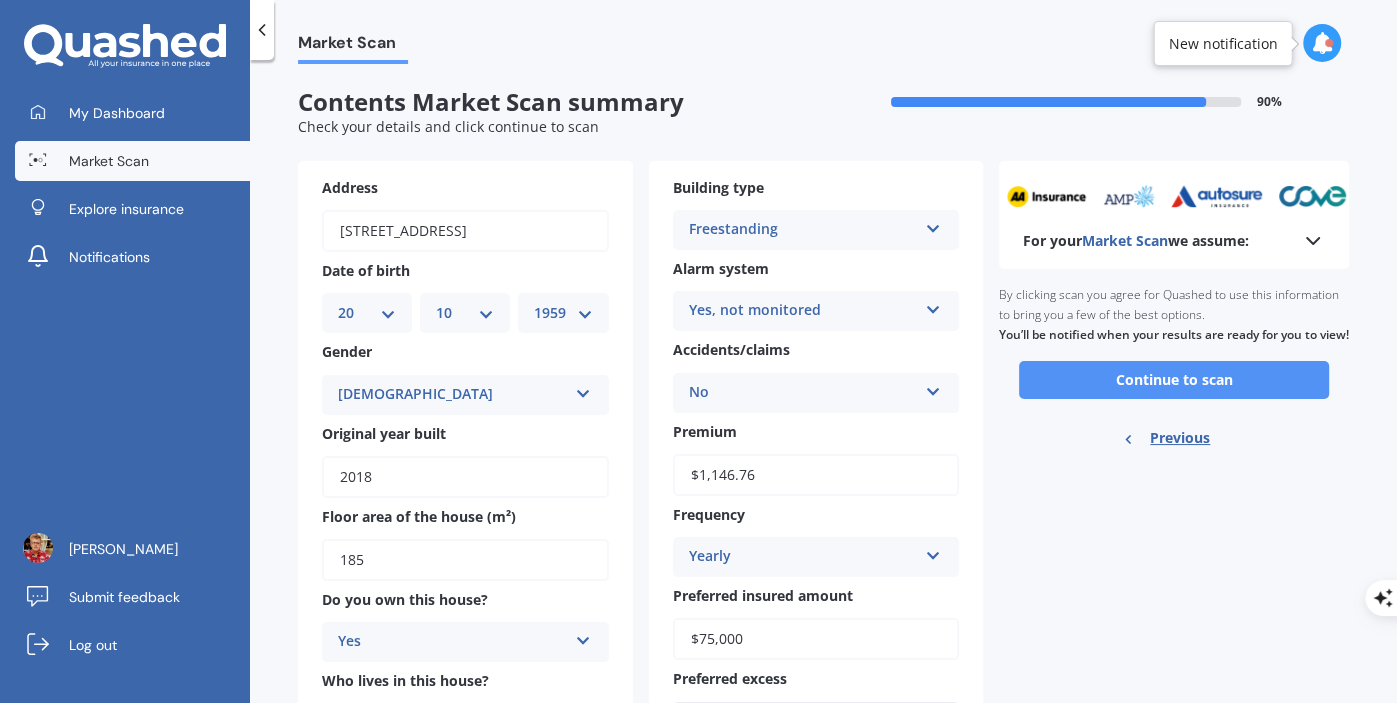 click on "Continue to scan" at bounding box center (1174, 380) 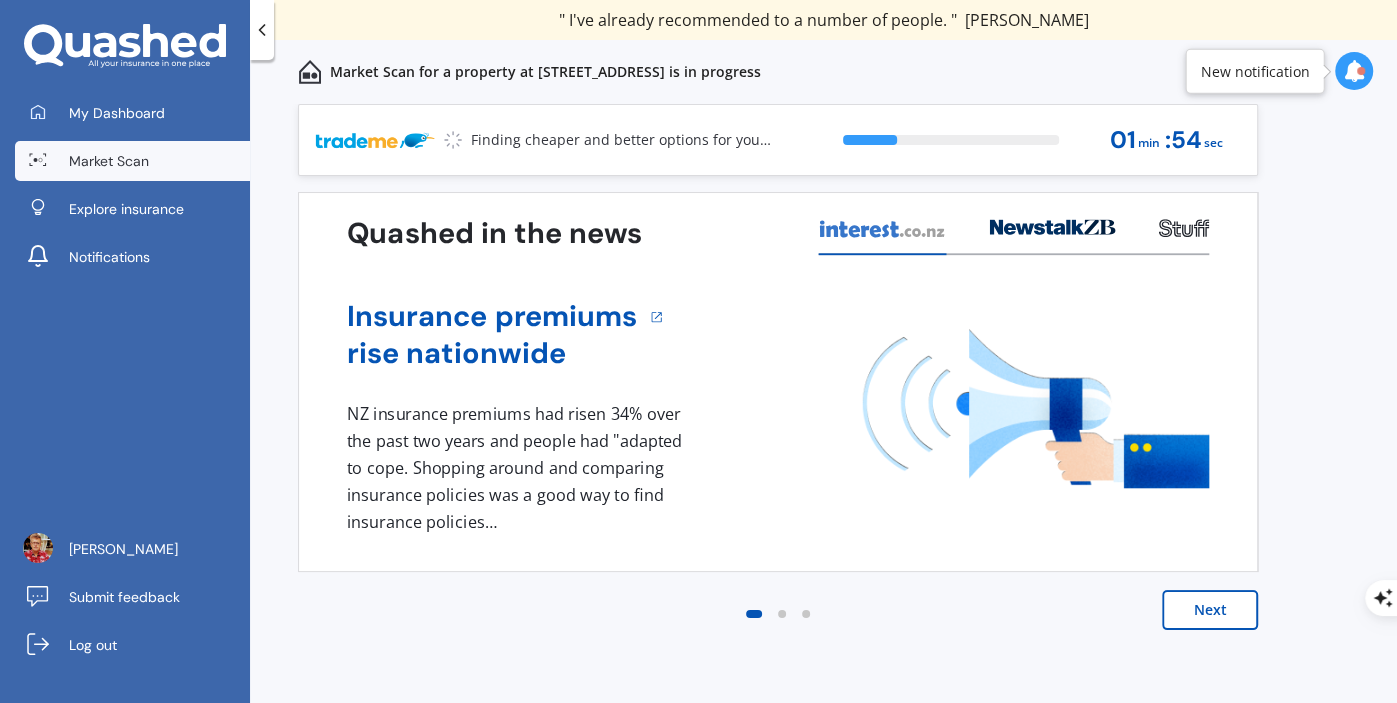click on "Next" at bounding box center [1210, 610] 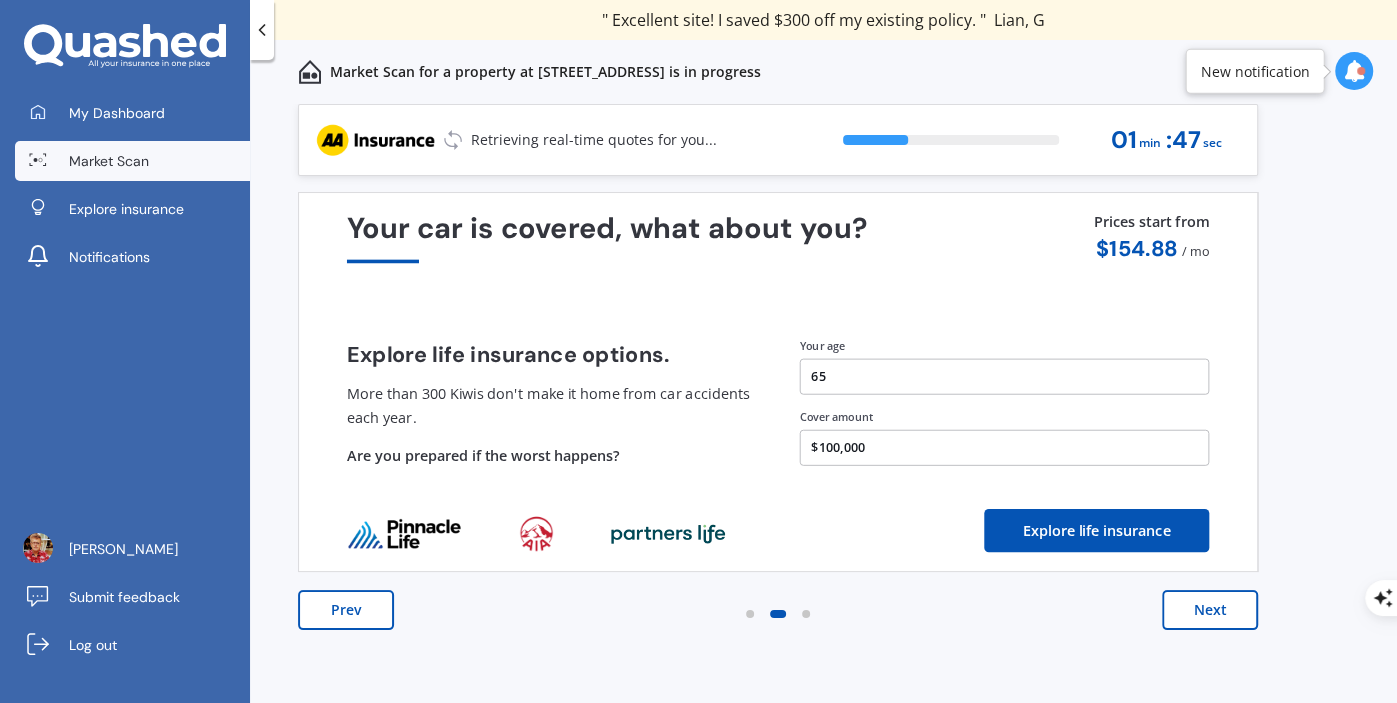 click on "Prev" at bounding box center [346, 610] 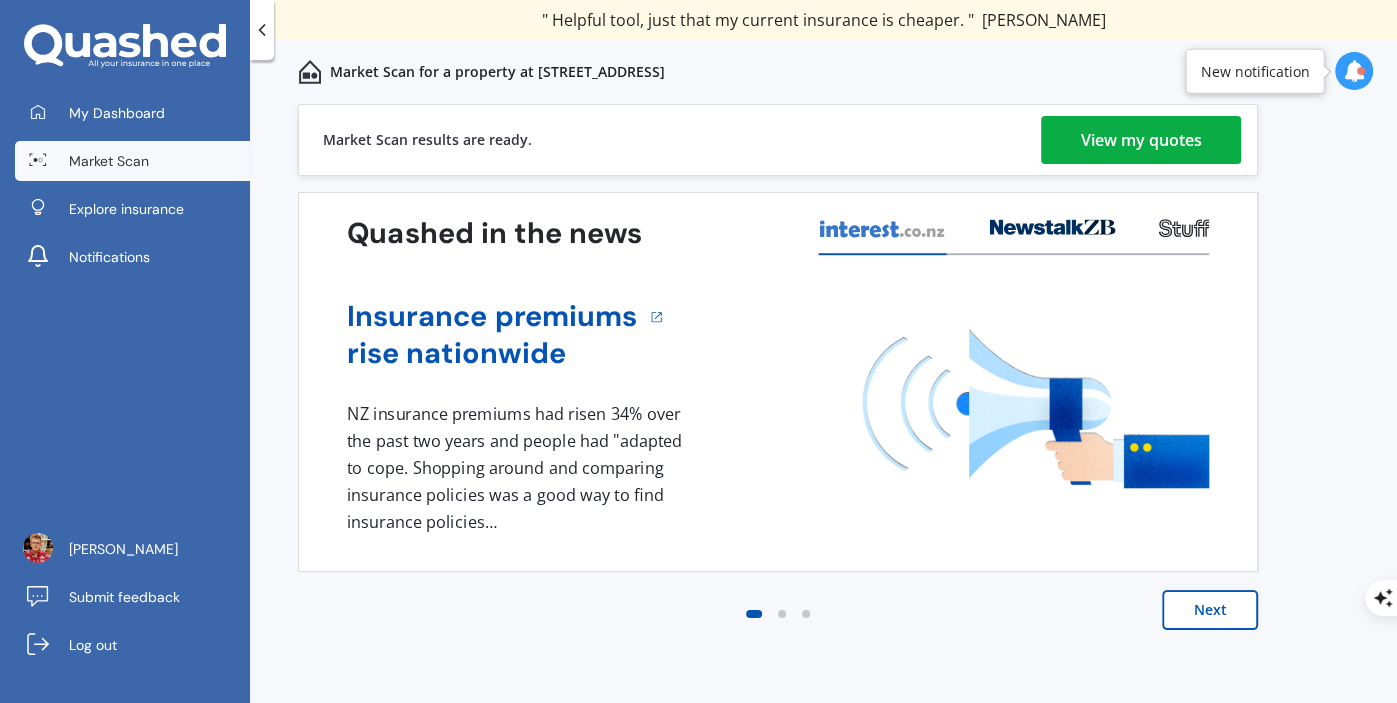 click on "View my quotes" at bounding box center [1141, 140] 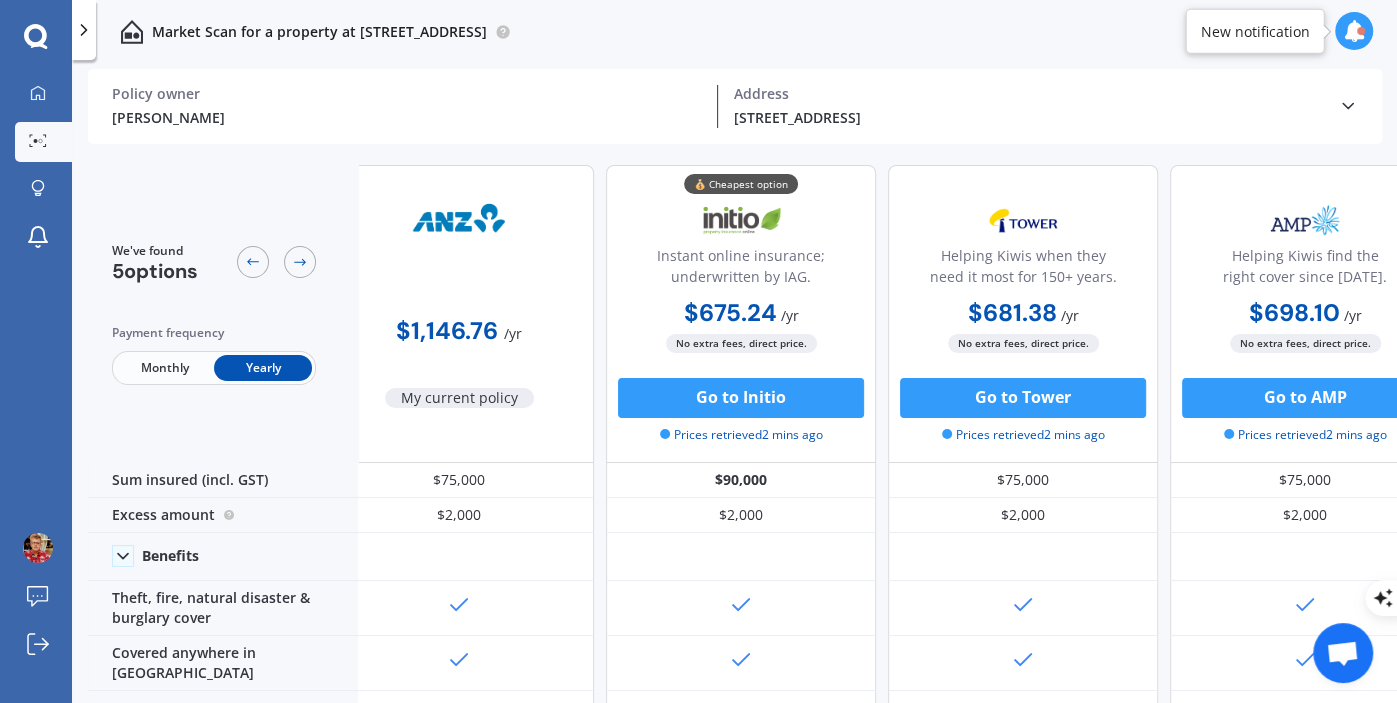 scroll, scrollTop: 0, scrollLeft: 0, axis: both 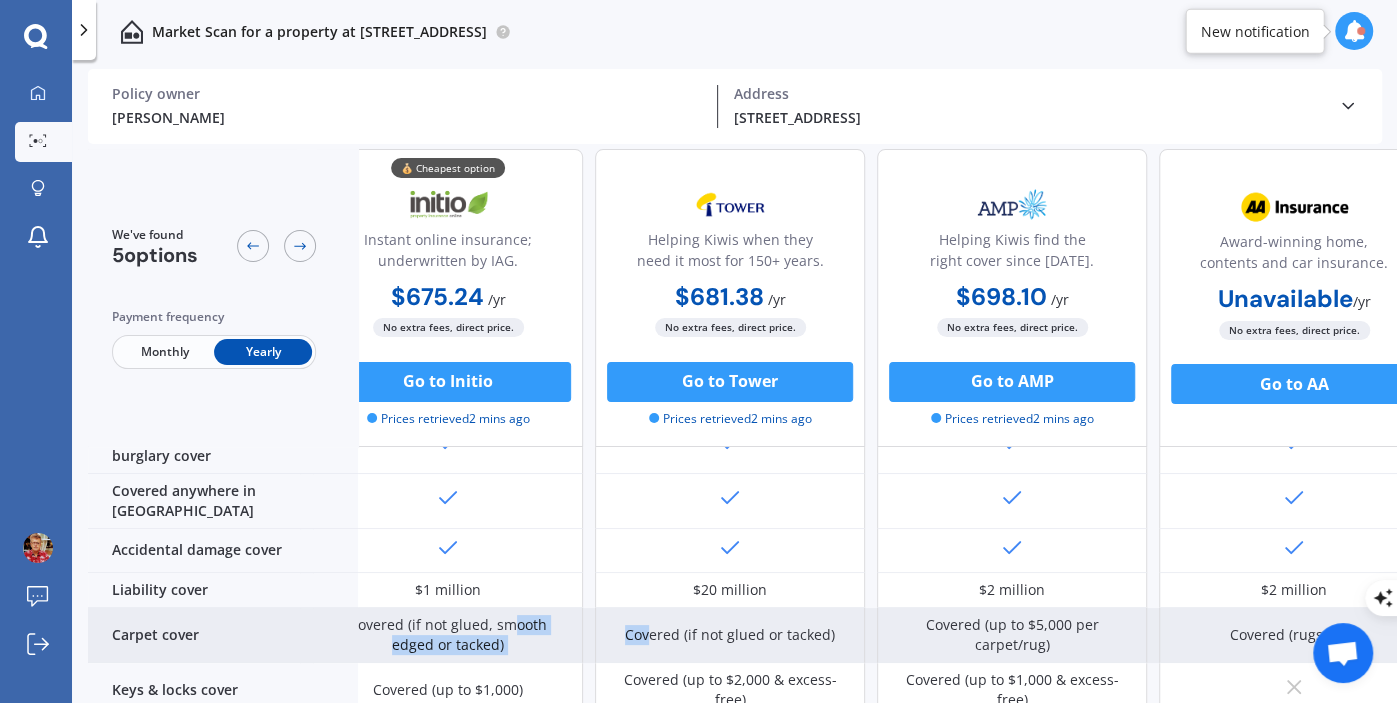 drag, startPoint x: 488, startPoint y: 617, endPoint x: 644, endPoint y: 616, distance: 156.0032 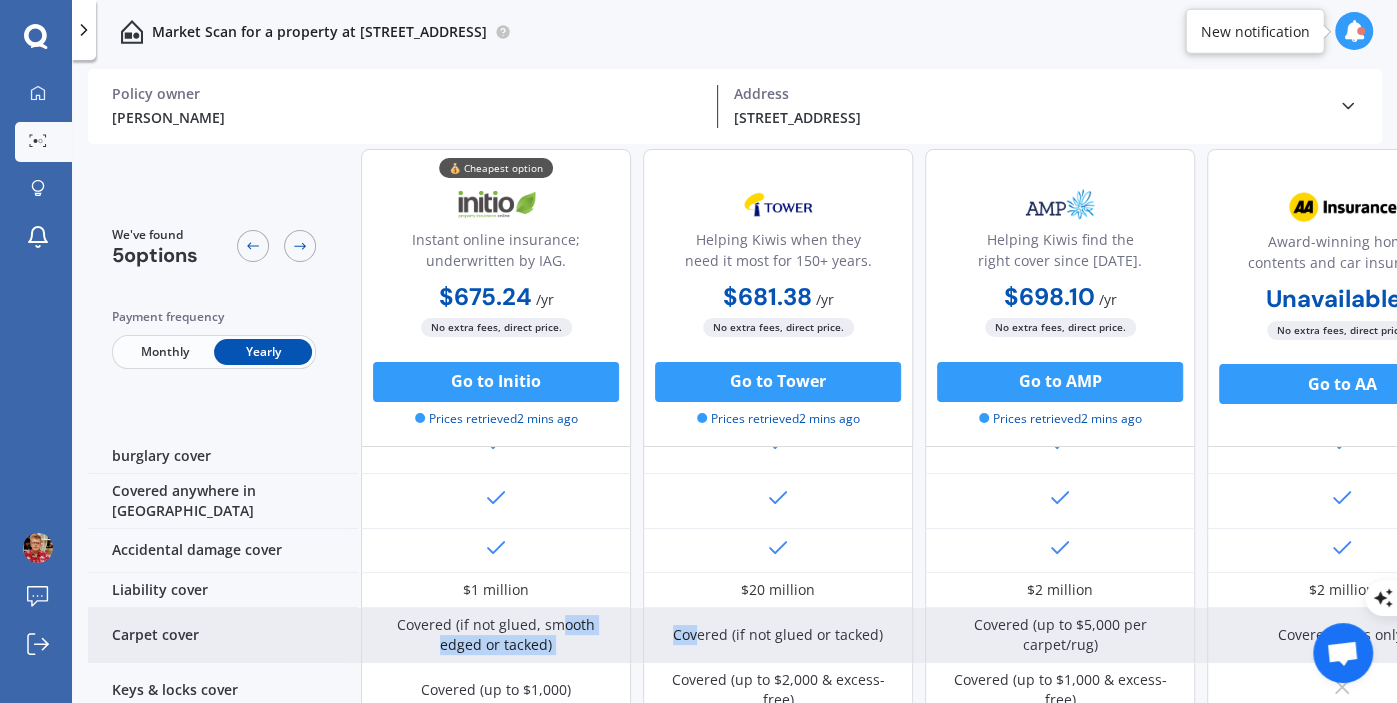 scroll, scrollTop: 162, scrollLeft: 239, axis: both 